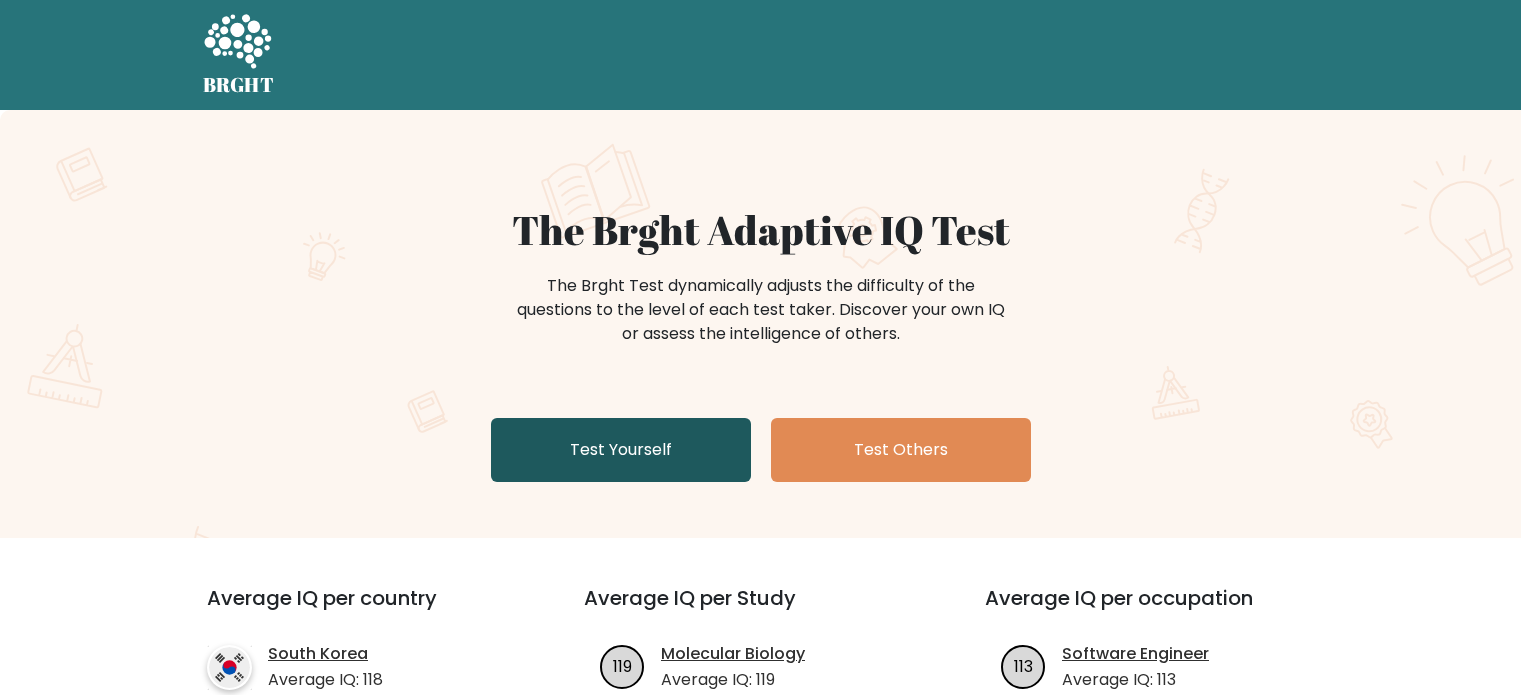 scroll, scrollTop: 0, scrollLeft: 0, axis: both 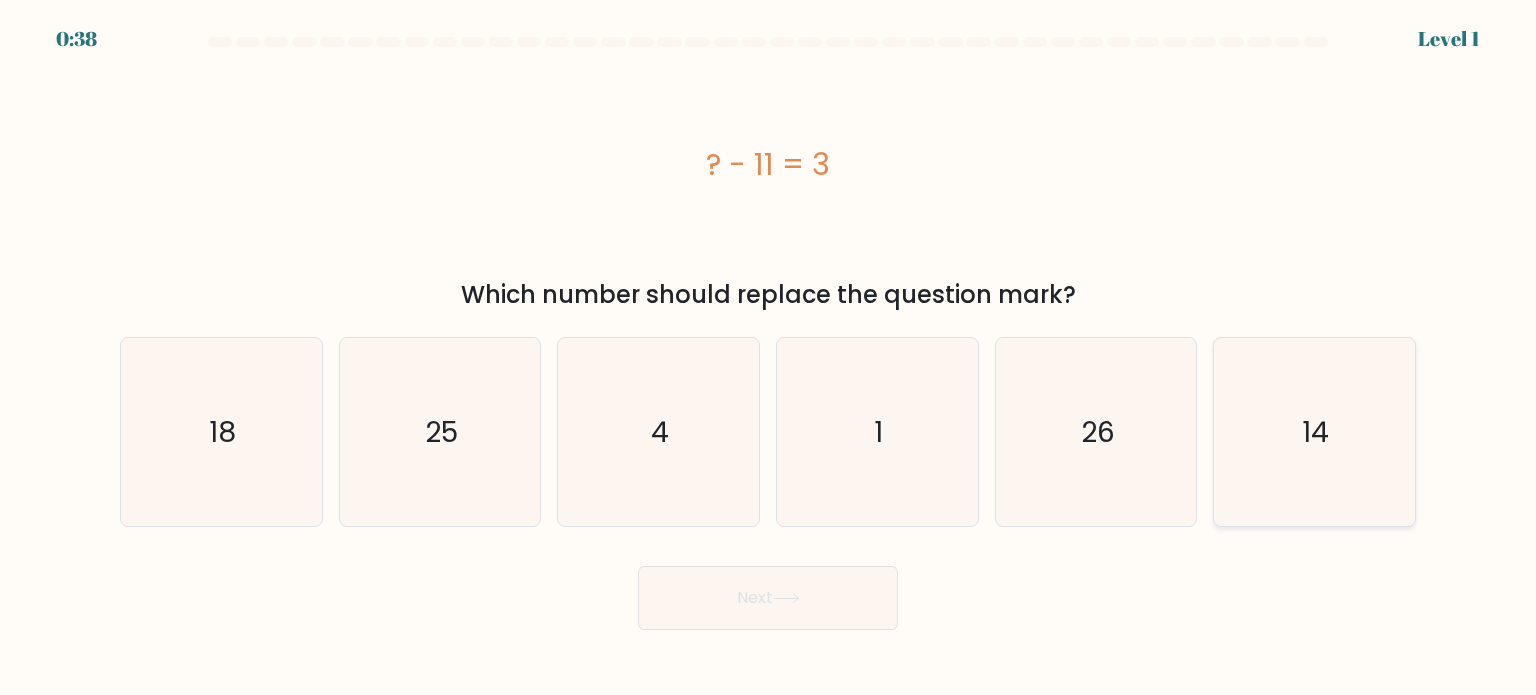 click on "f.
14" at bounding box center [768, 353] 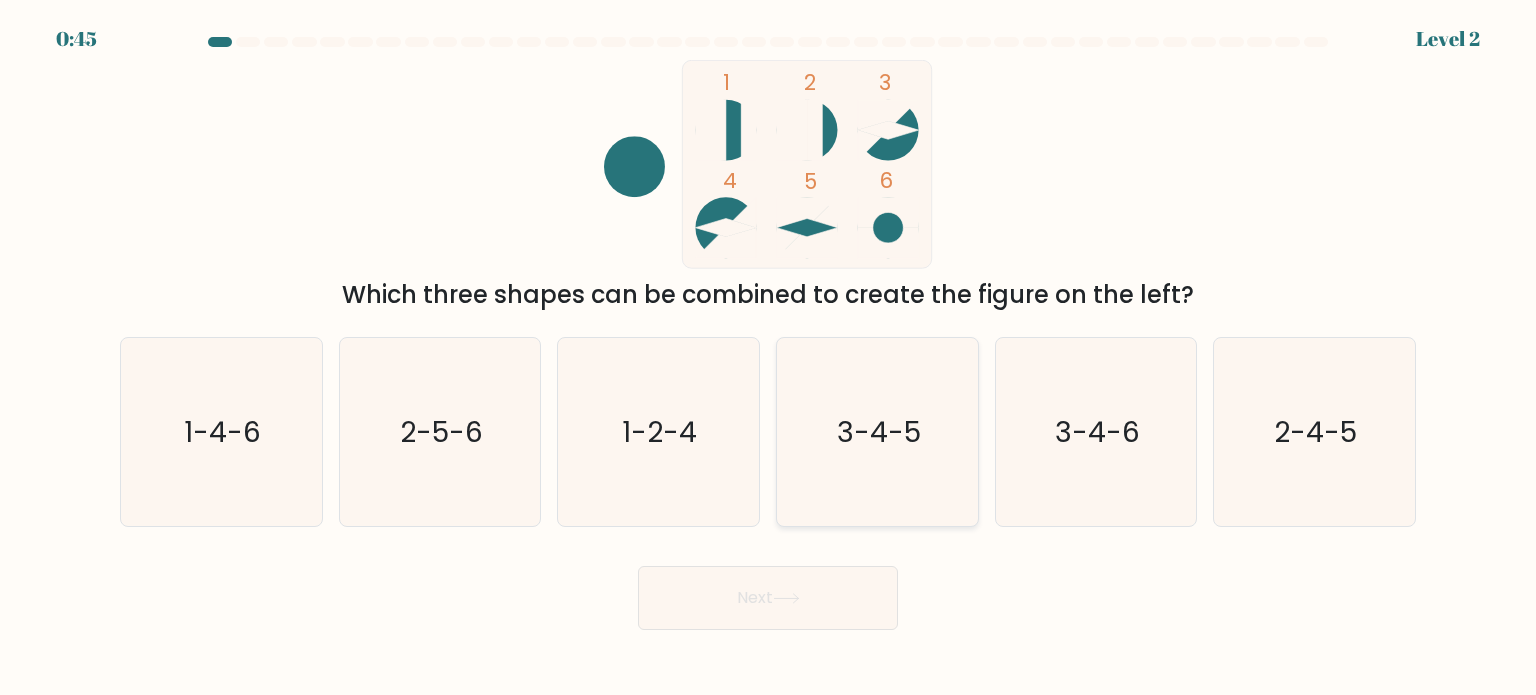 click on "3-4-5" at bounding box center (877, 432) 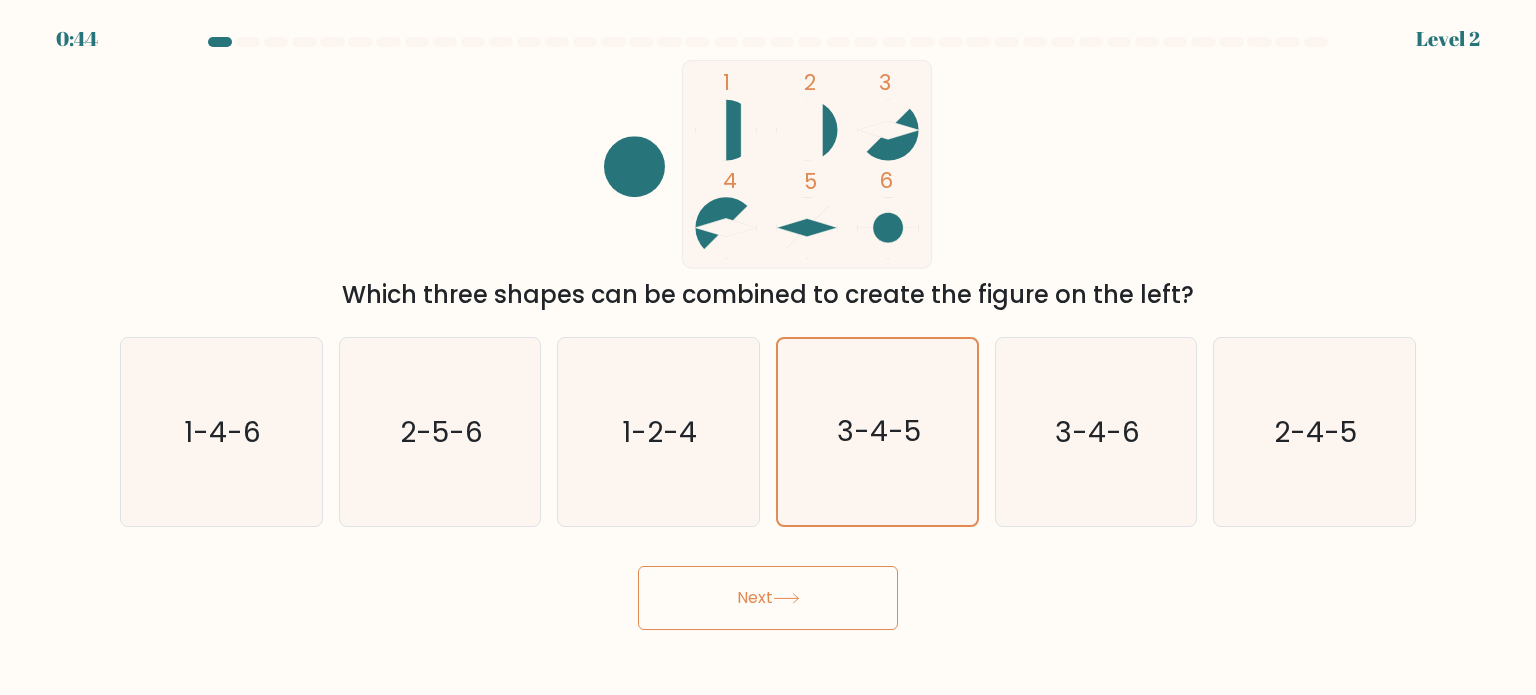 click on "Next" at bounding box center [768, 598] 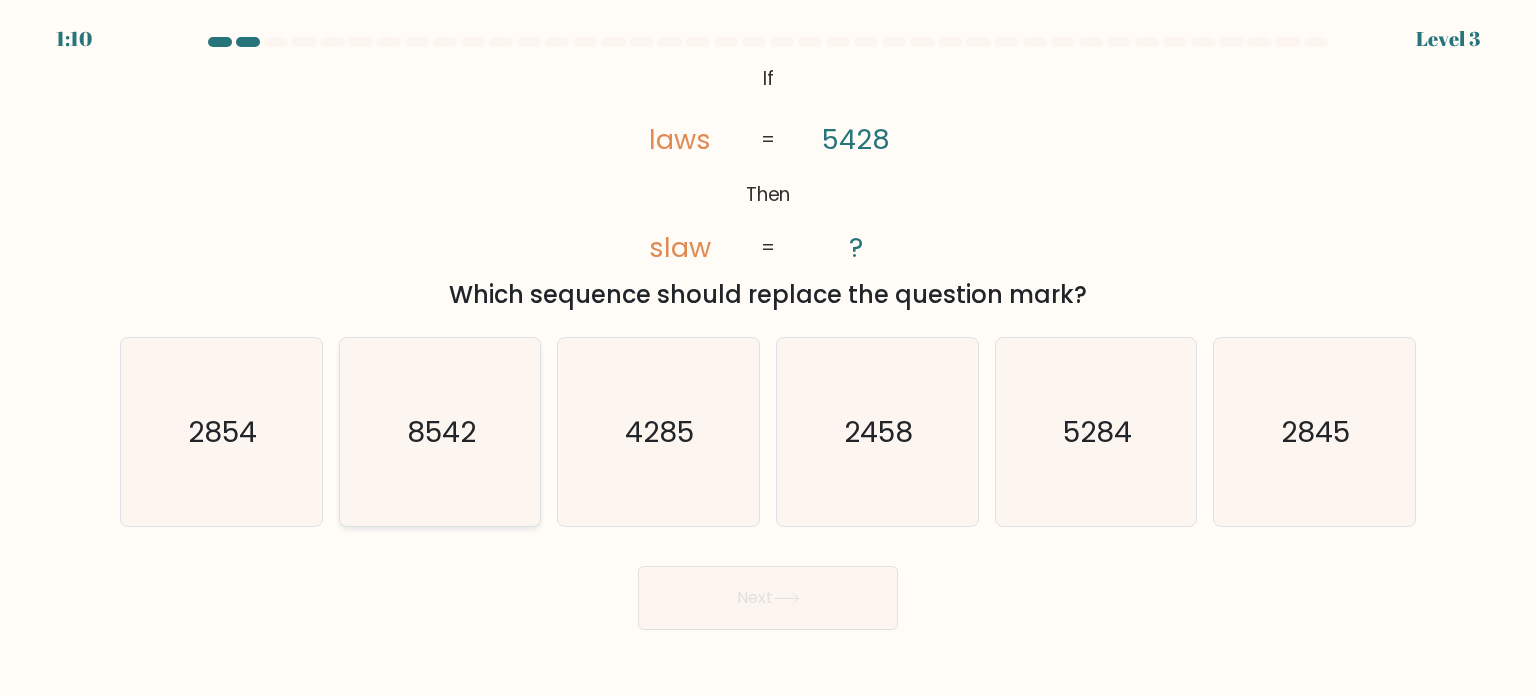 click on "8542" at bounding box center [440, 432] 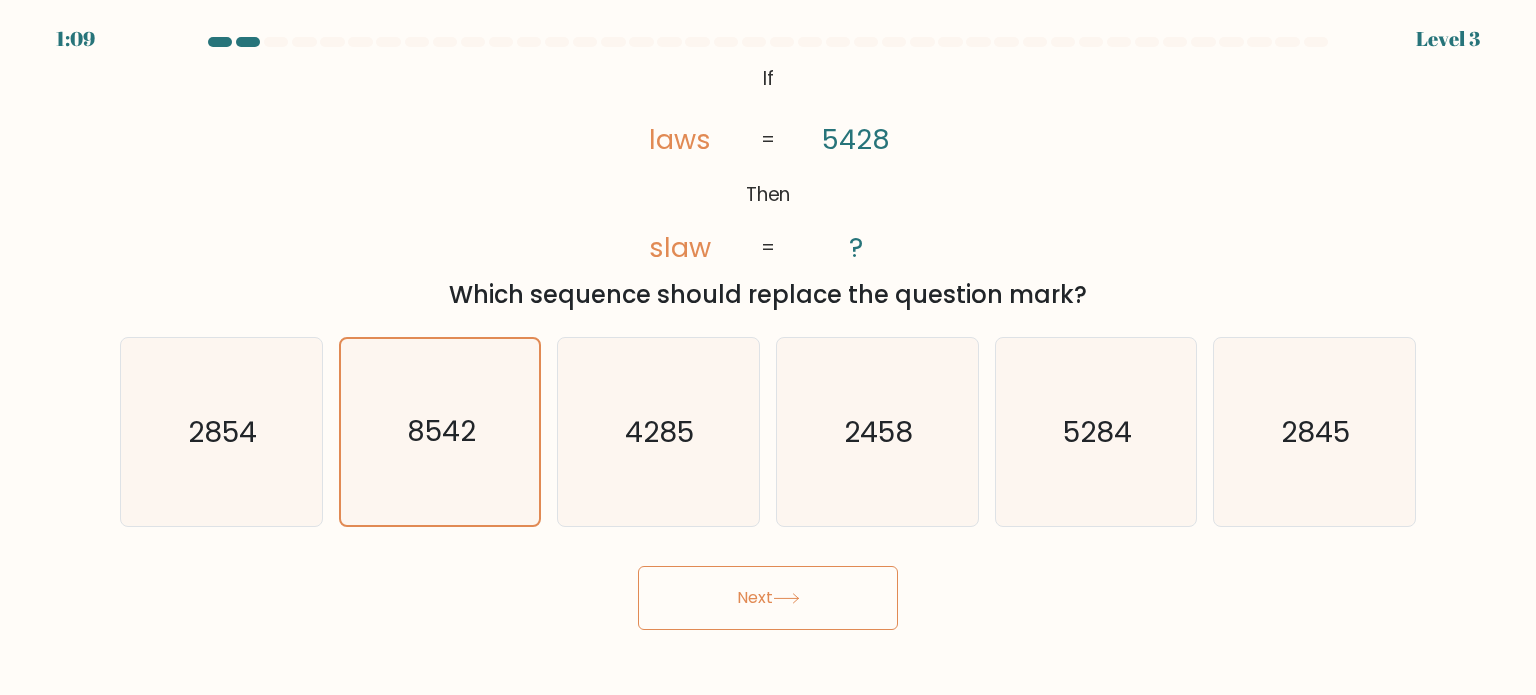 click on "Next" at bounding box center (768, 598) 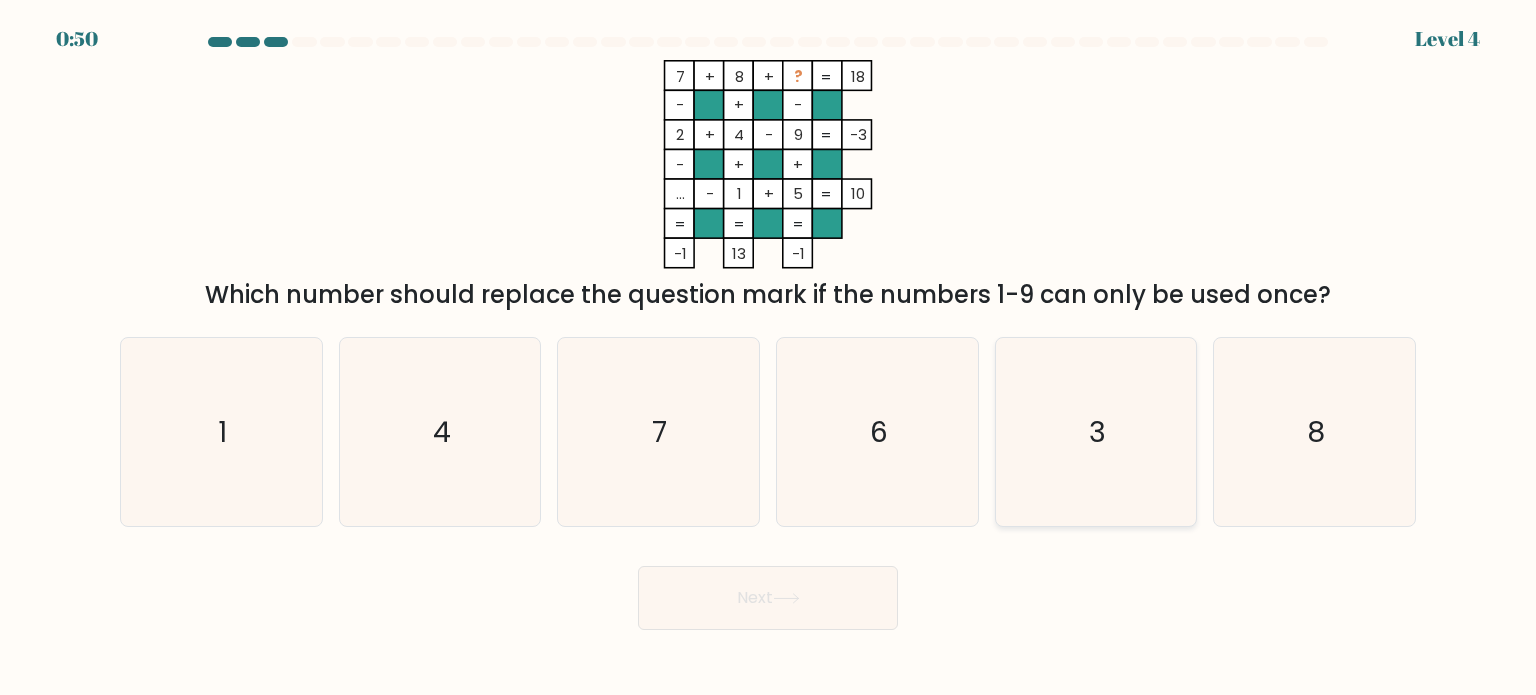 click on "3" at bounding box center [1096, 432] 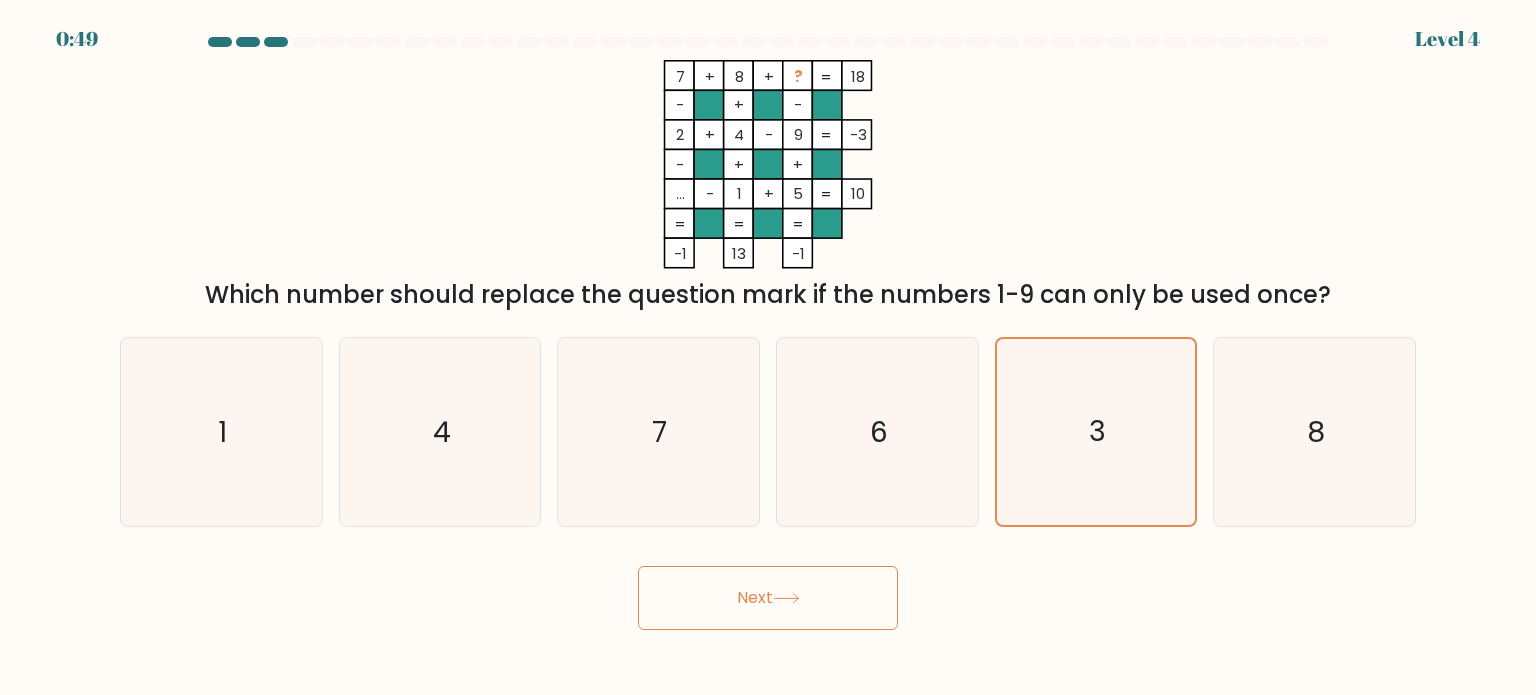click on "Next" at bounding box center [768, 598] 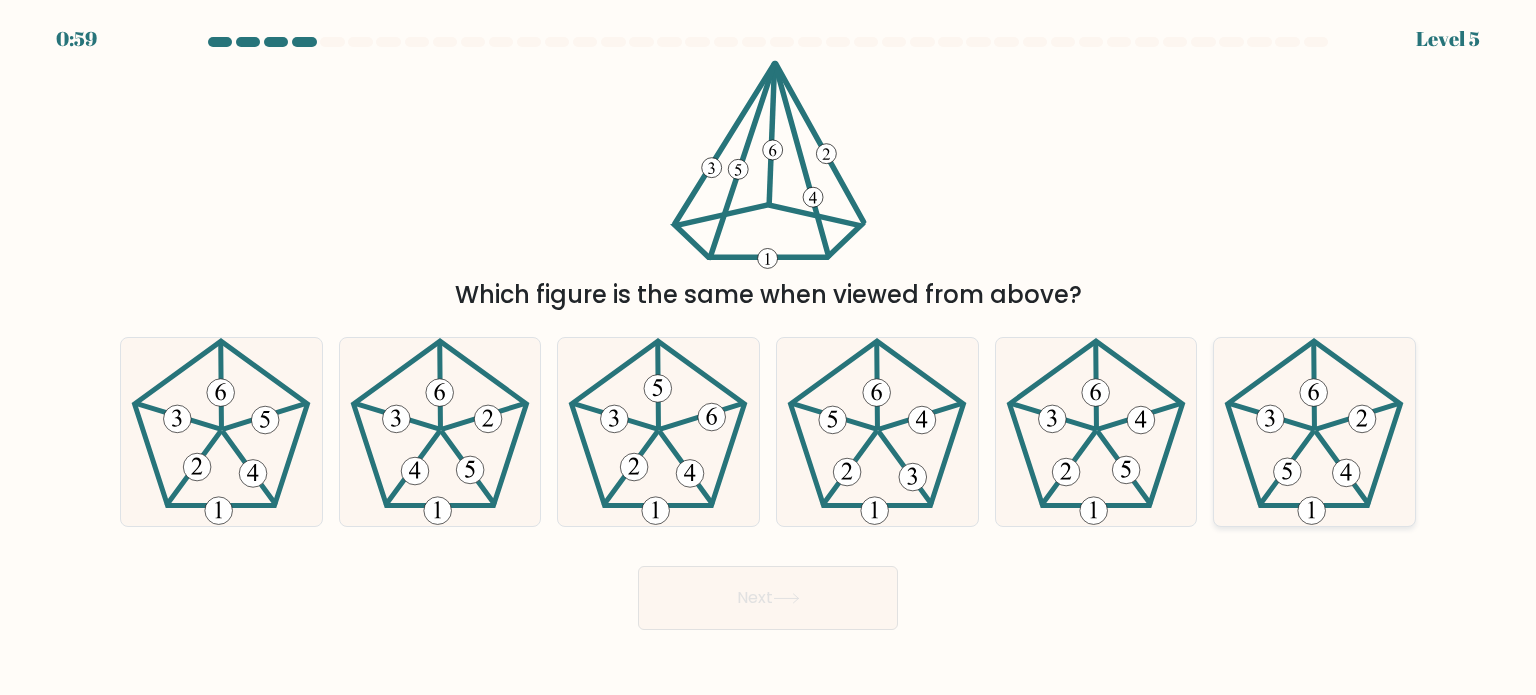 click at bounding box center [1314, 432] 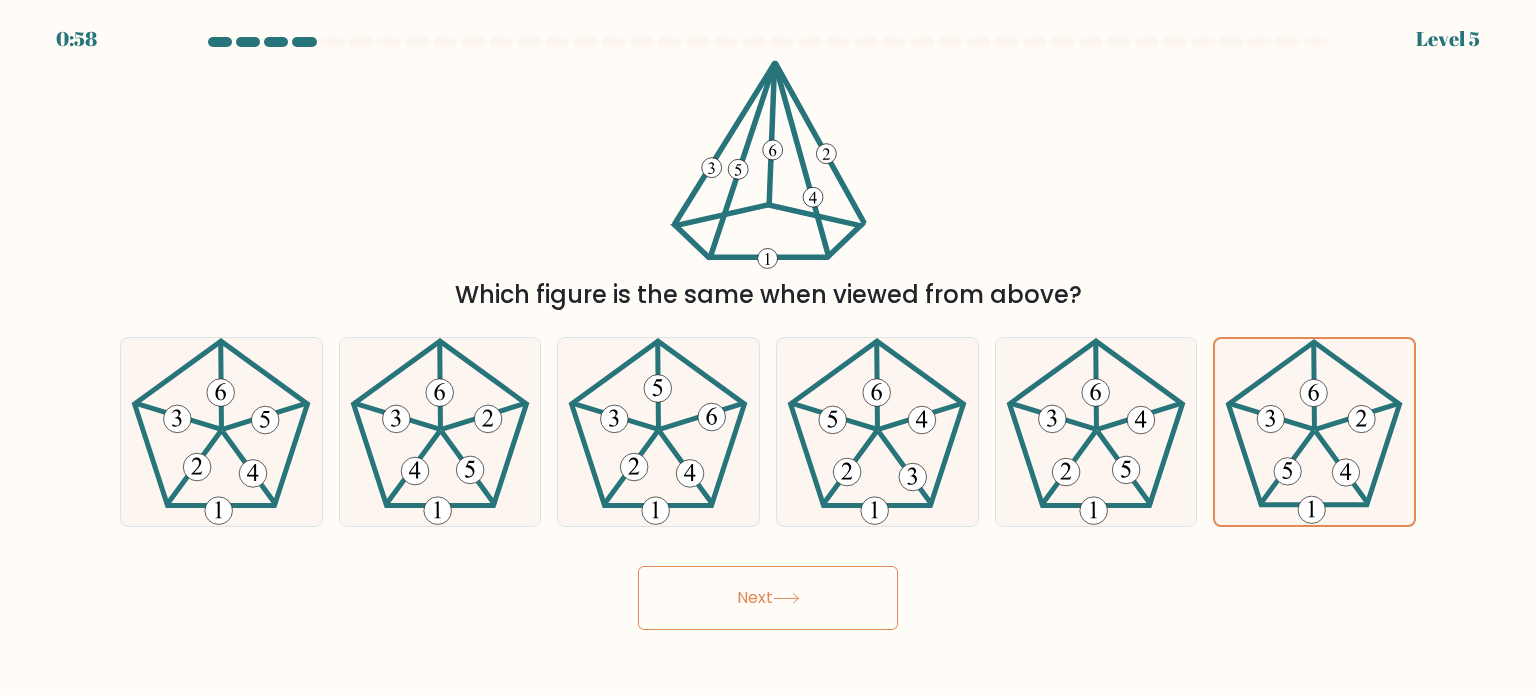 click on "Next" at bounding box center (768, 598) 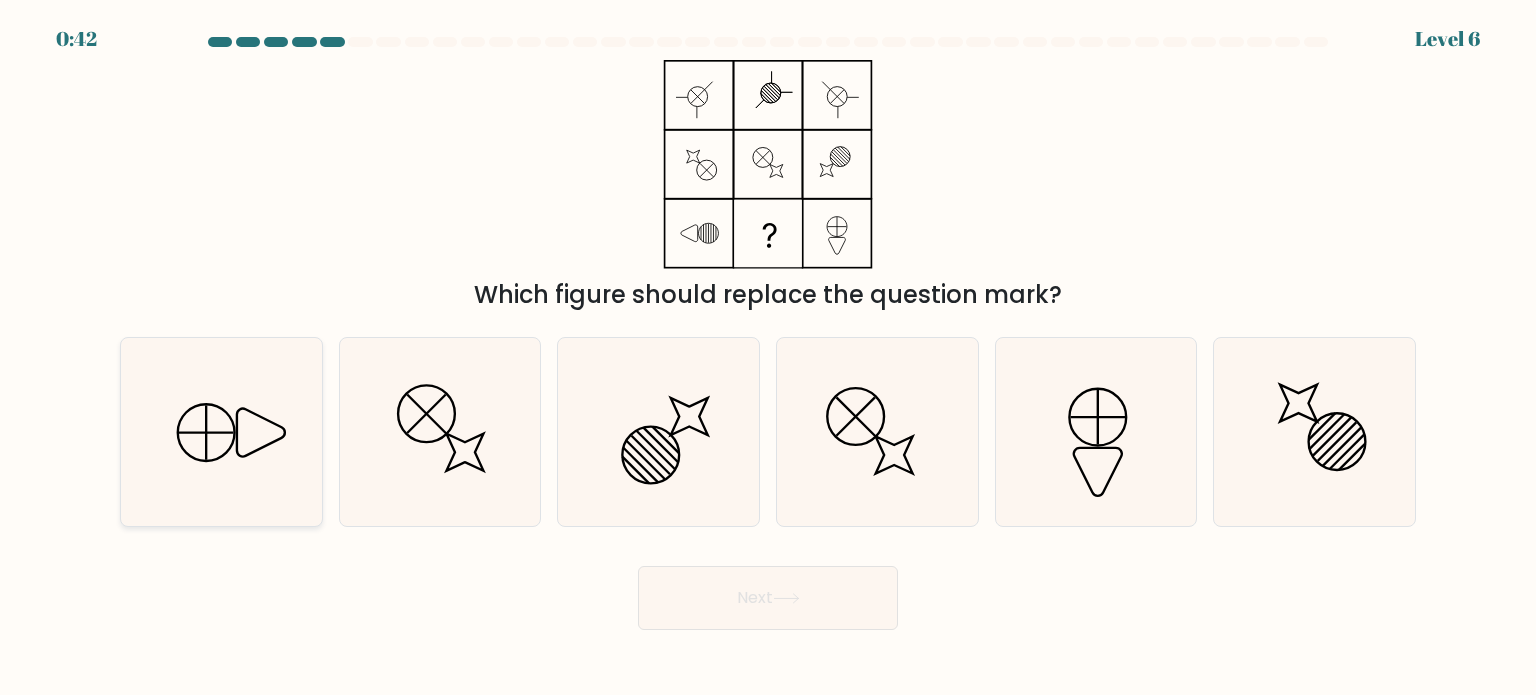 click at bounding box center (221, 432) 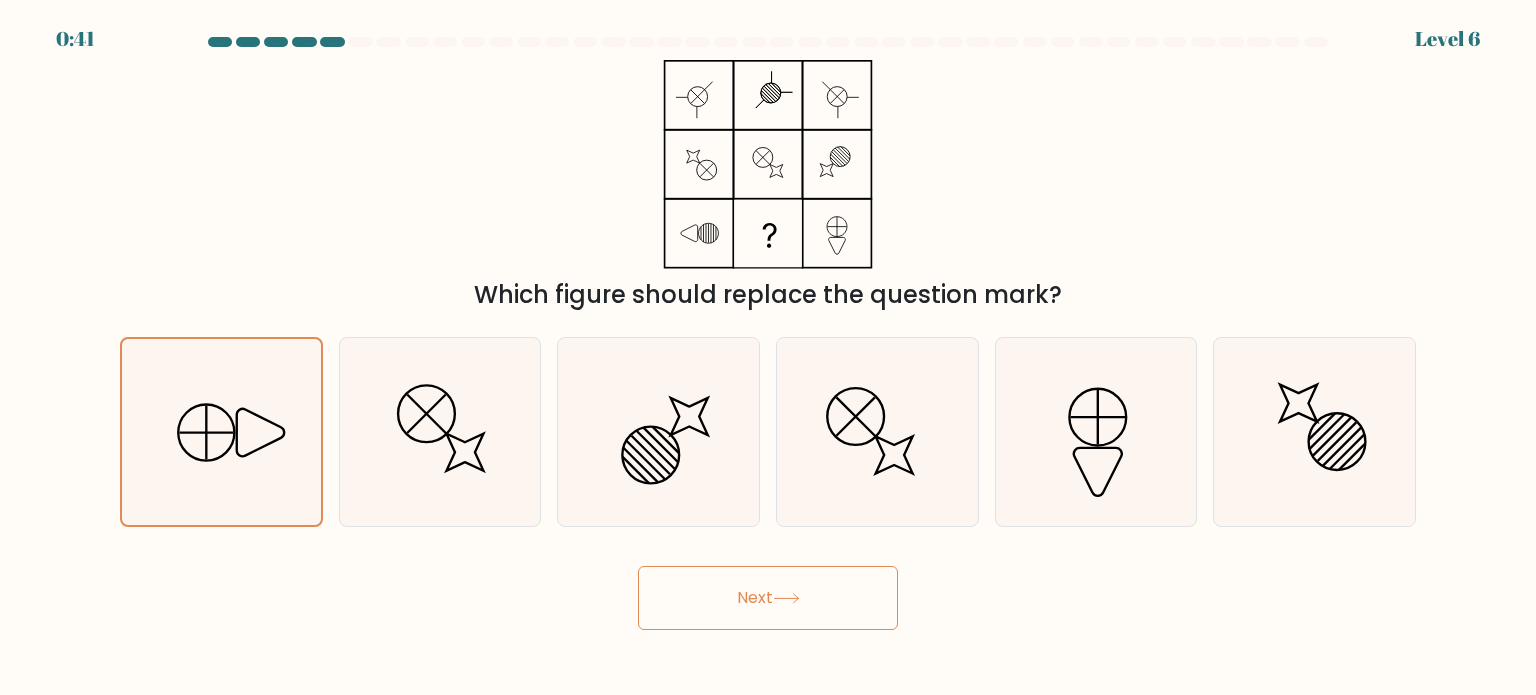 click on "Next" at bounding box center [768, 598] 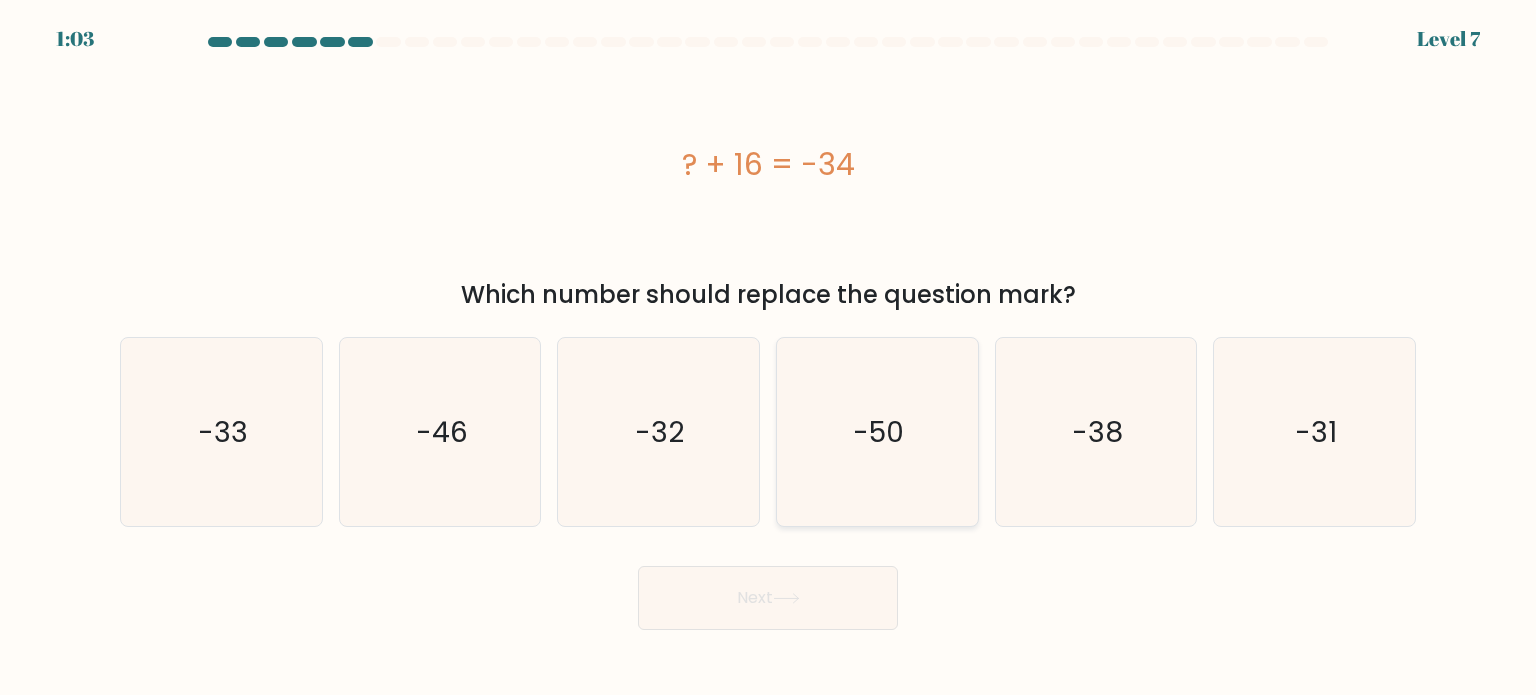 click on "-50" at bounding box center [877, 432] 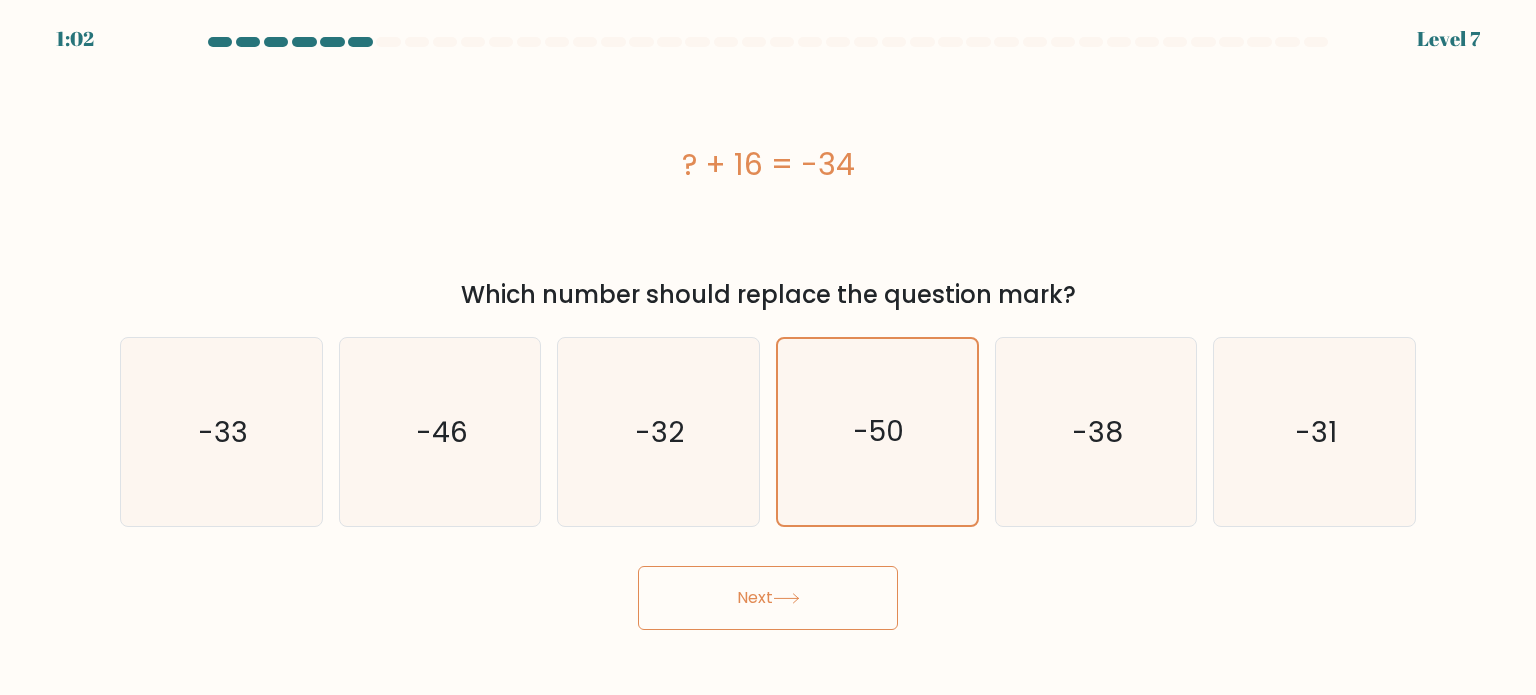 click at bounding box center (786, 598) 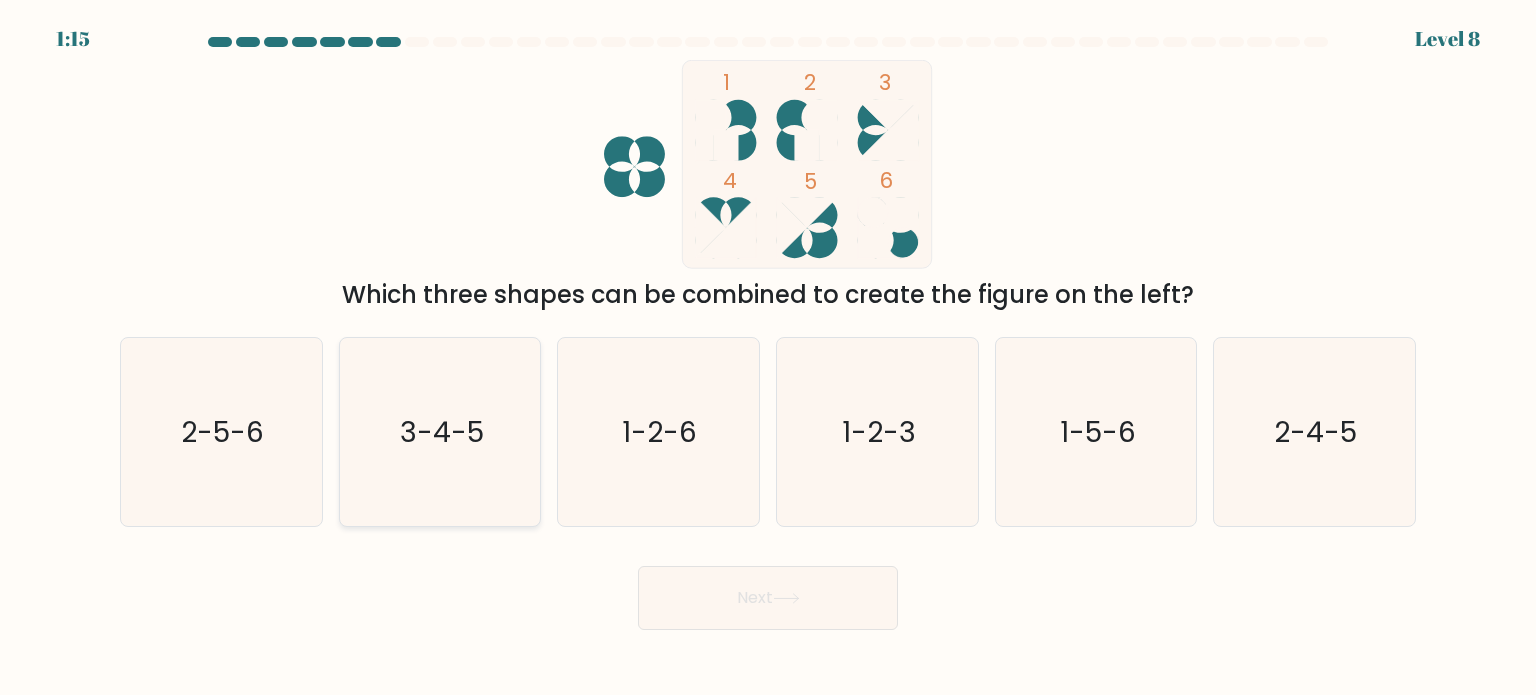 click on "3-4-5" at bounding box center [440, 432] 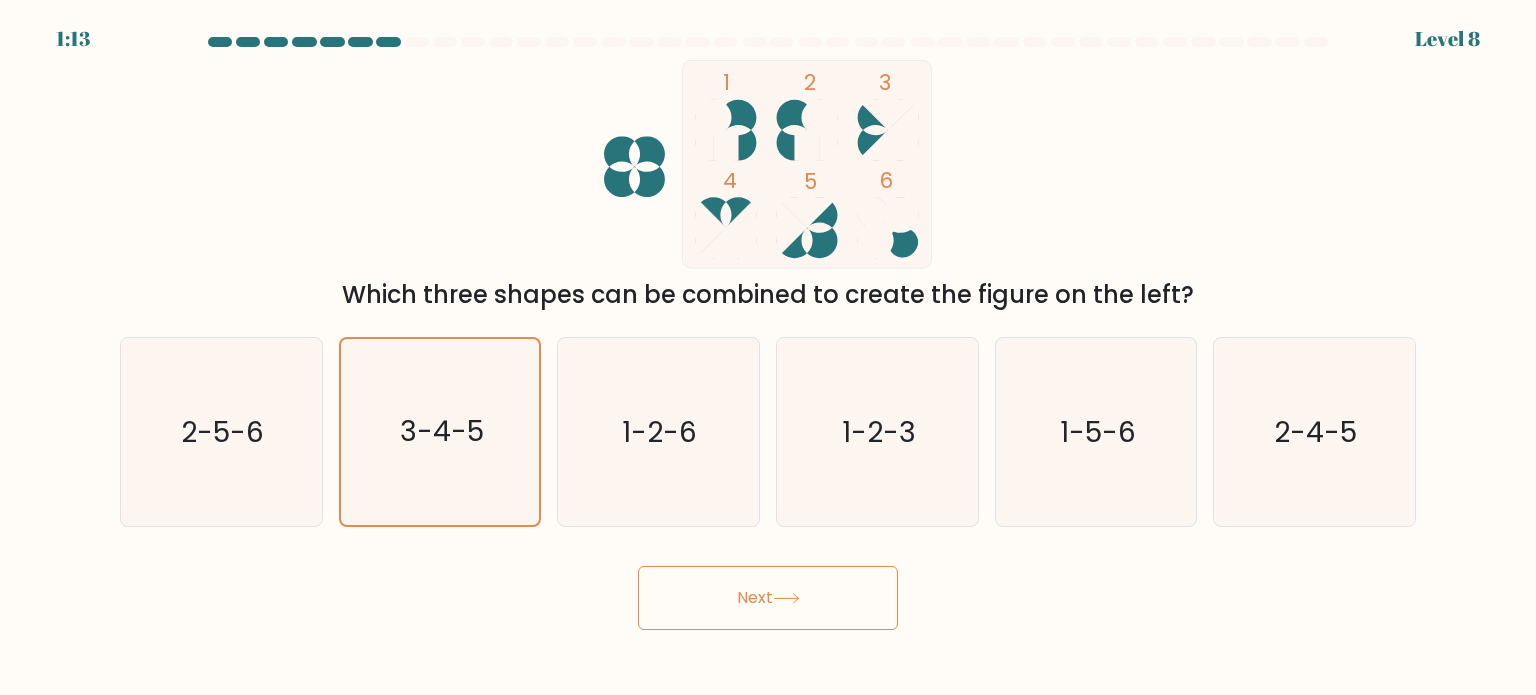 click on "Next" at bounding box center [768, 598] 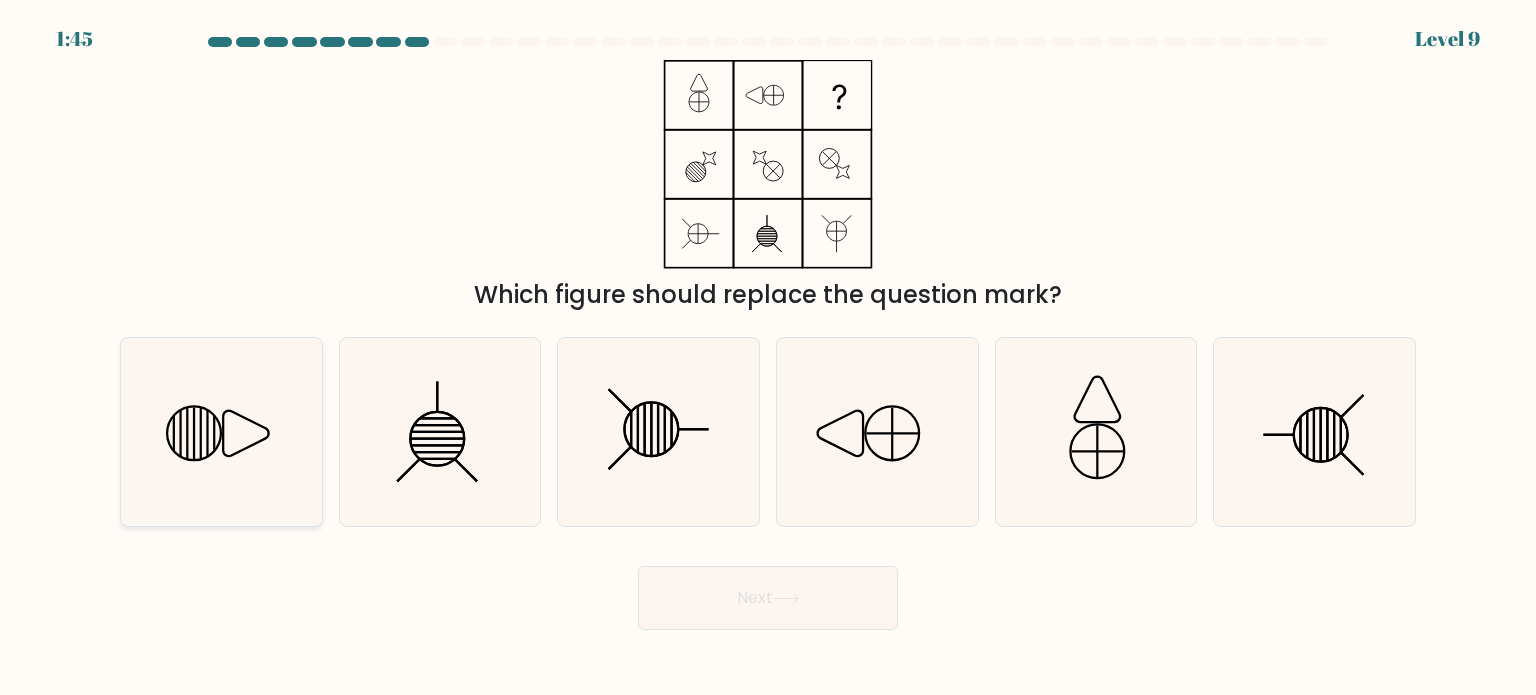 click at bounding box center (221, 432) 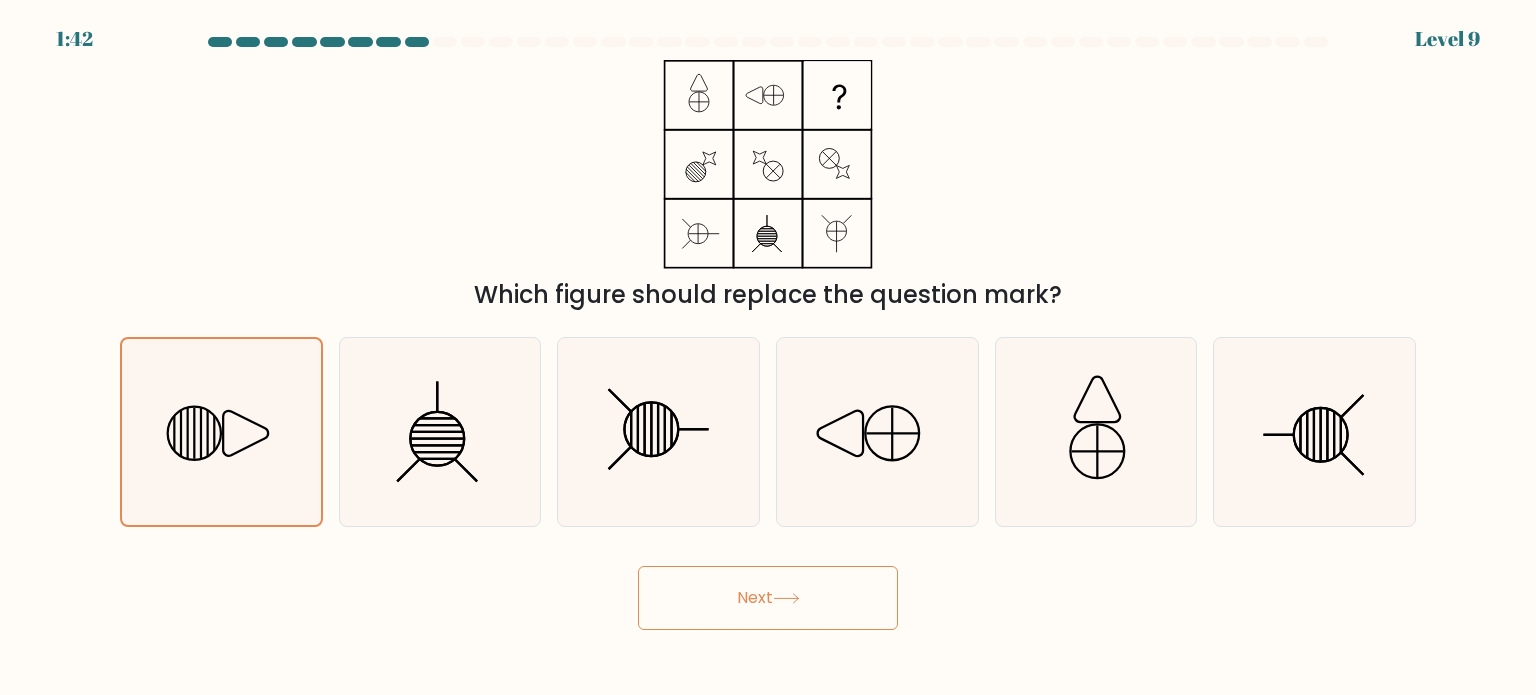 click on "Next" at bounding box center [768, 598] 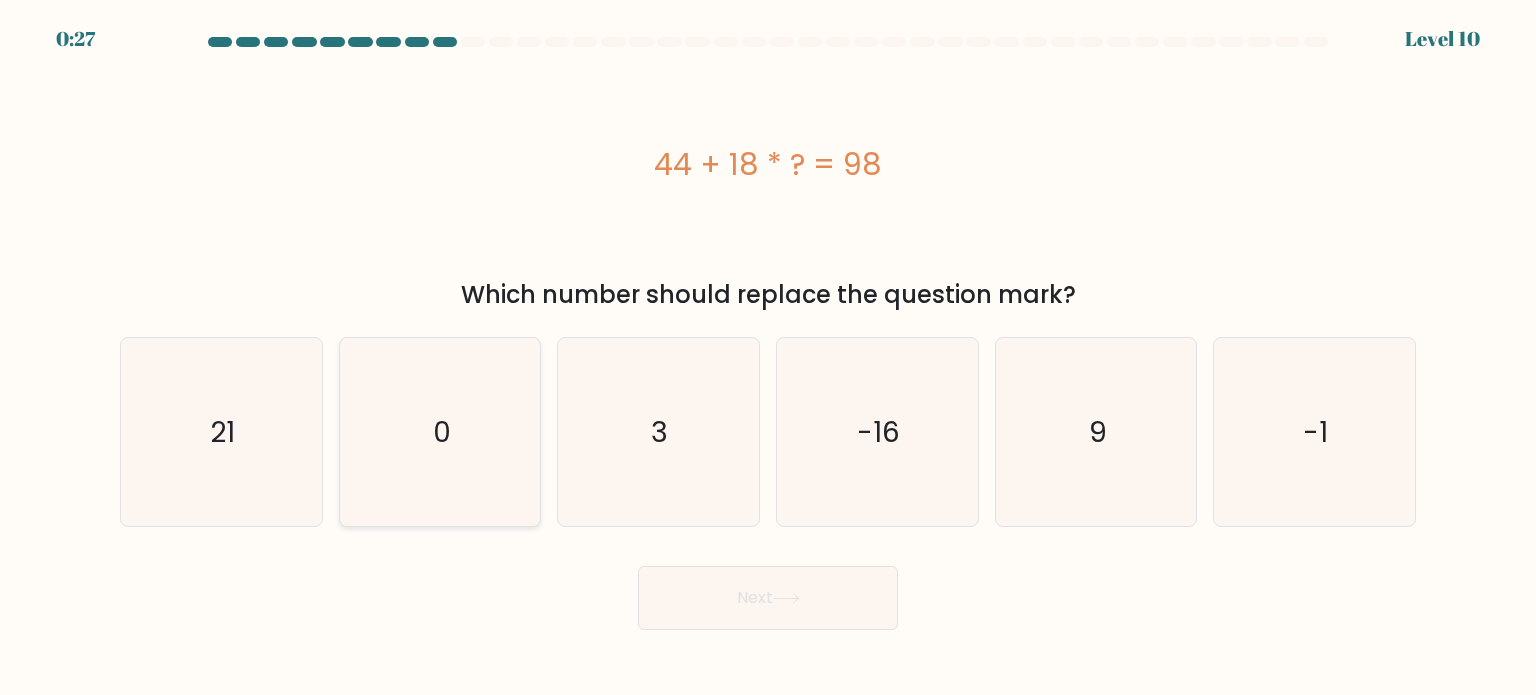 click on "0" at bounding box center [440, 432] 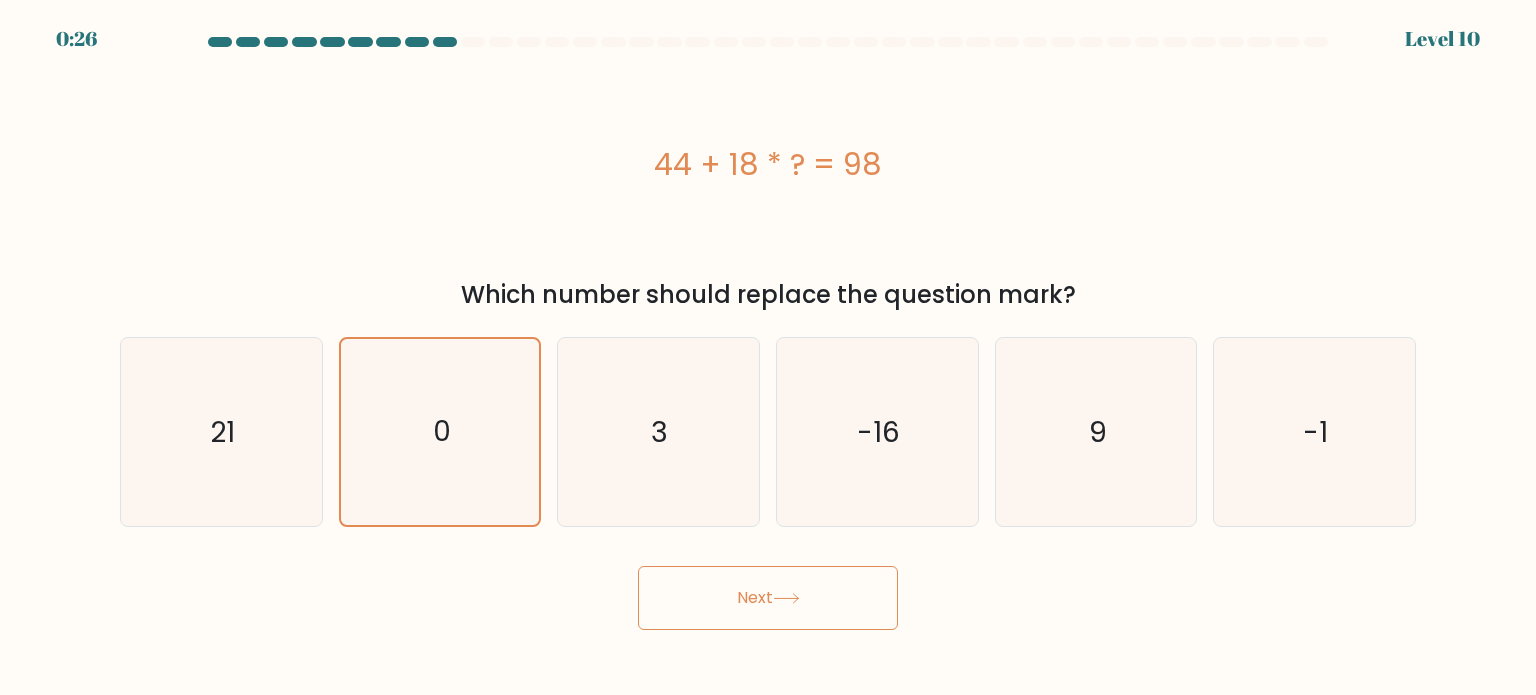 click on "Next" at bounding box center [768, 598] 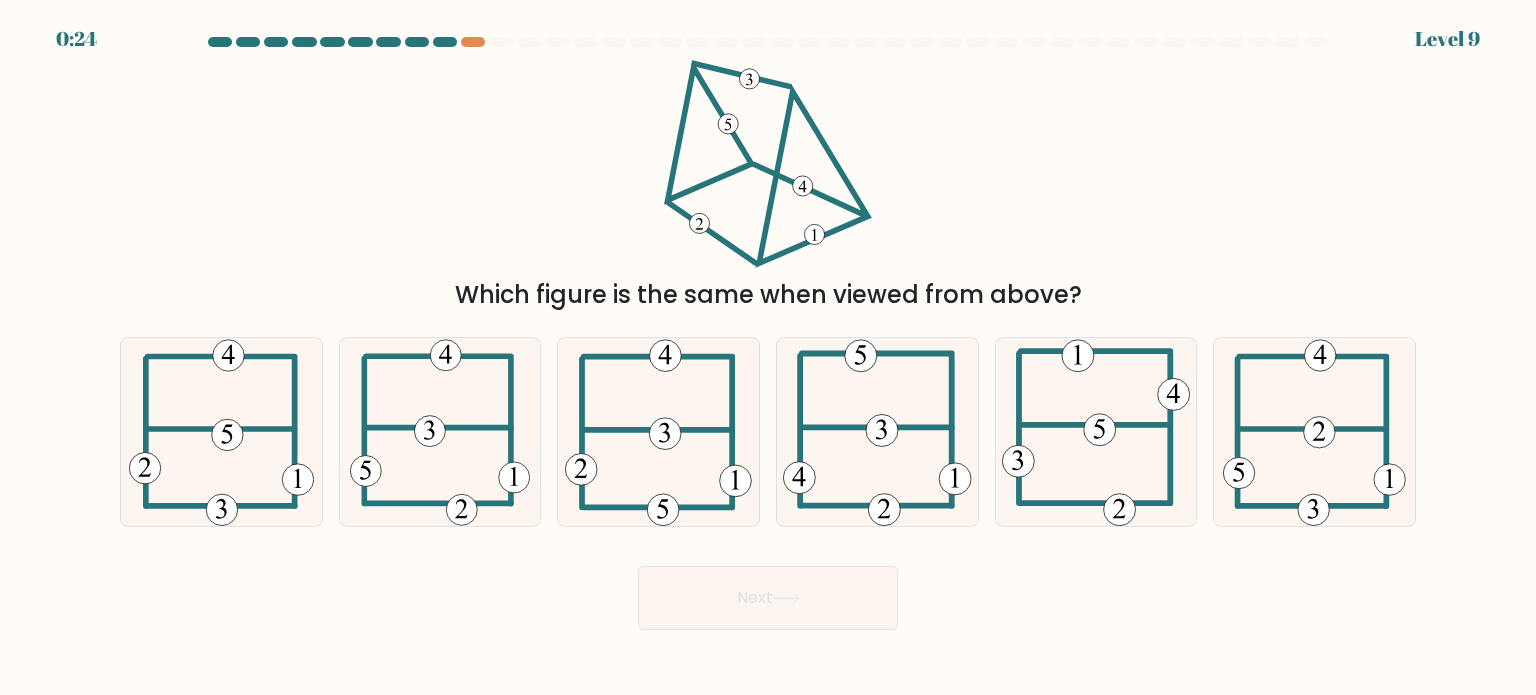 click on "Next" at bounding box center [768, 598] 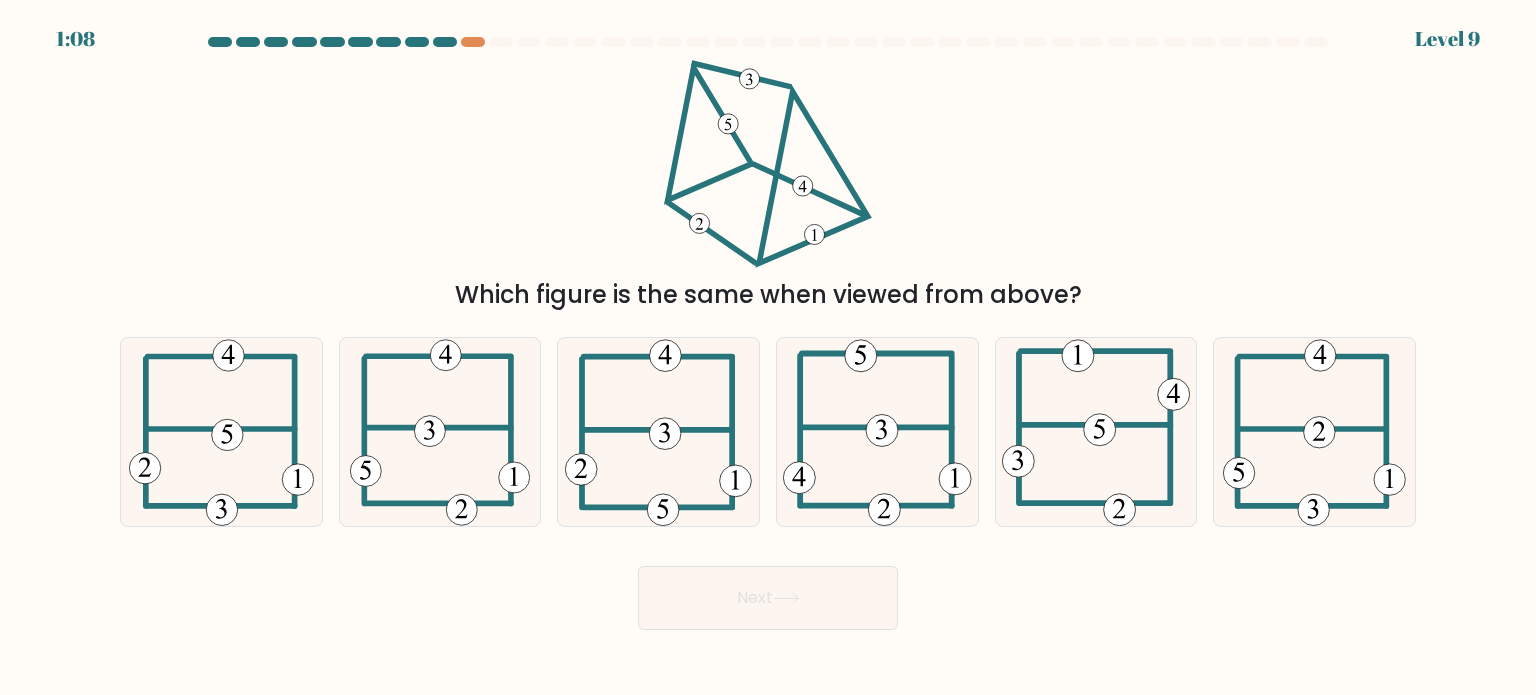 click on "Next" at bounding box center [768, 590] 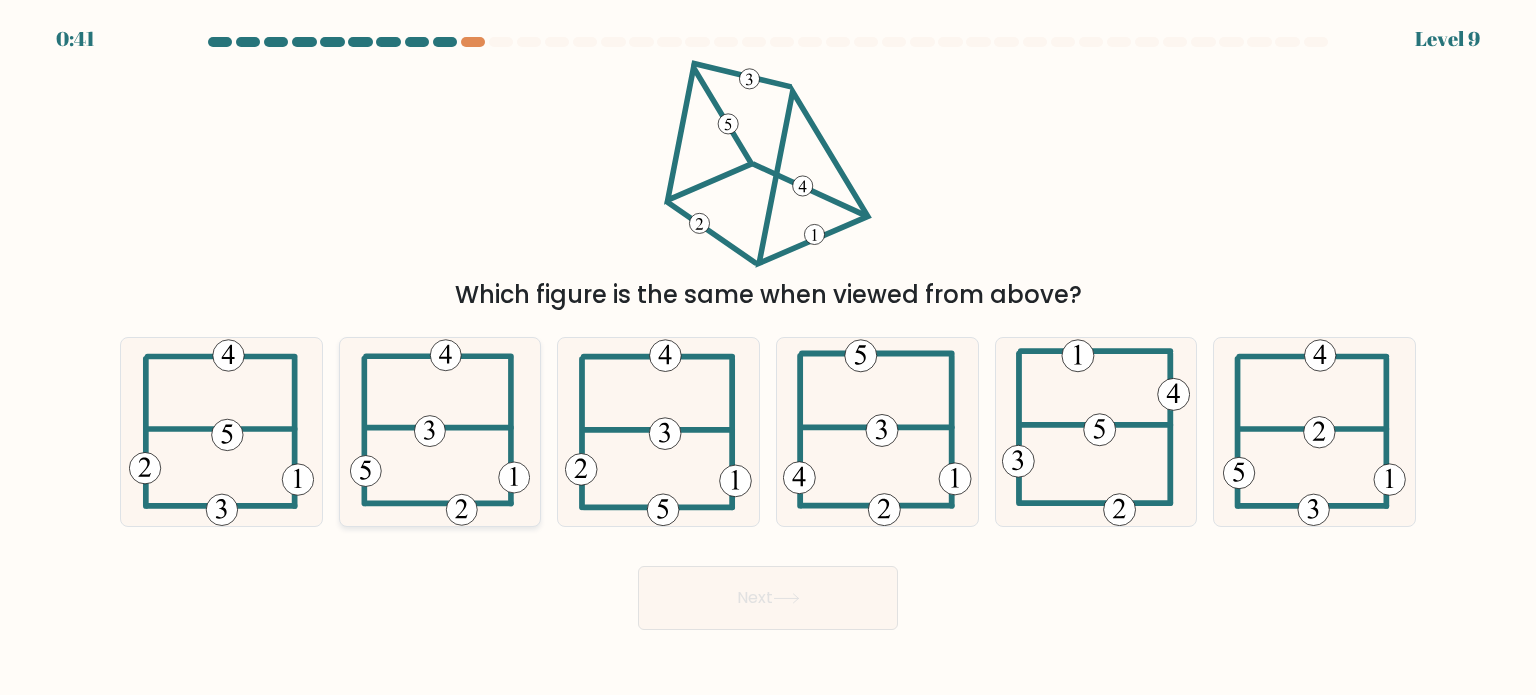 click at bounding box center [440, 432] 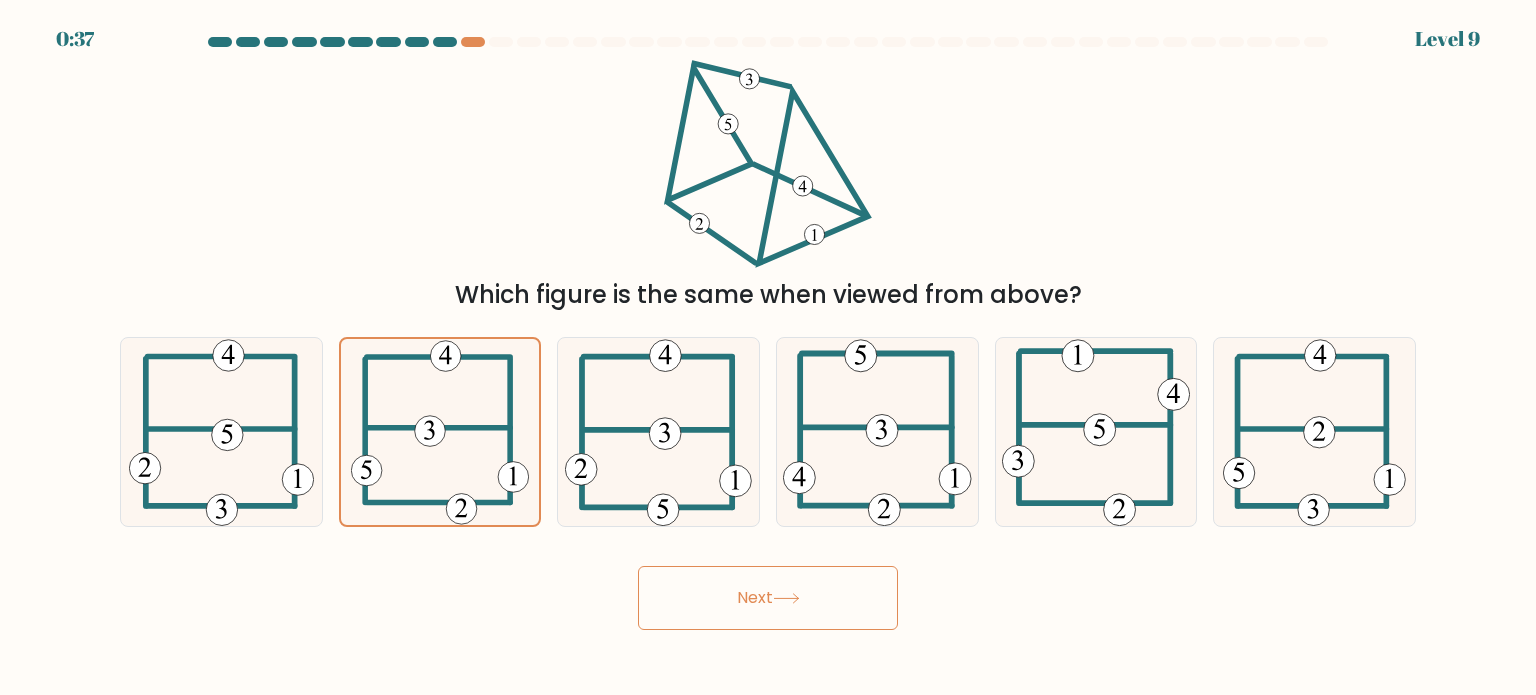click on "Next" at bounding box center (768, 598) 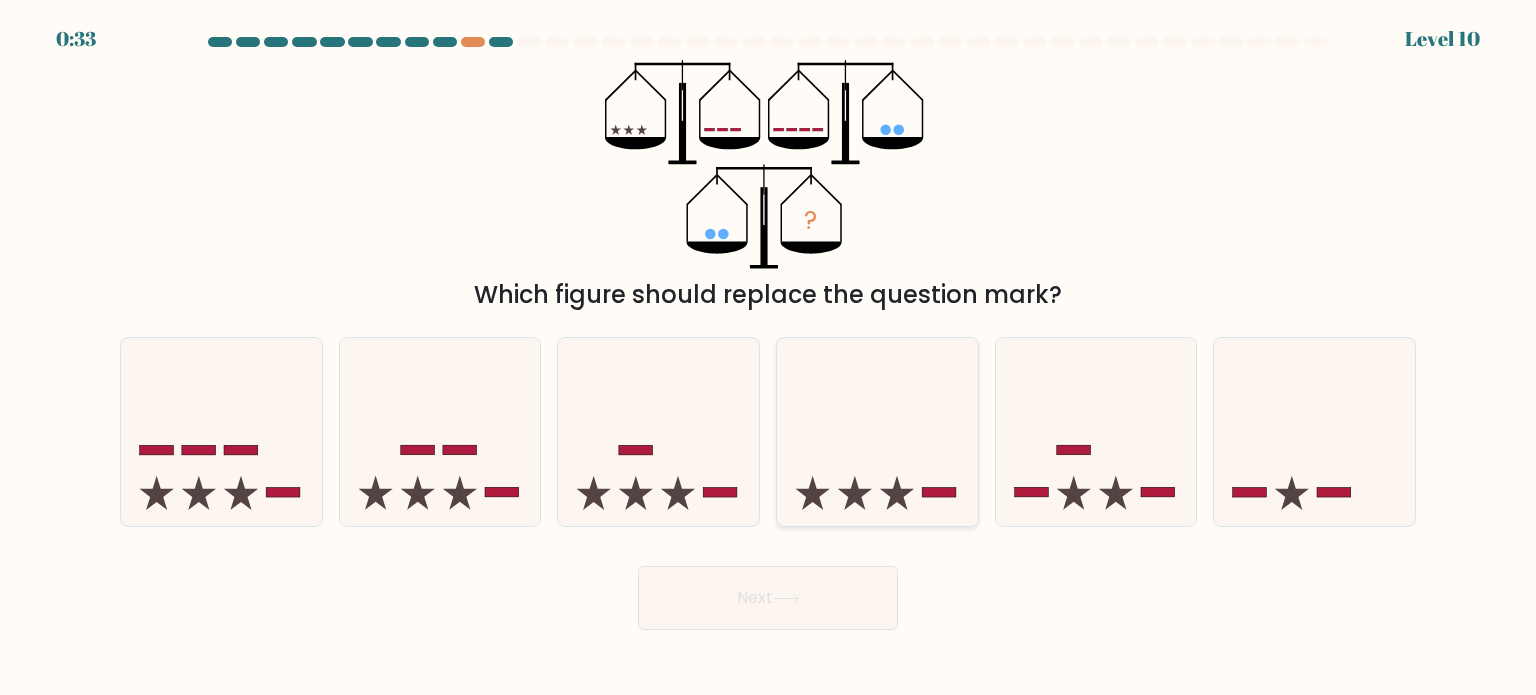 click at bounding box center (855, 493) 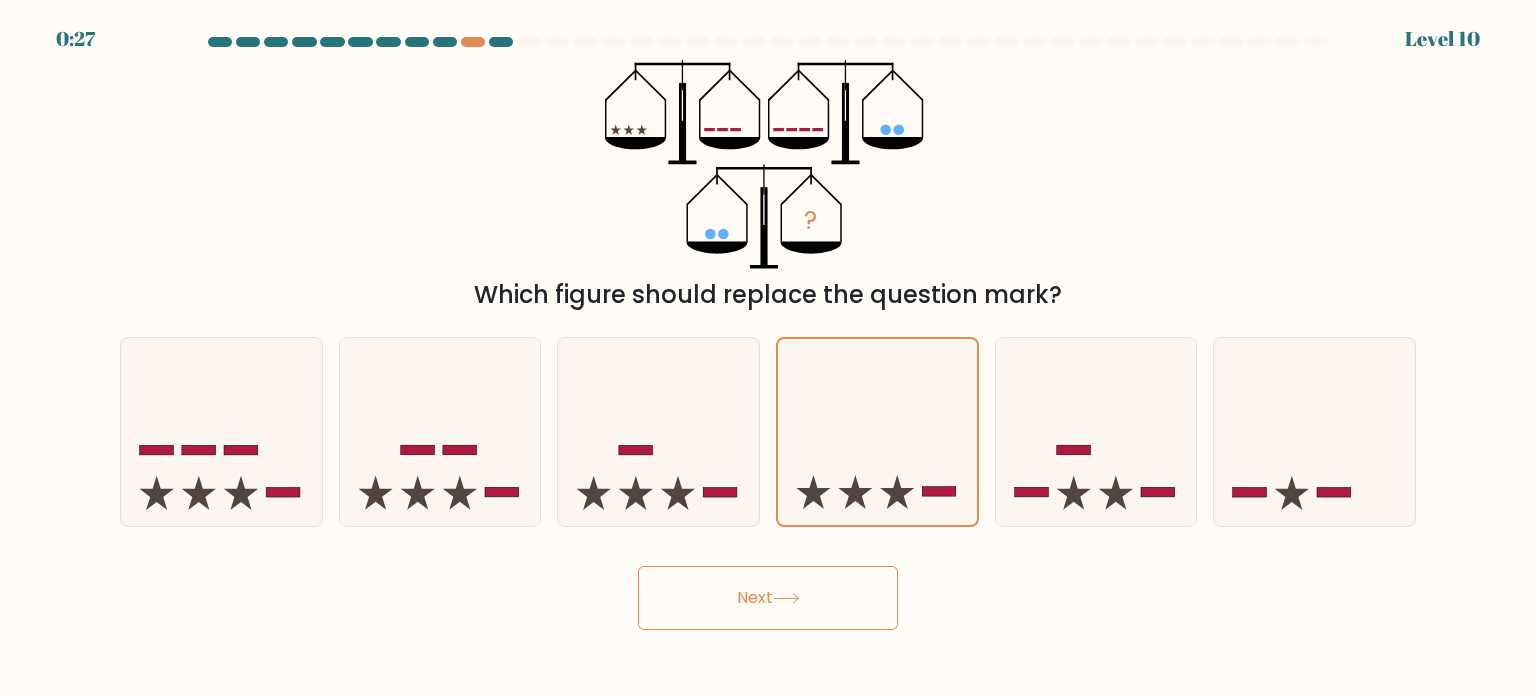 click on "Next" at bounding box center [768, 598] 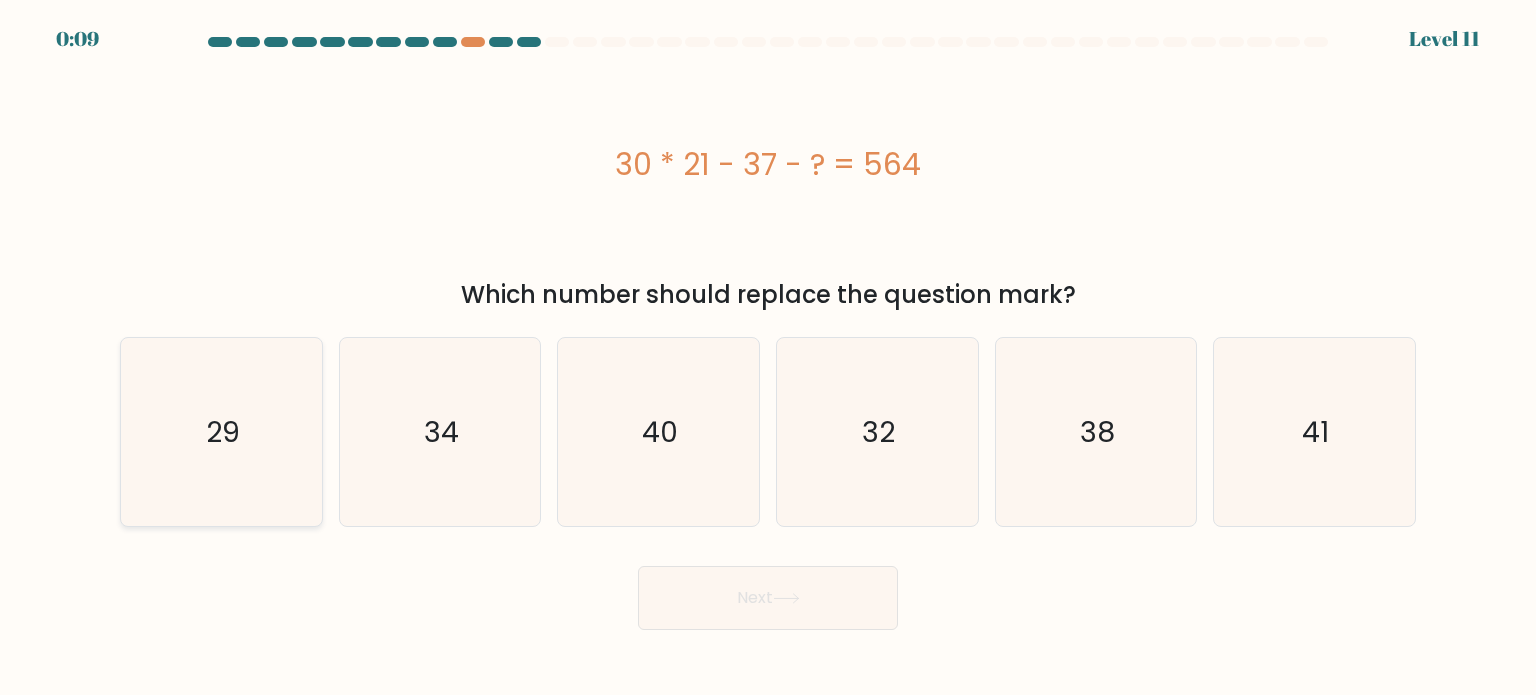 click on "29" at bounding box center (221, 432) 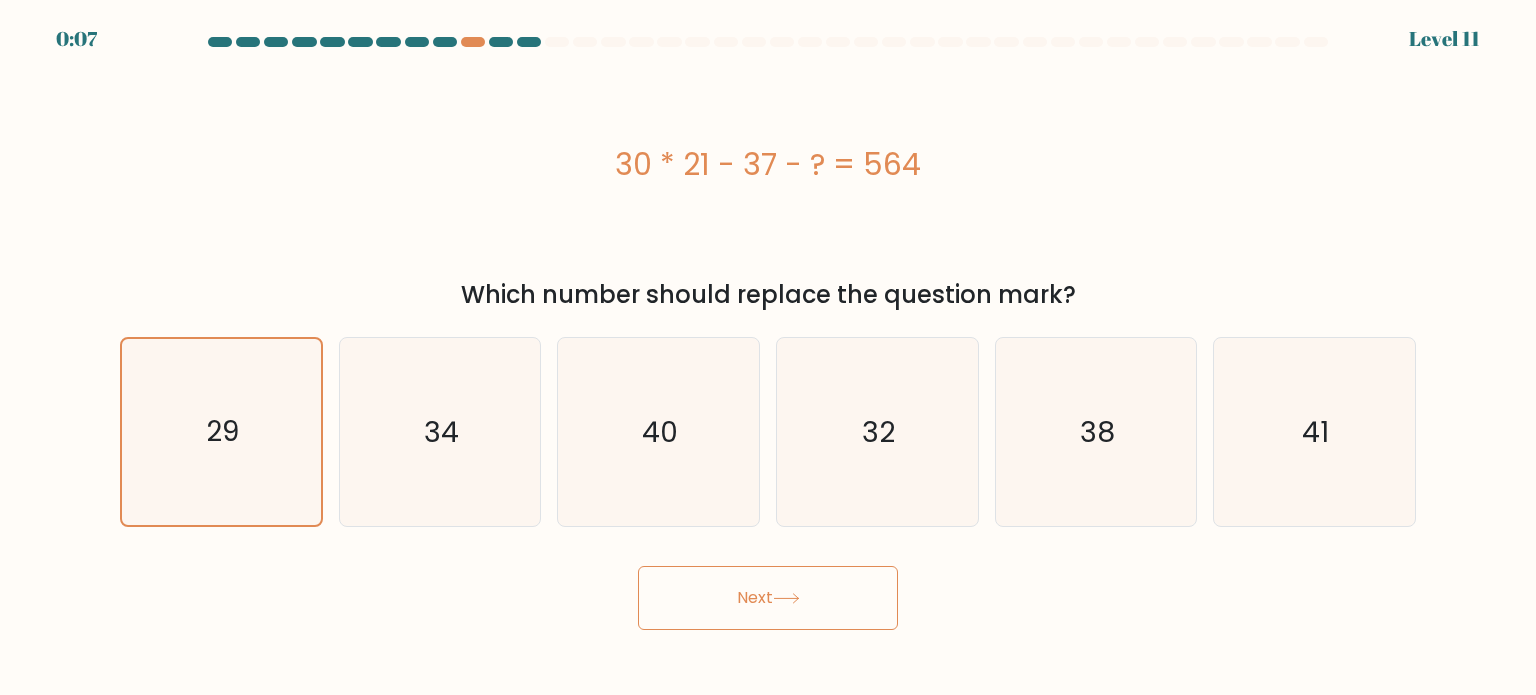 click on "0:07
Level 11" at bounding box center (768, 347) 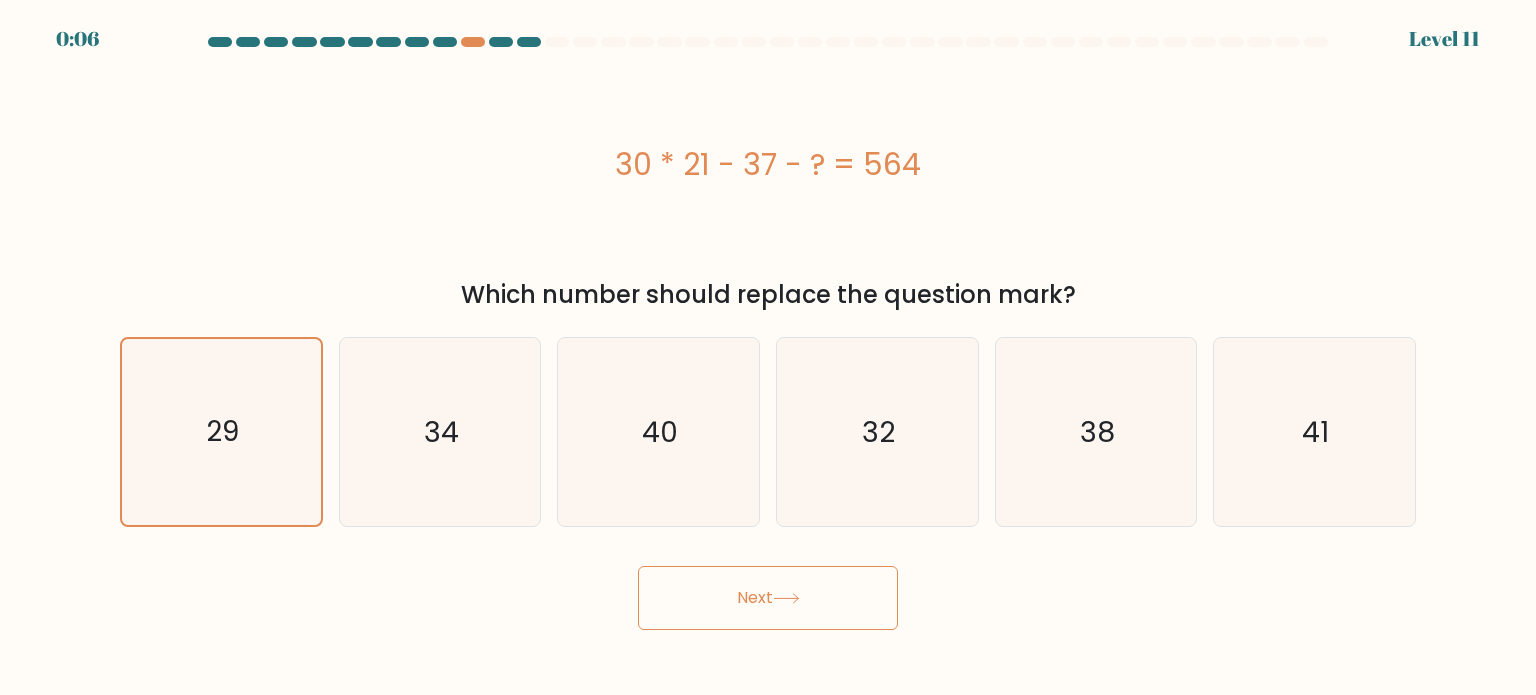 click on "Next" at bounding box center [768, 598] 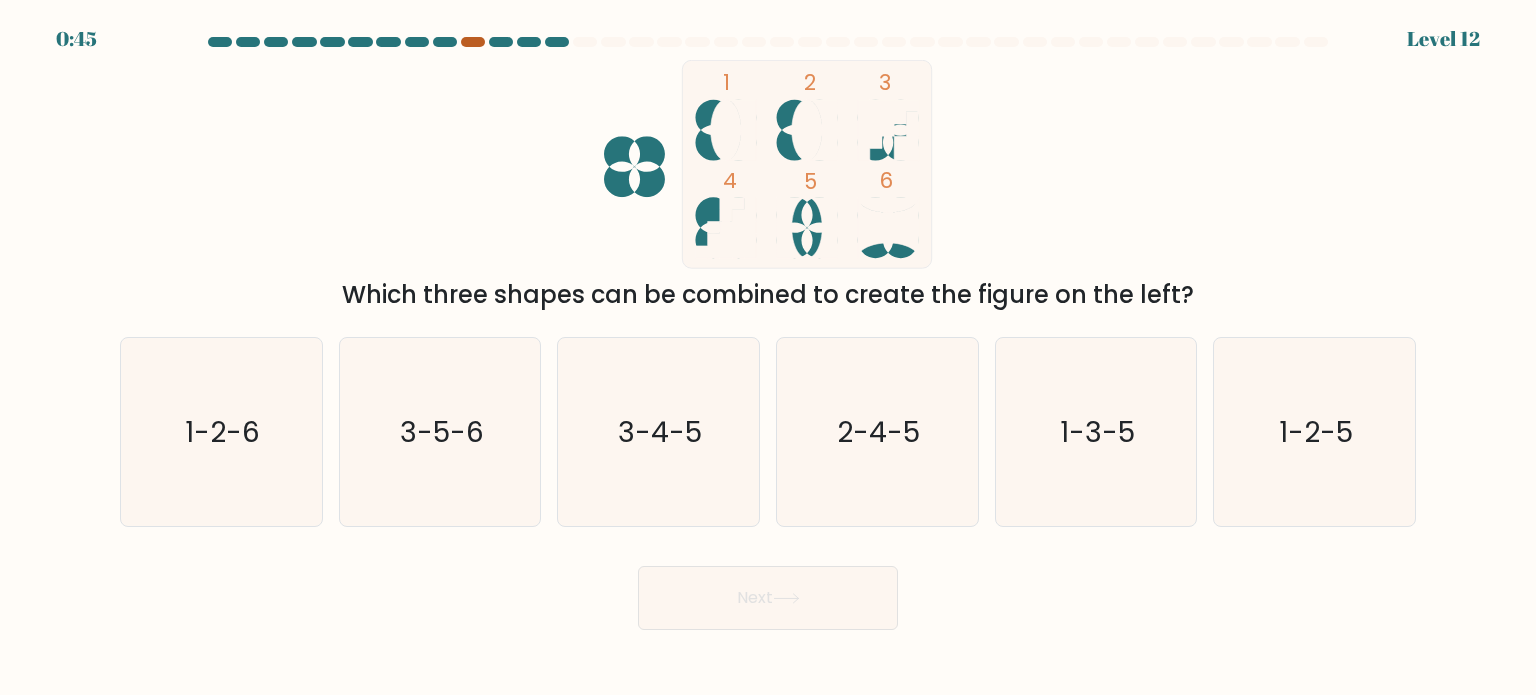 click at bounding box center [473, 42] 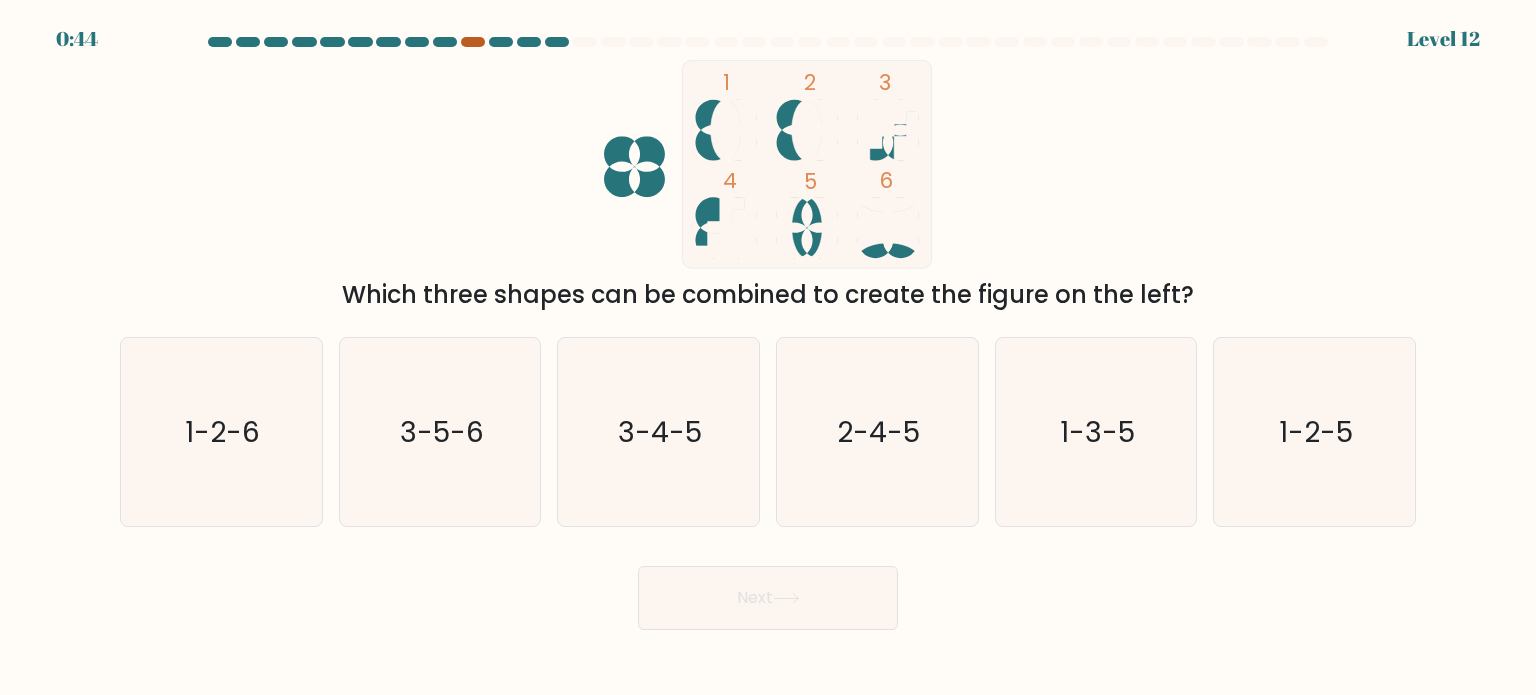 click at bounding box center (473, 42) 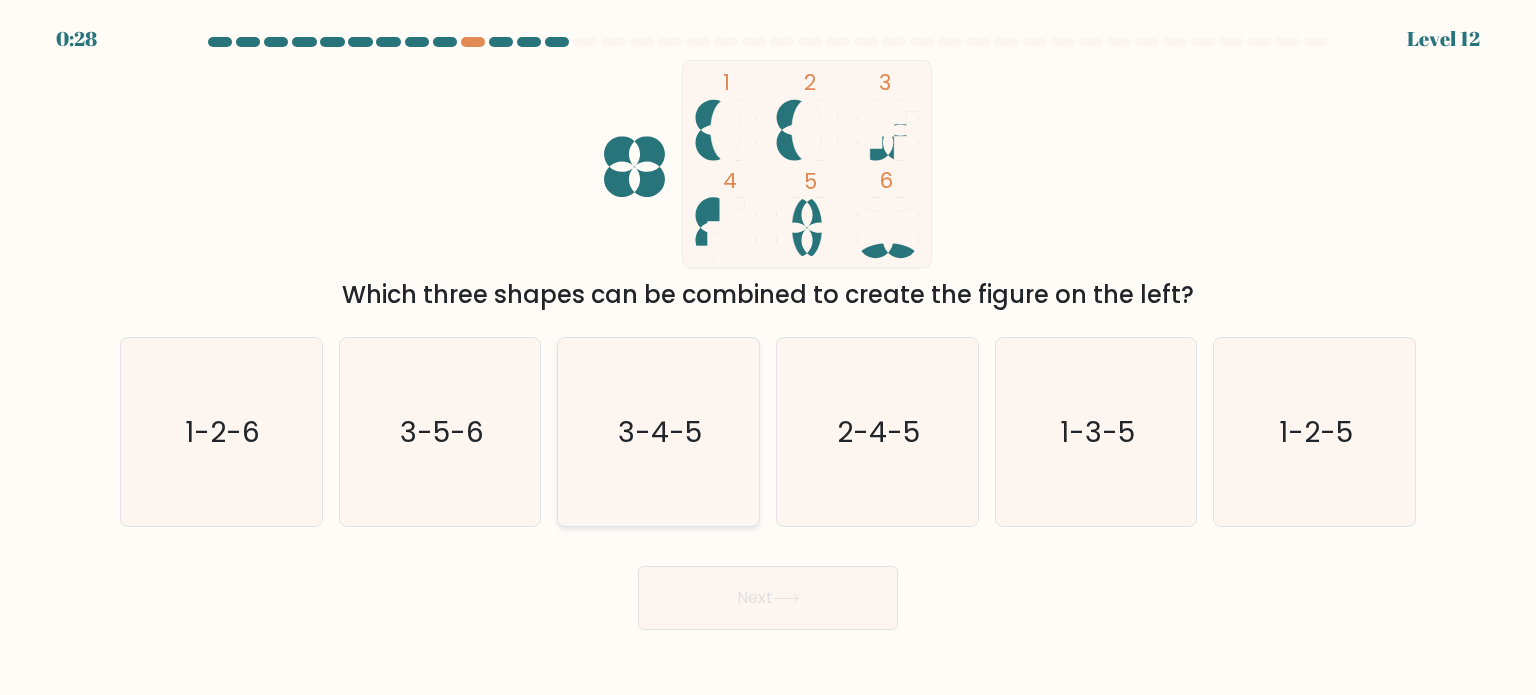 click on "3-4-5" at bounding box center (661, 431) 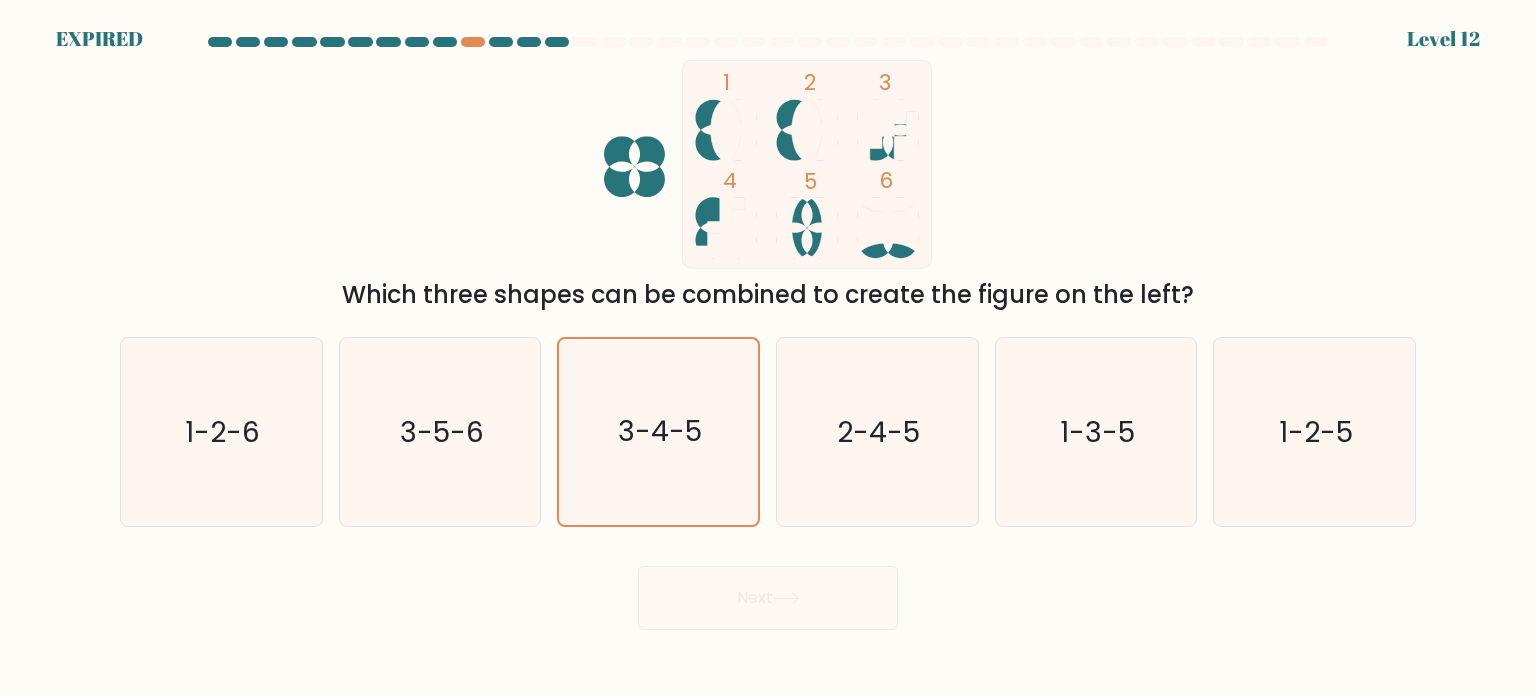 click on "Next" at bounding box center [768, 590] 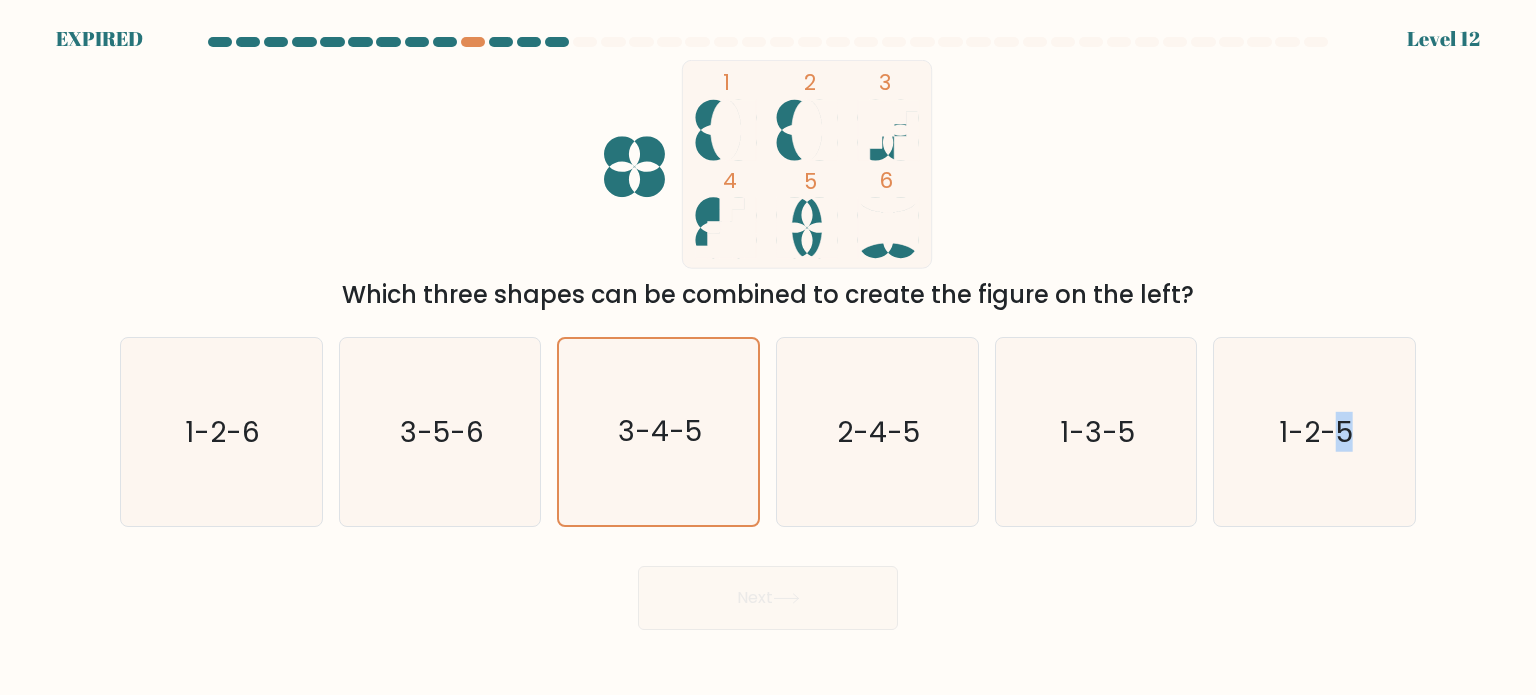 click on "Next" at bounding box center (768, 590) 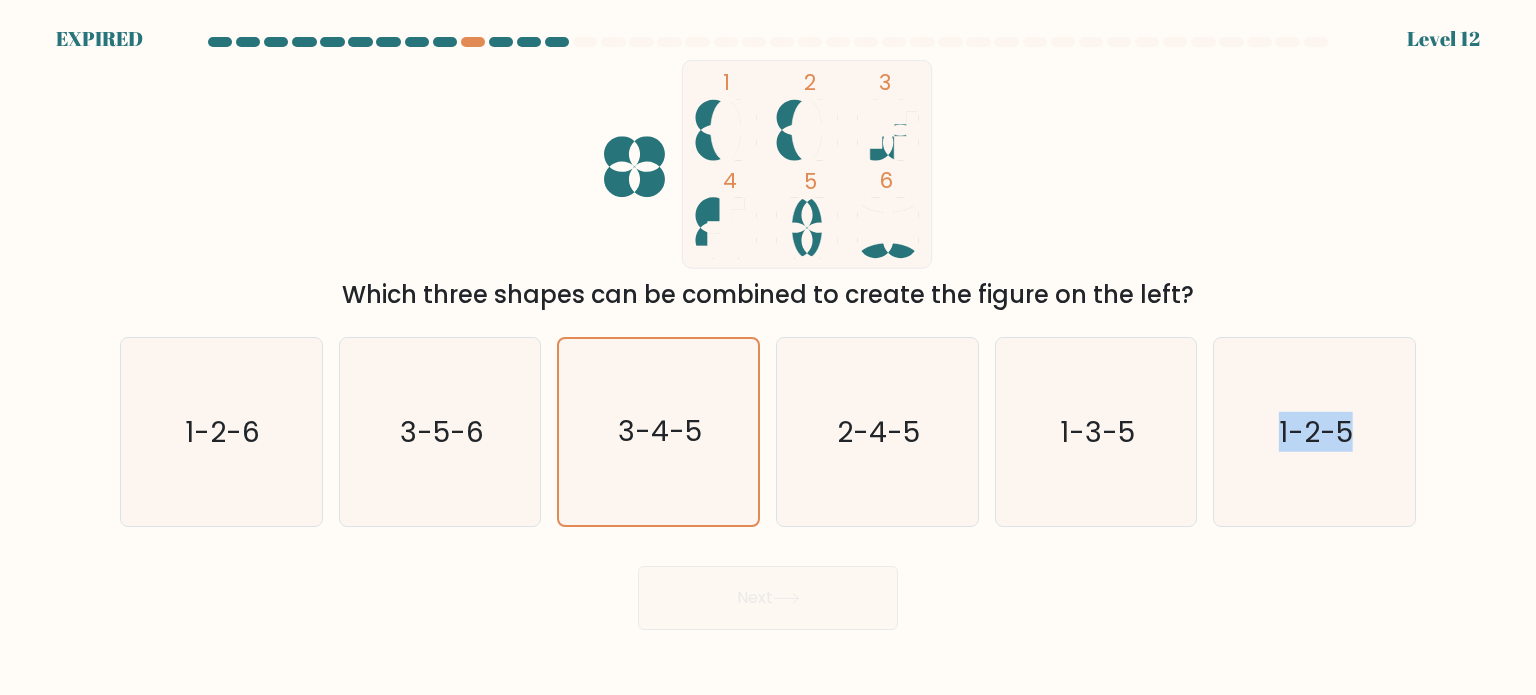click on "Next" at bounding box center (768, 590) 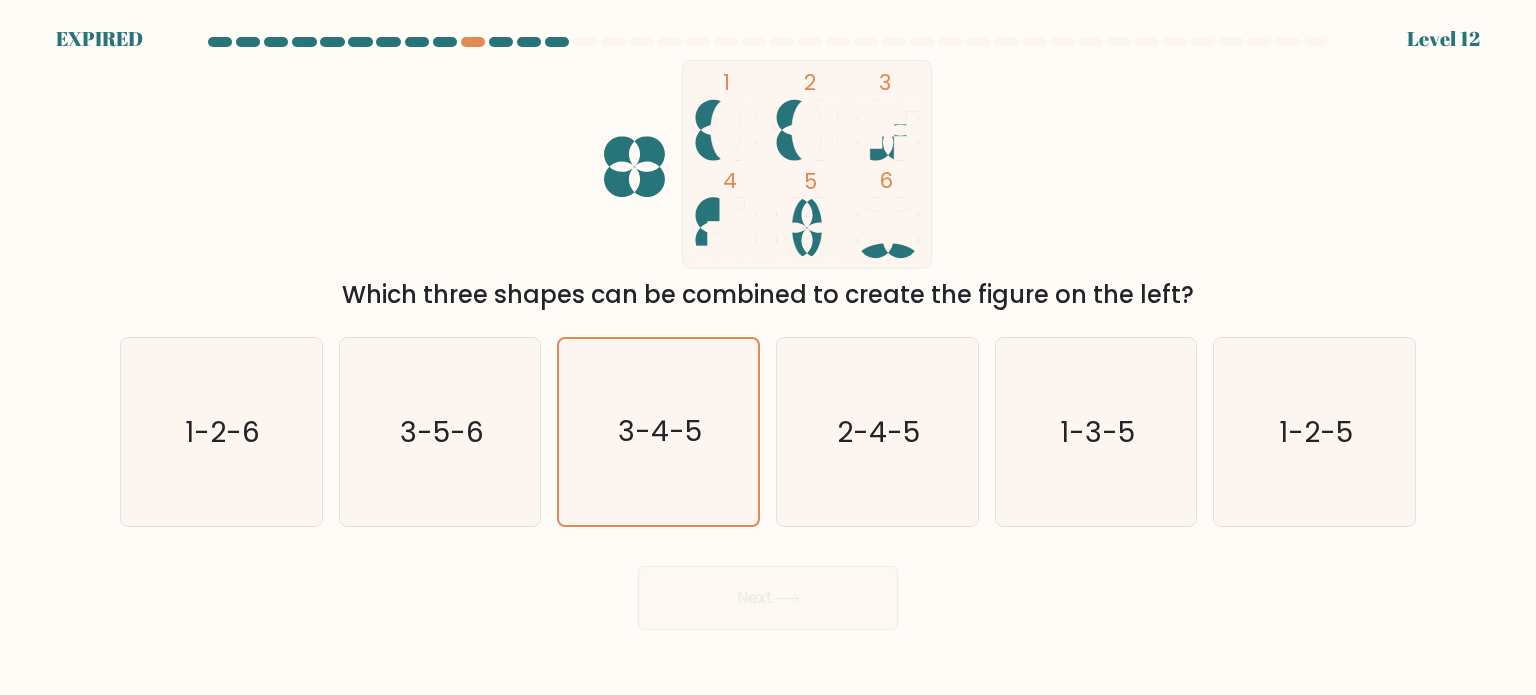 click on "EXPIRED
Level 12" at bounding box center (768, 347) 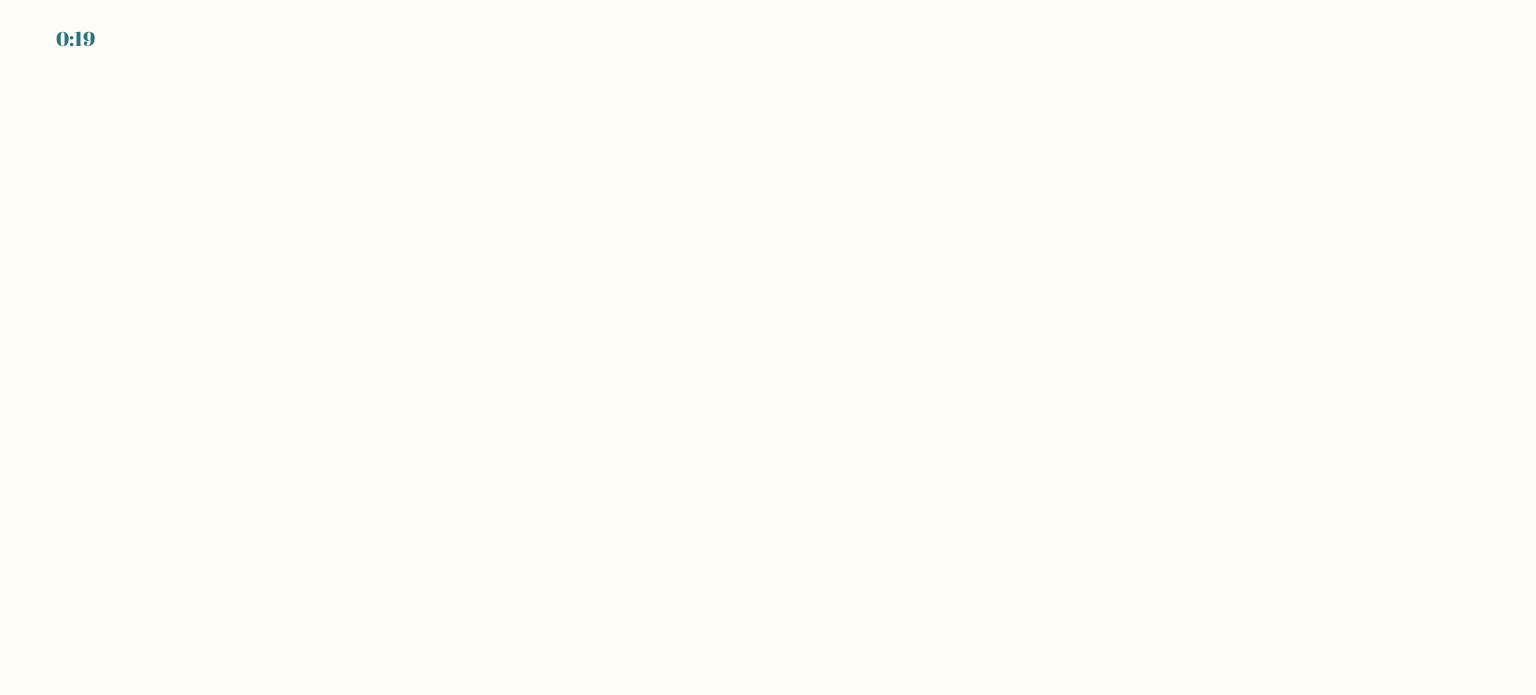 scroll, scrollTop: 0, scrollLeft: 0, axis: both 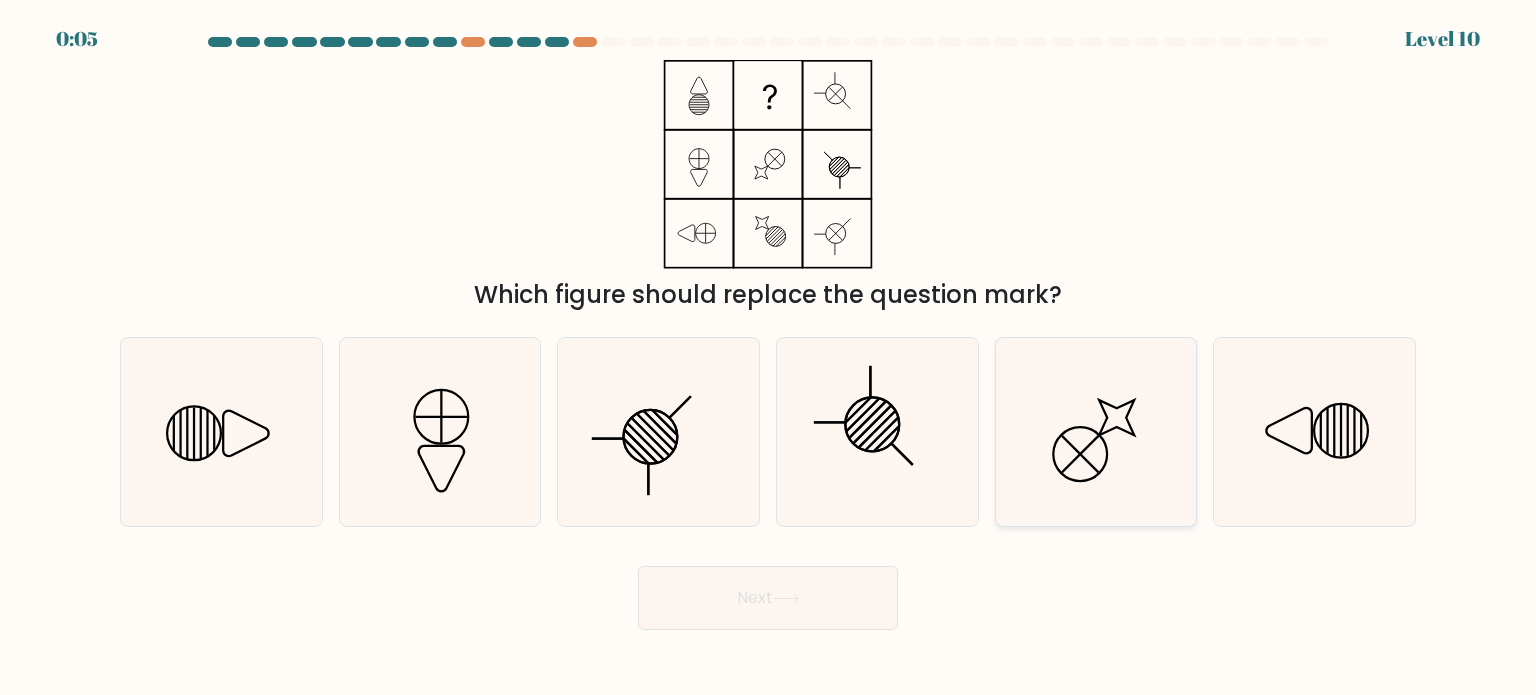 click on "e." at bounding box center (768, 353) 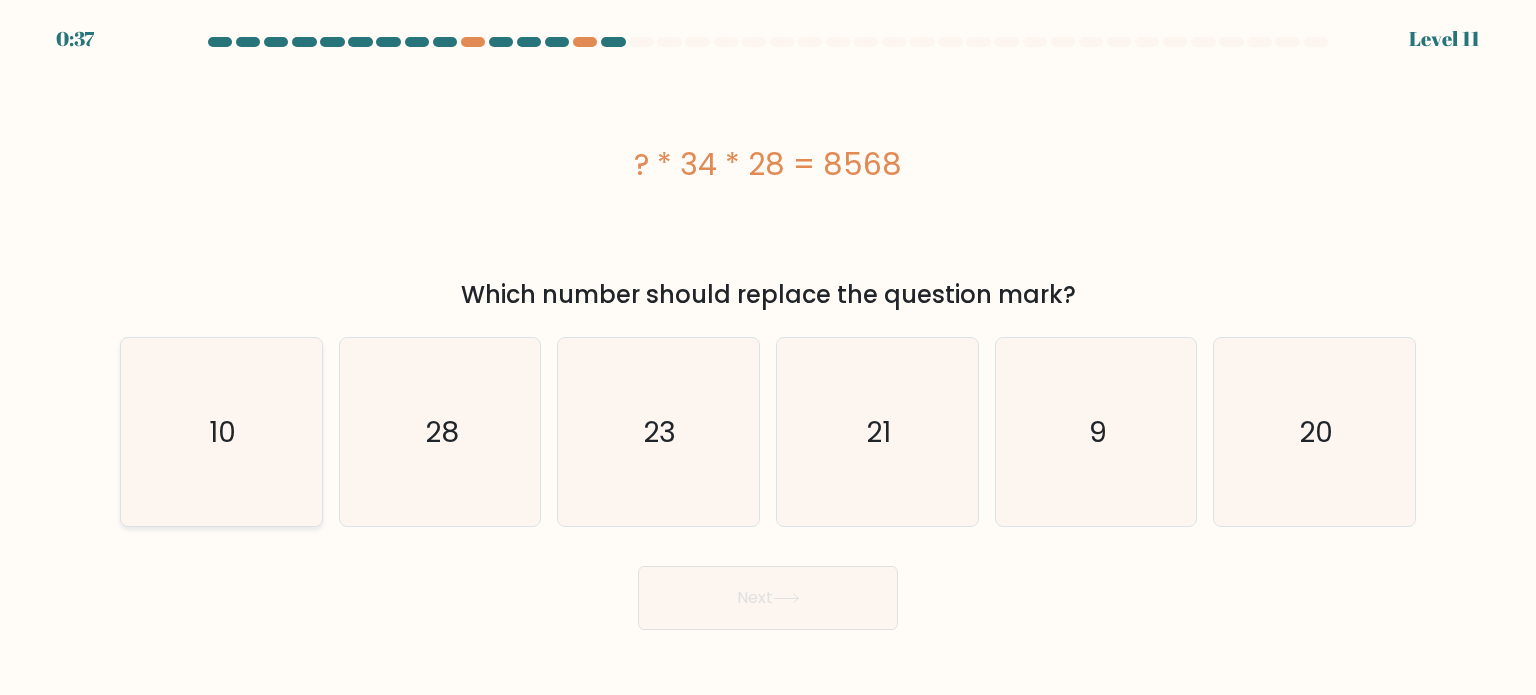 click on "a.
10" at bounding box center [768, 353] 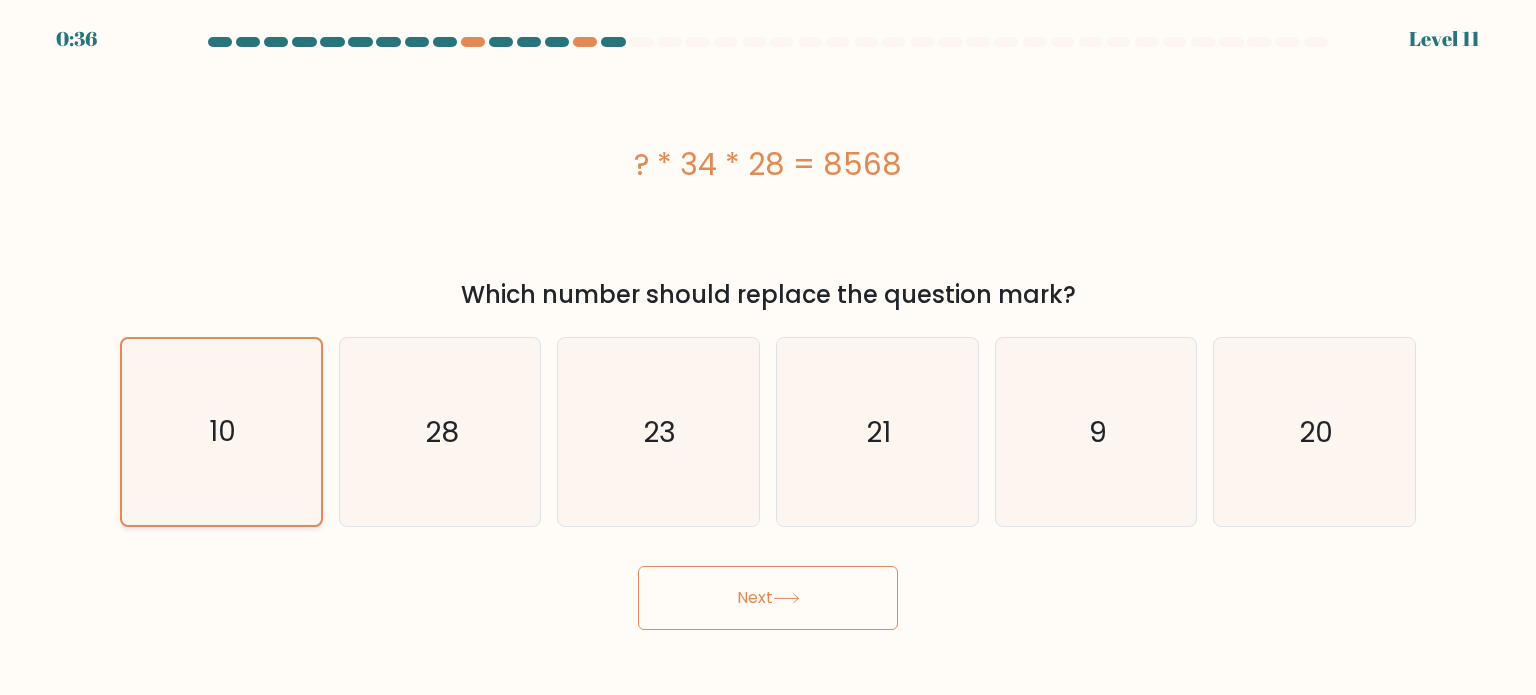 click on "10" at bounding box center [221, 432] 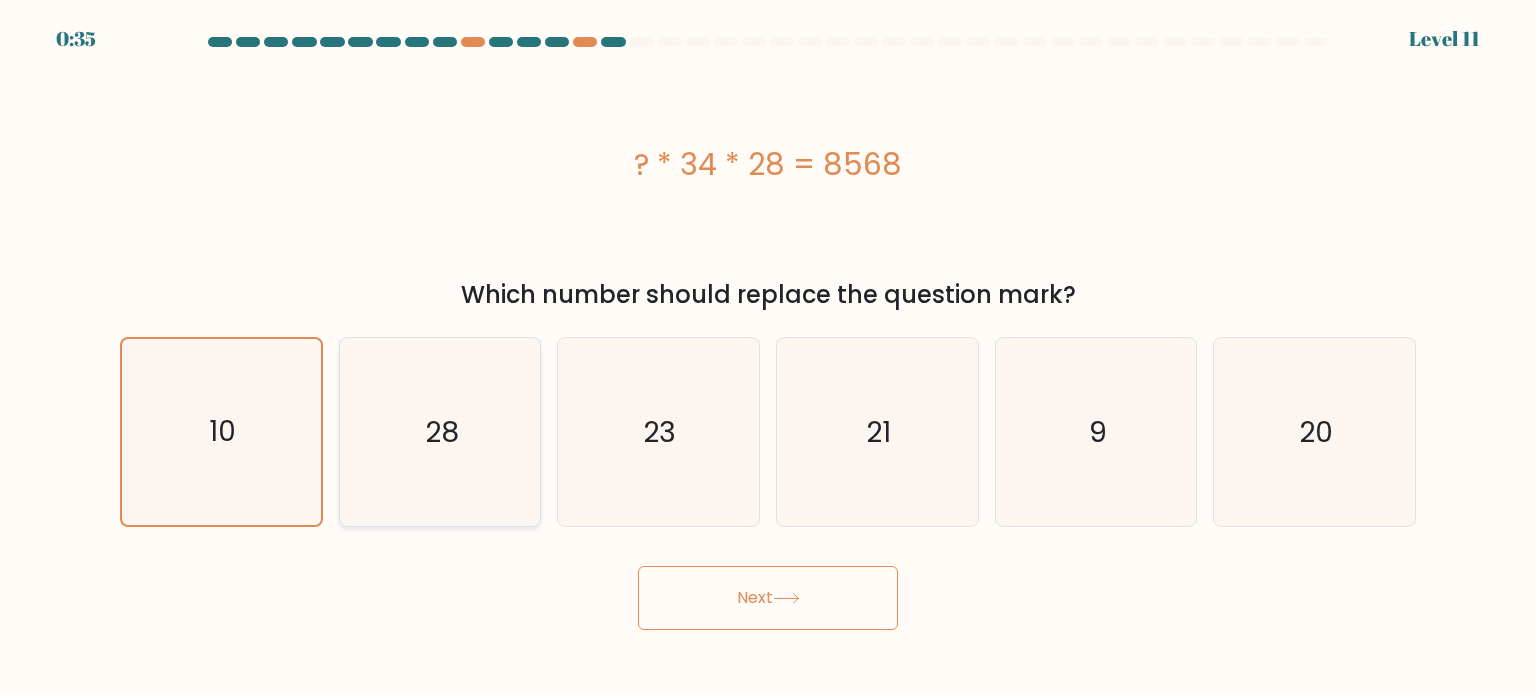 click on "28" at bounding box center (440, 432) 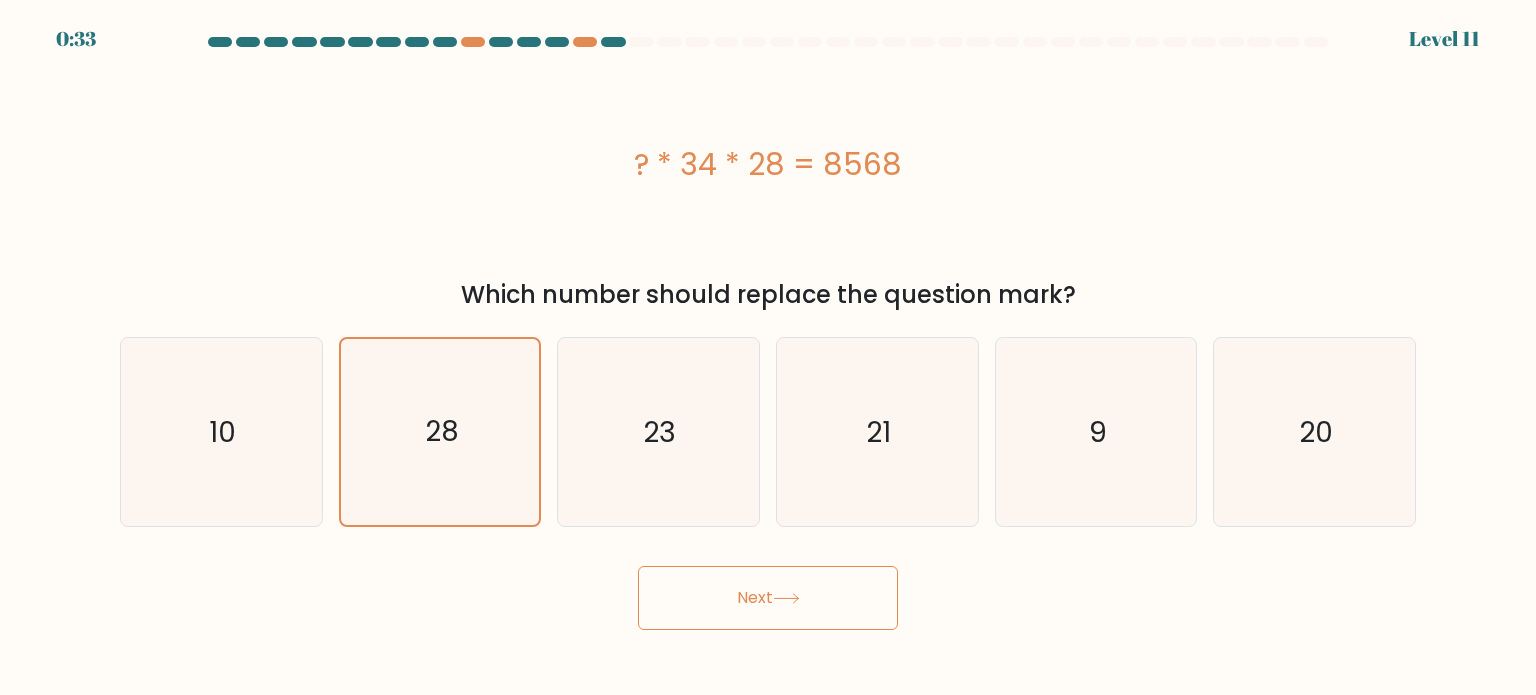 click on "Next" at bounding box center [768, 598] 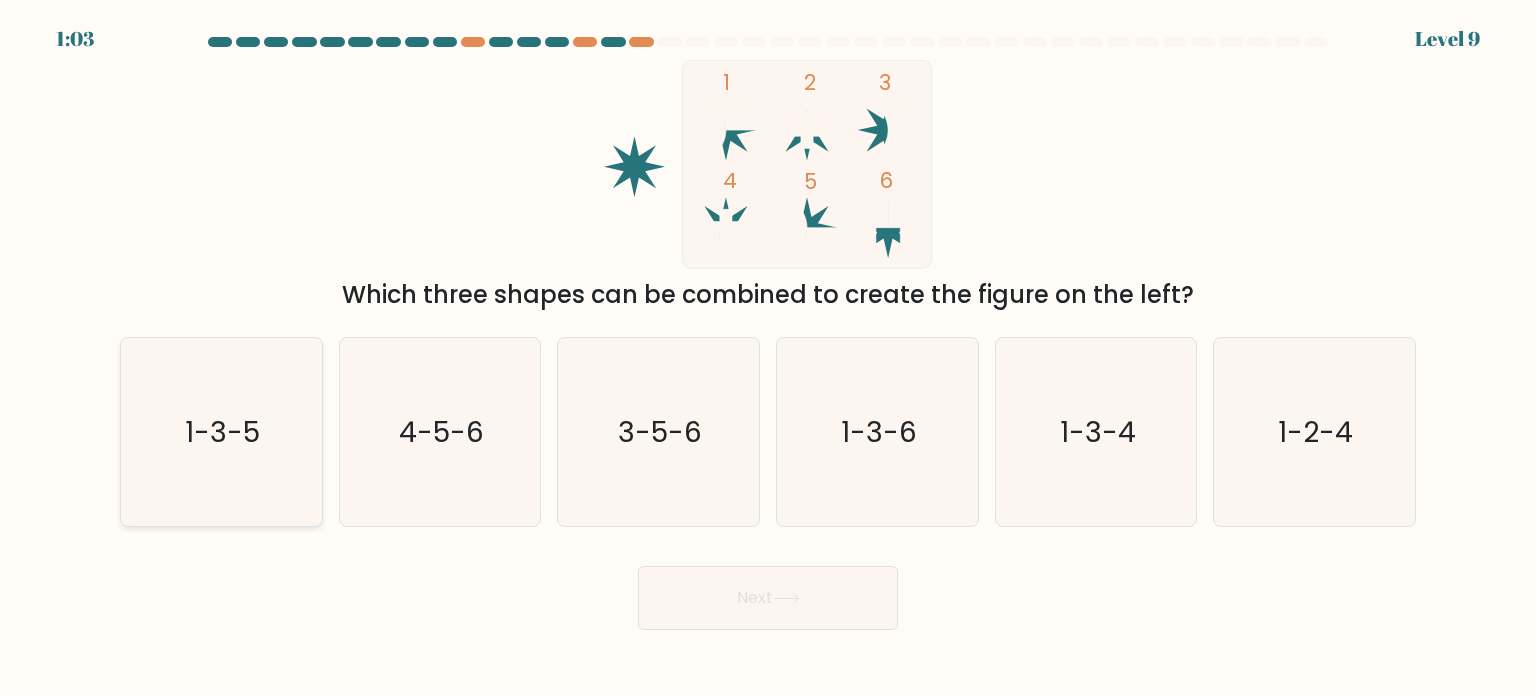 click on "1-3-5" at bounding box center (223, 431) 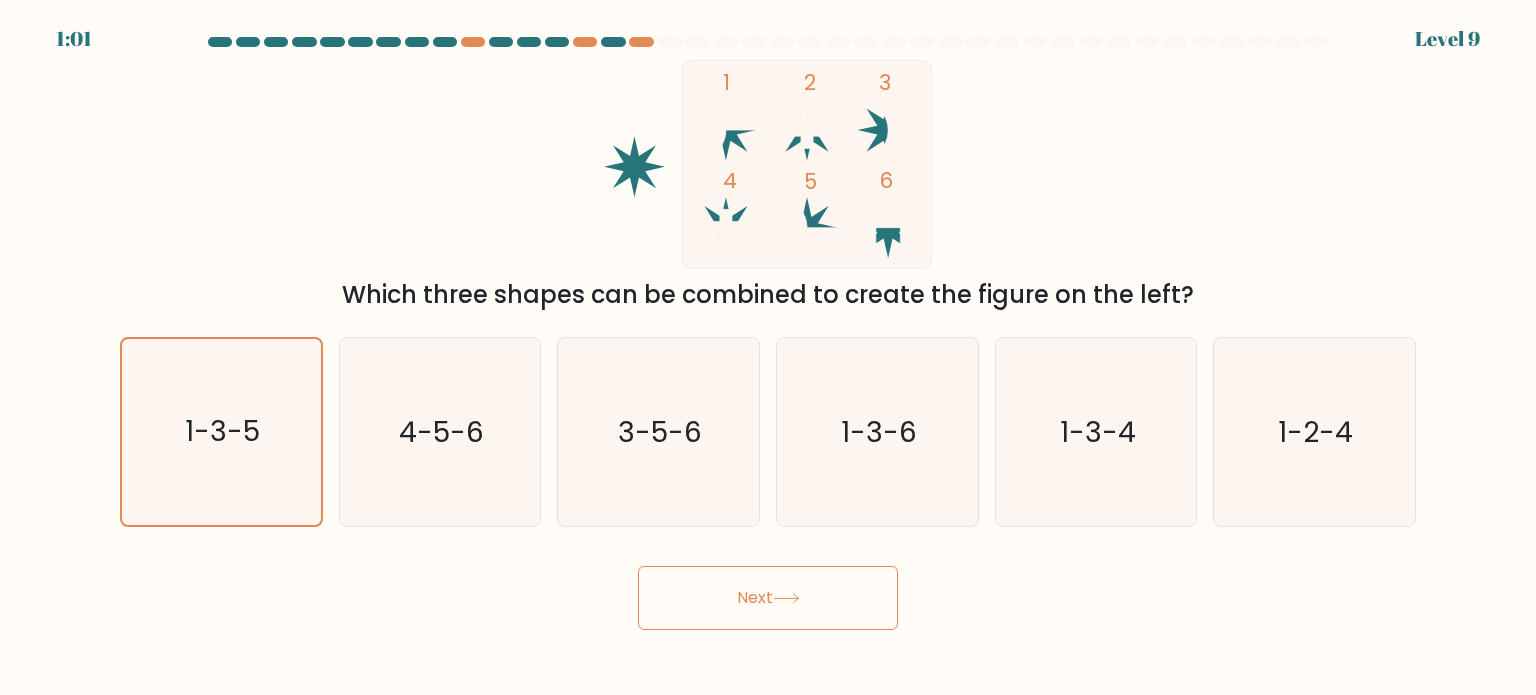 click on "Next" at bounding box center [768, 598] 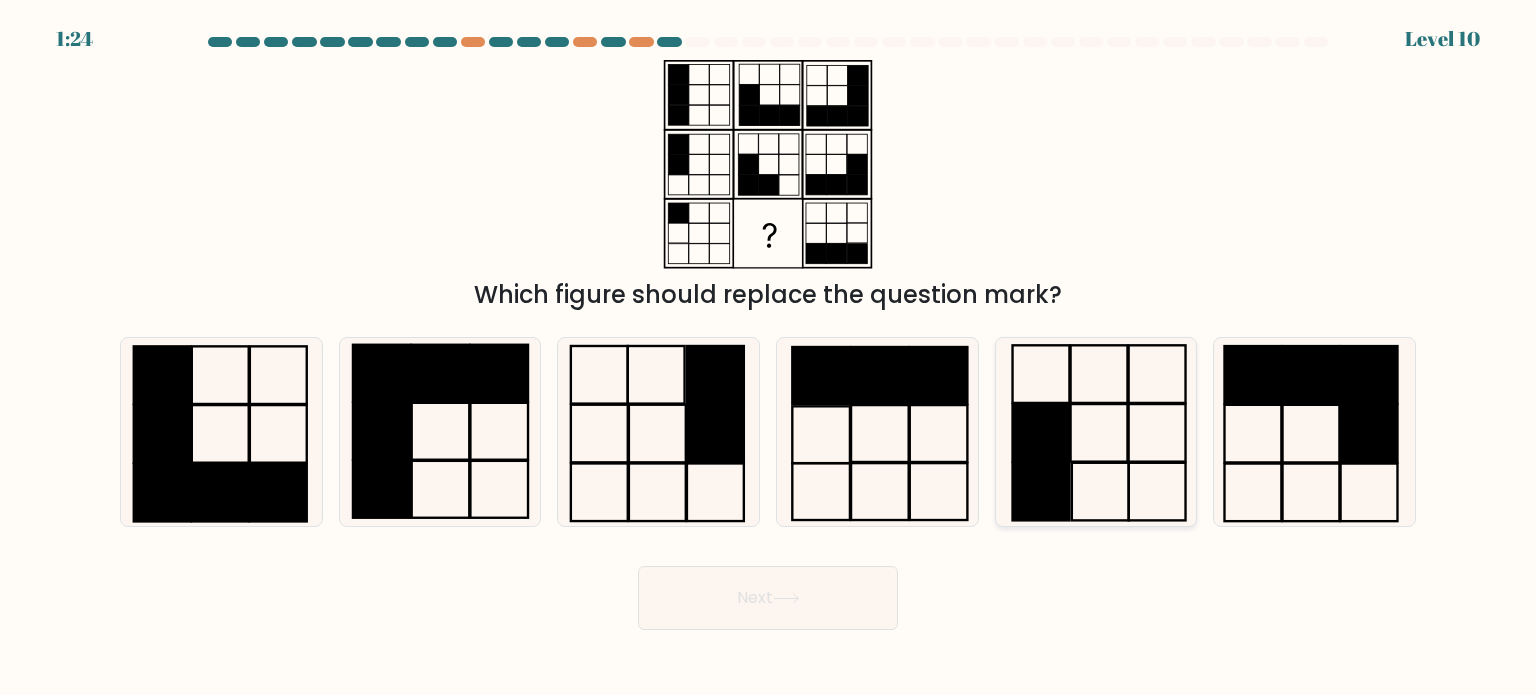 click at bounding box center [1040, 433] 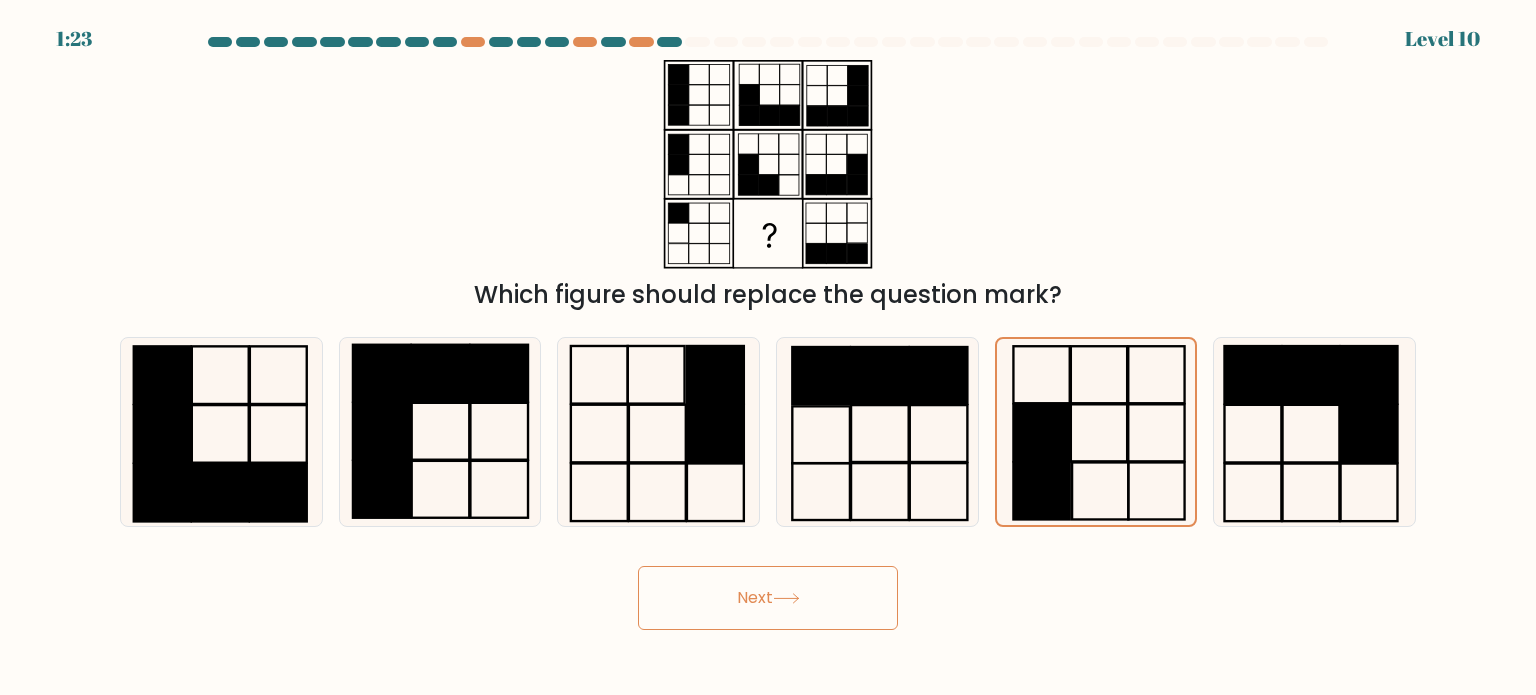 click on "1:23
Level 10" at bounding box center [768, 347] 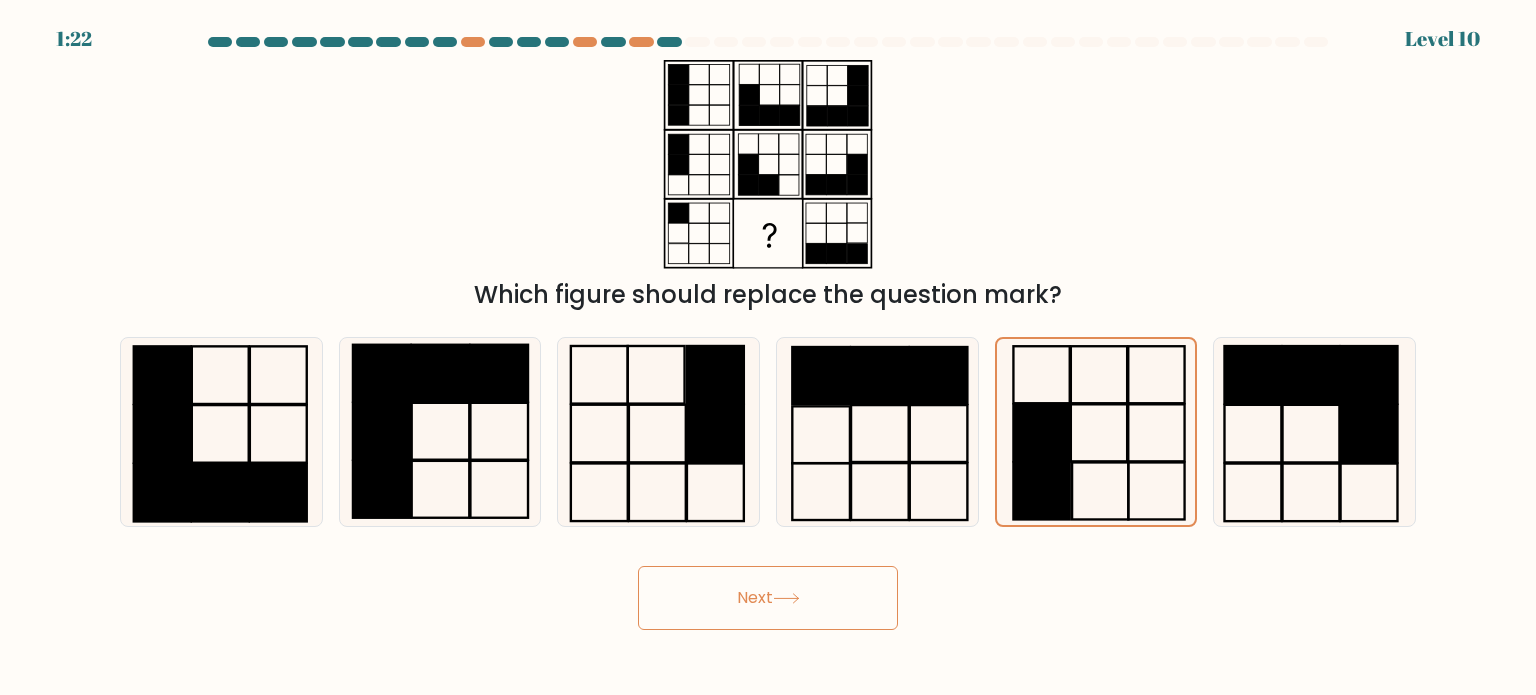 click on "Next" at bounding box center (768, 598) 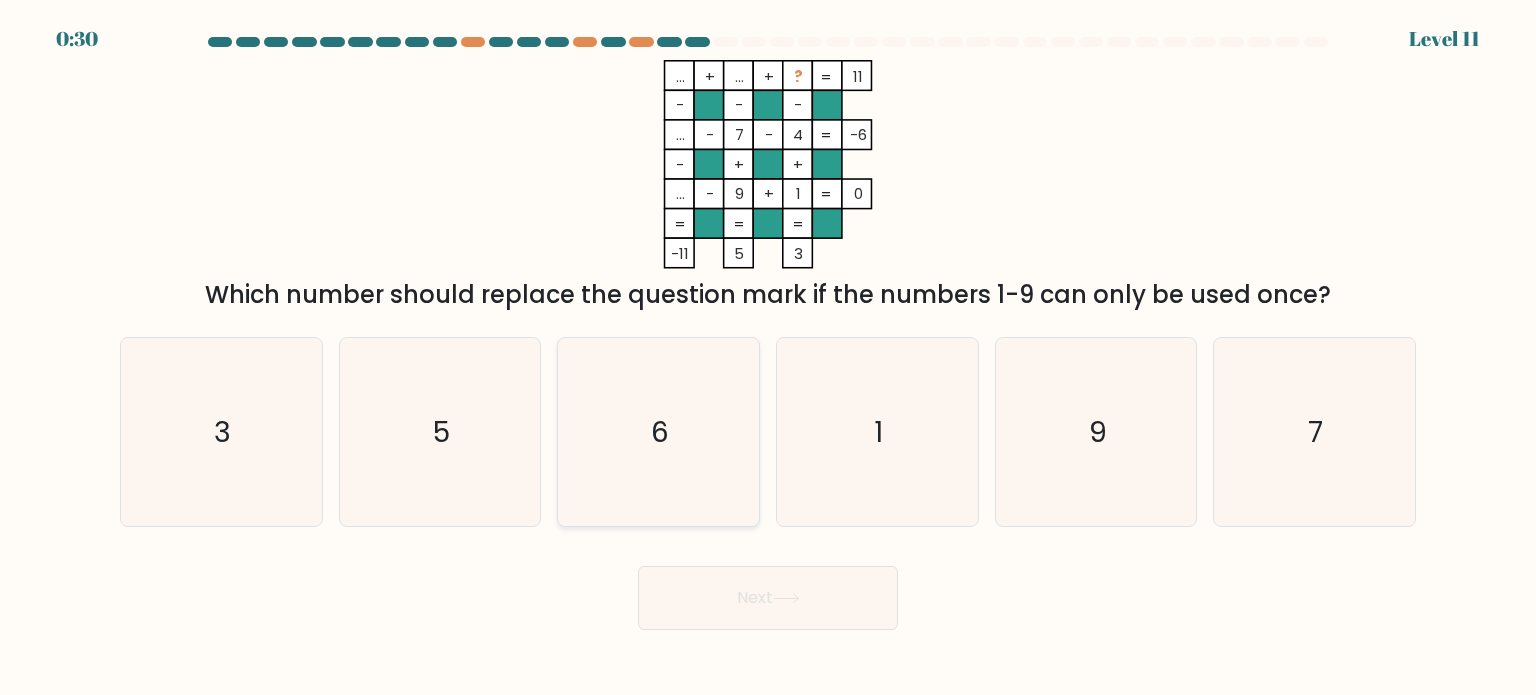 click on "6" at bounding box center [658, 432] 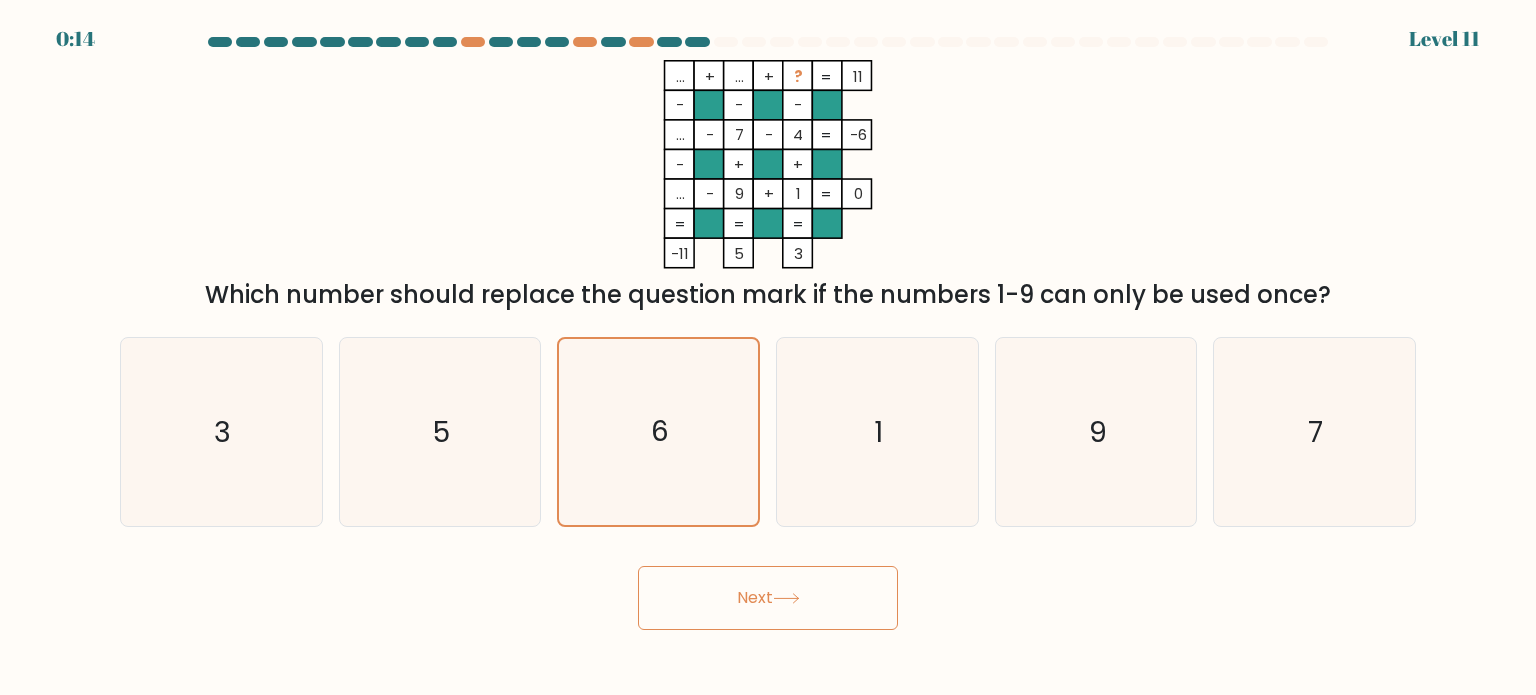 click on "Next" at bounding box center (768, 598) 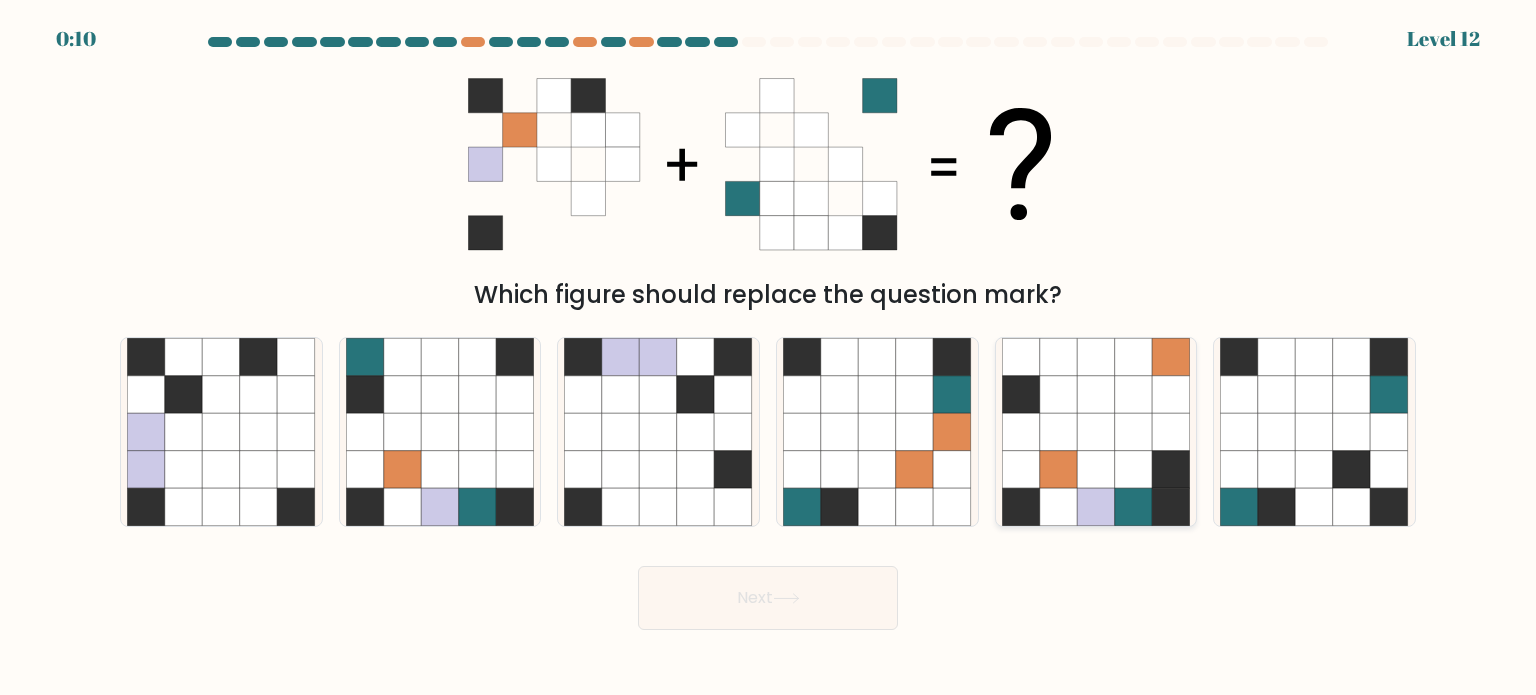 click at bounding box center (1134, 432) 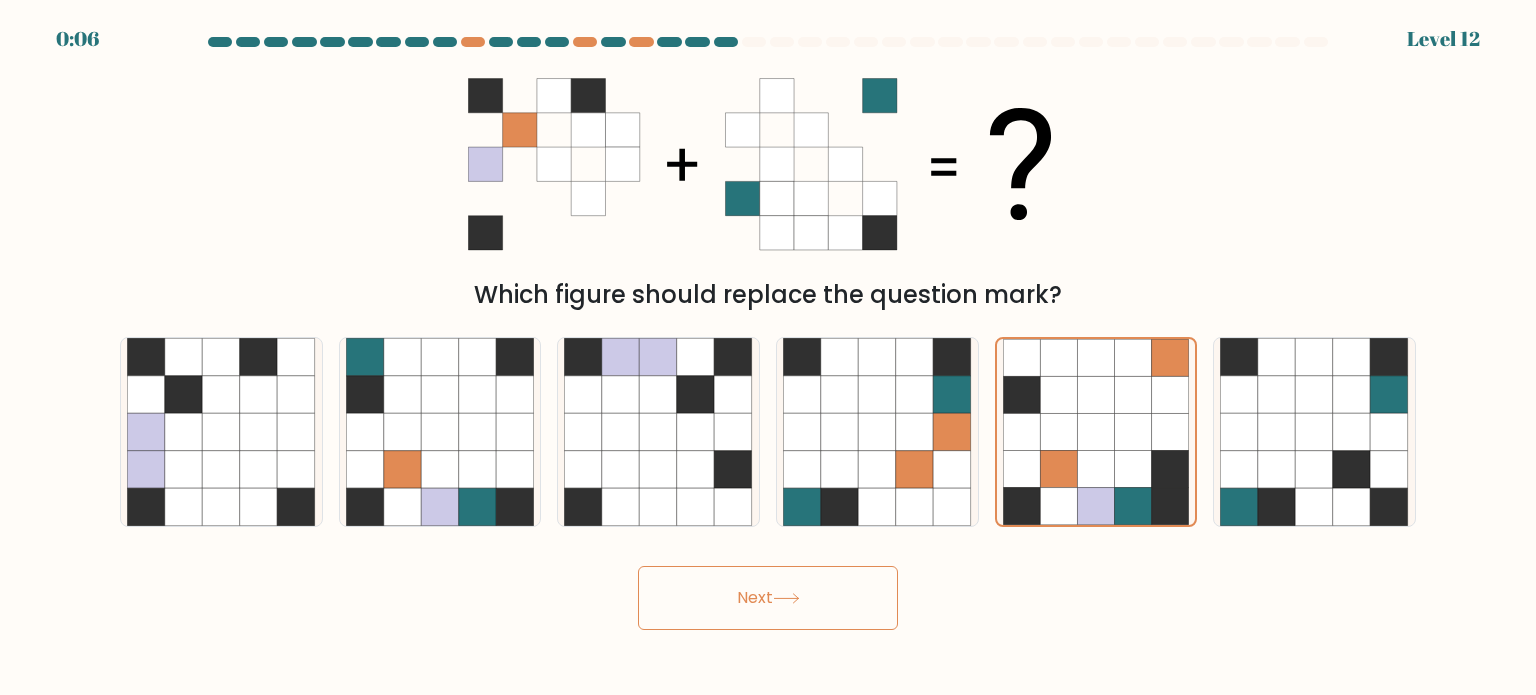 click on "Next" at bounding box center [768, 598] 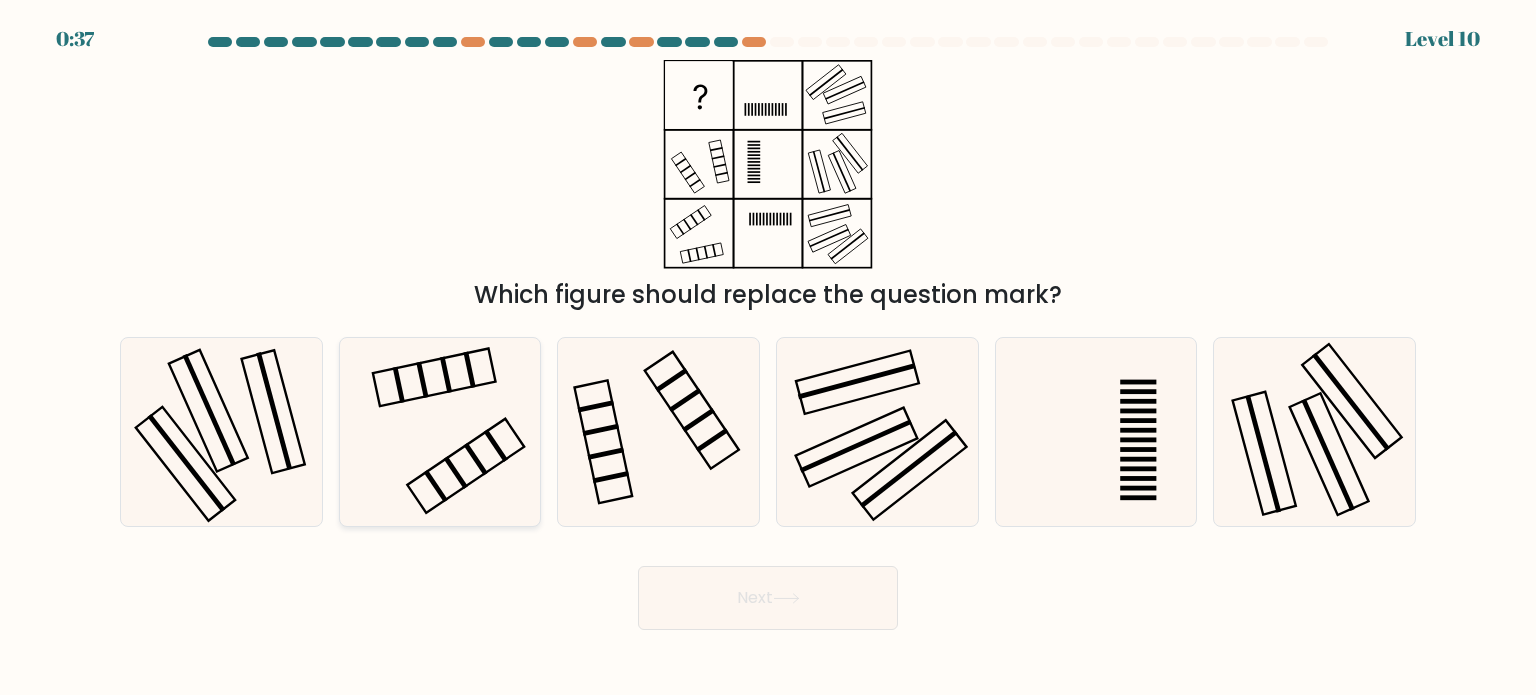 click at bounding box center [440, 432] 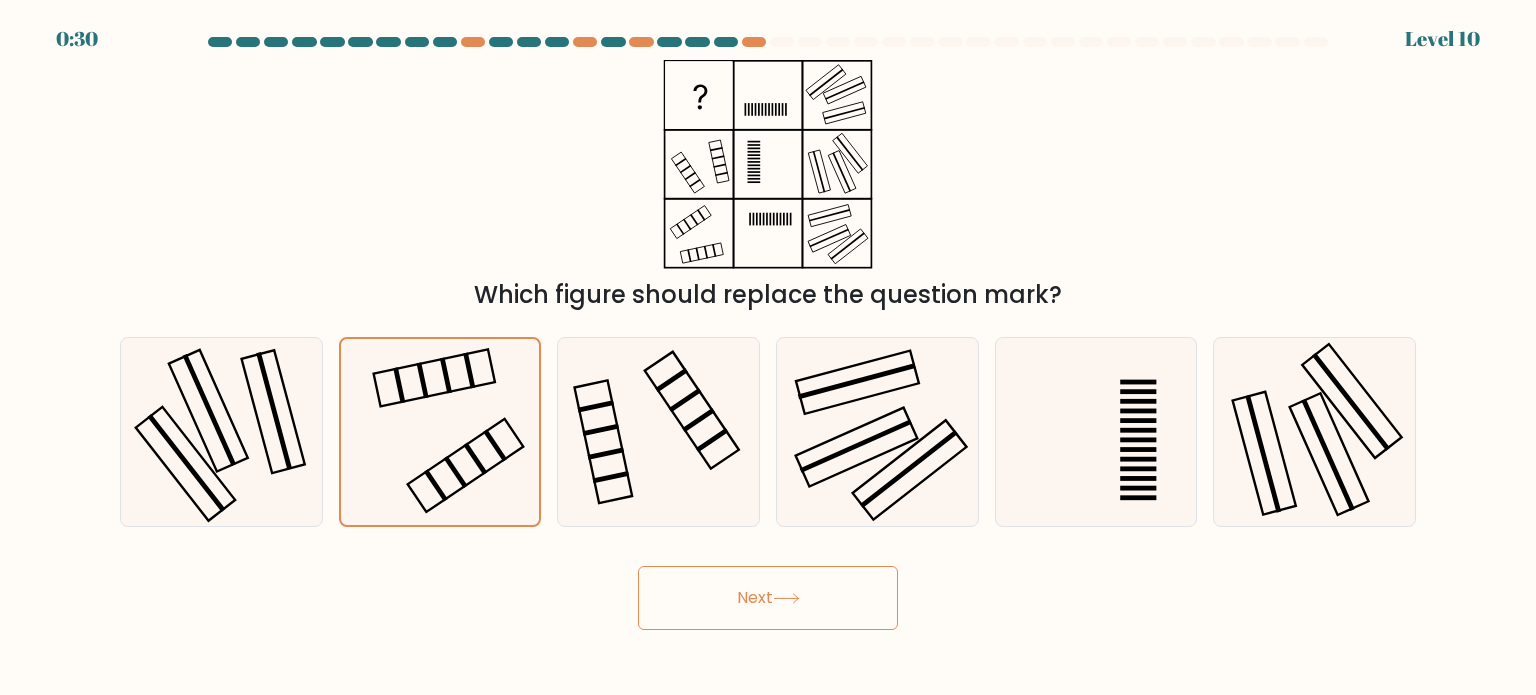 click on "Next" at bounding box center (768, 598) 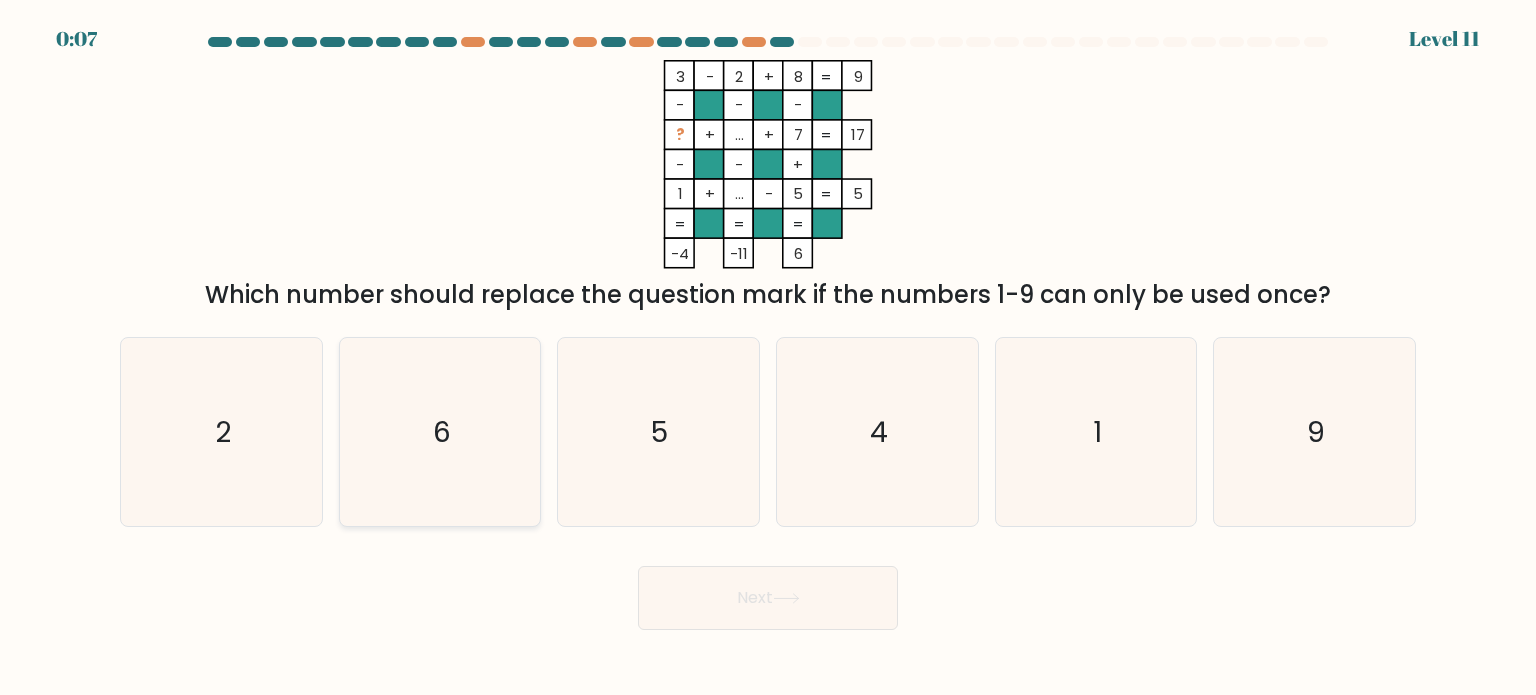 click on "6" at bounding box center (442, 431) 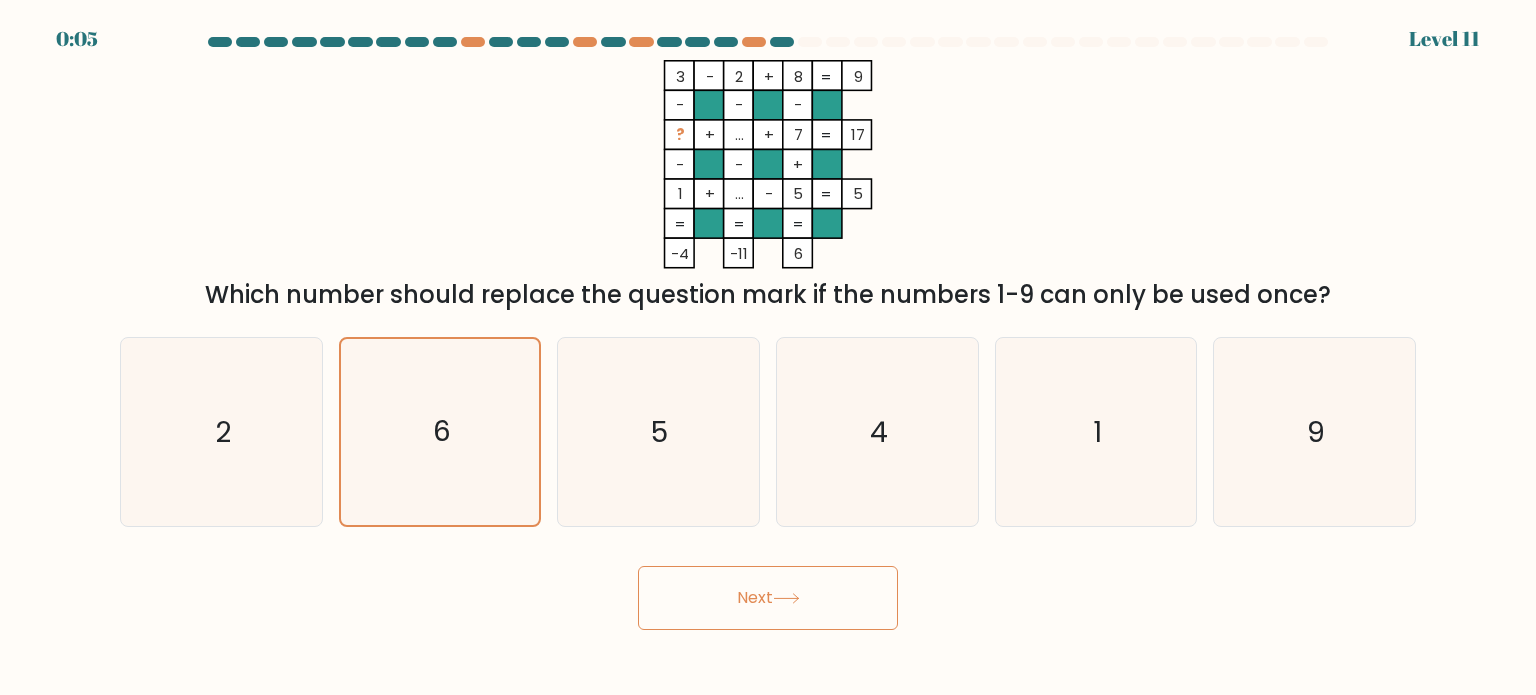 click on "Next" at bounding box center (768, 598) 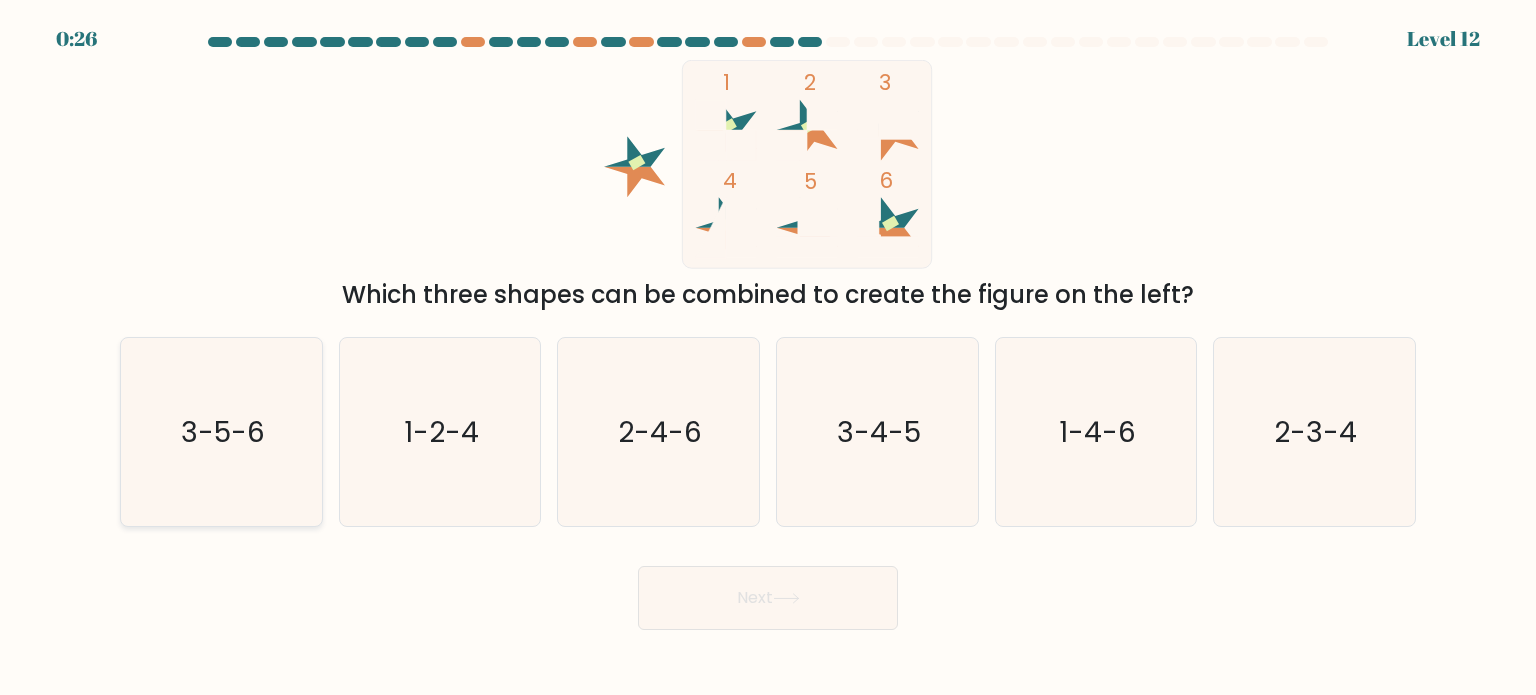 click on "3-5-6" at bounding box center (221, 432) 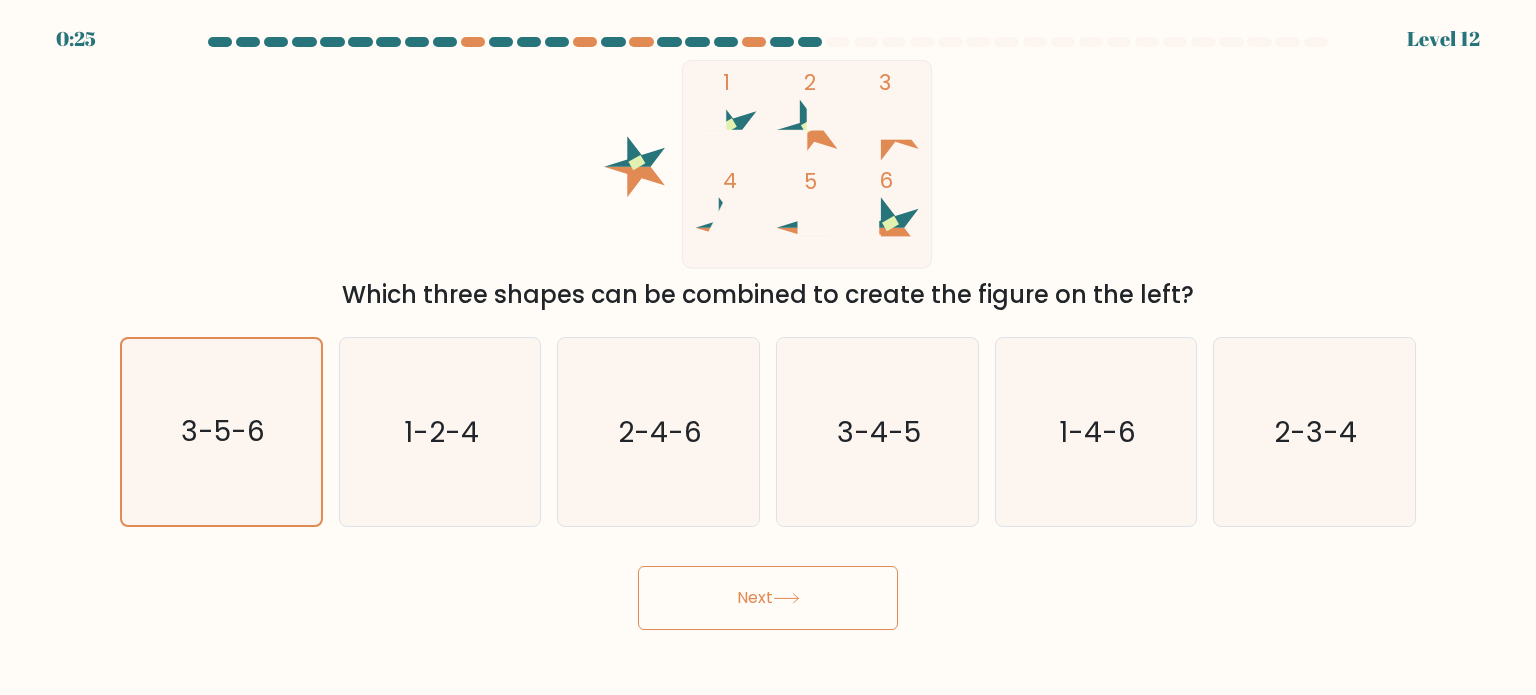 click on "Next" at bounding box center (768, 598) 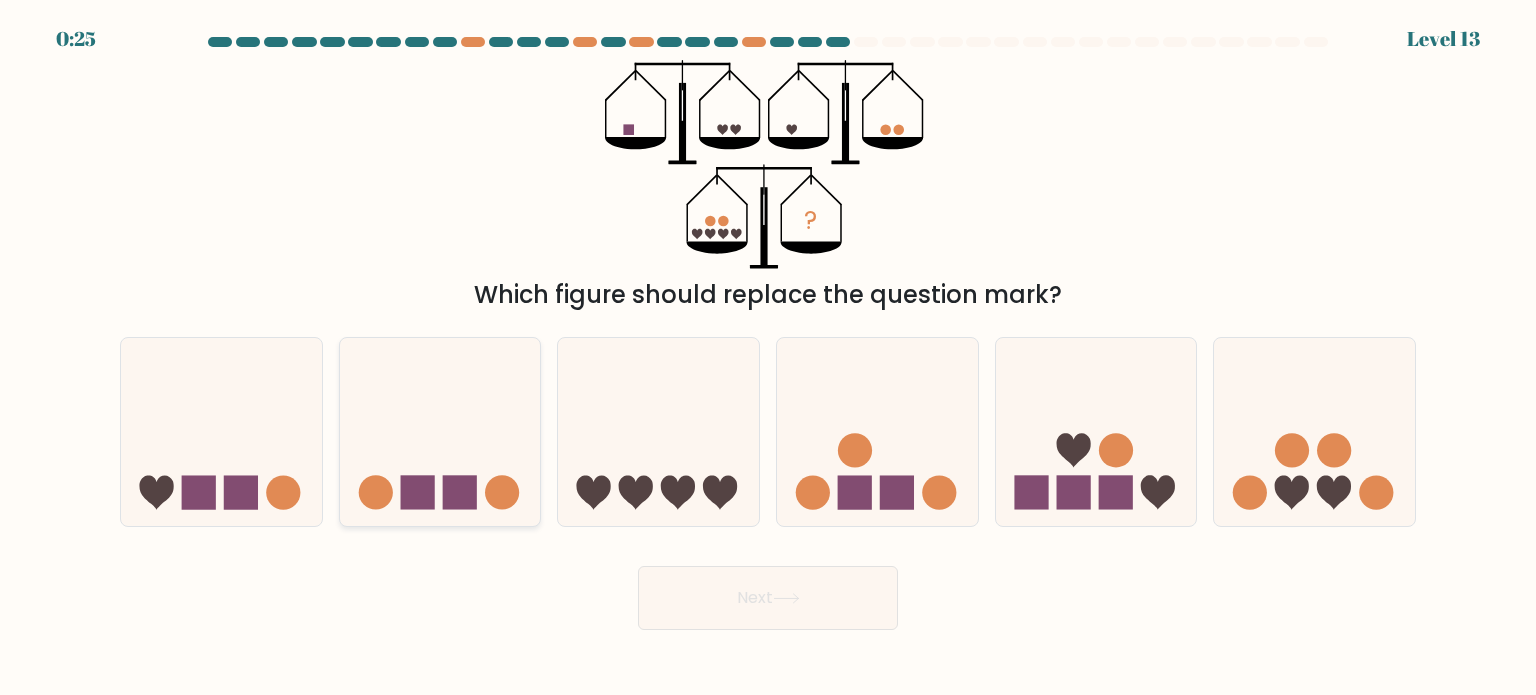 click at bounding box center (440, 432) 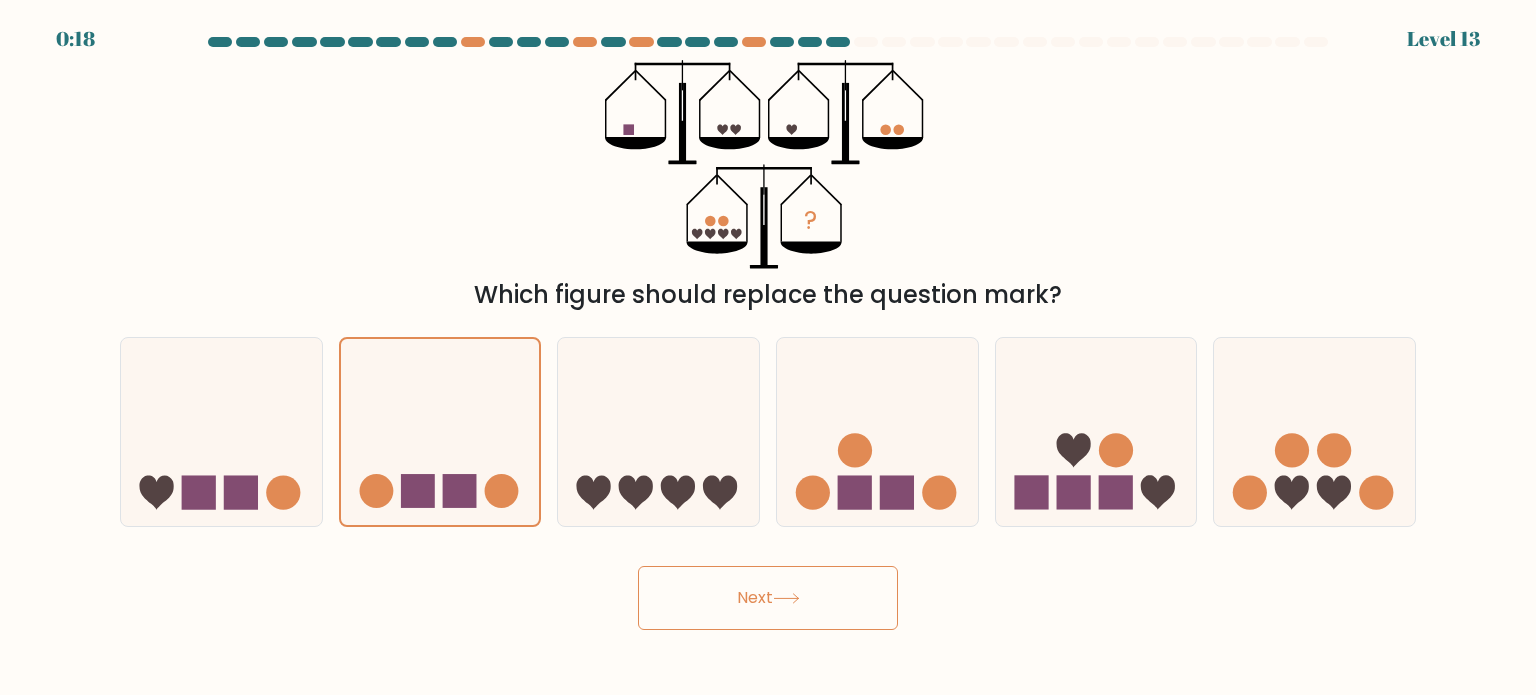 click on "Next" at bounding box center [768, 598] 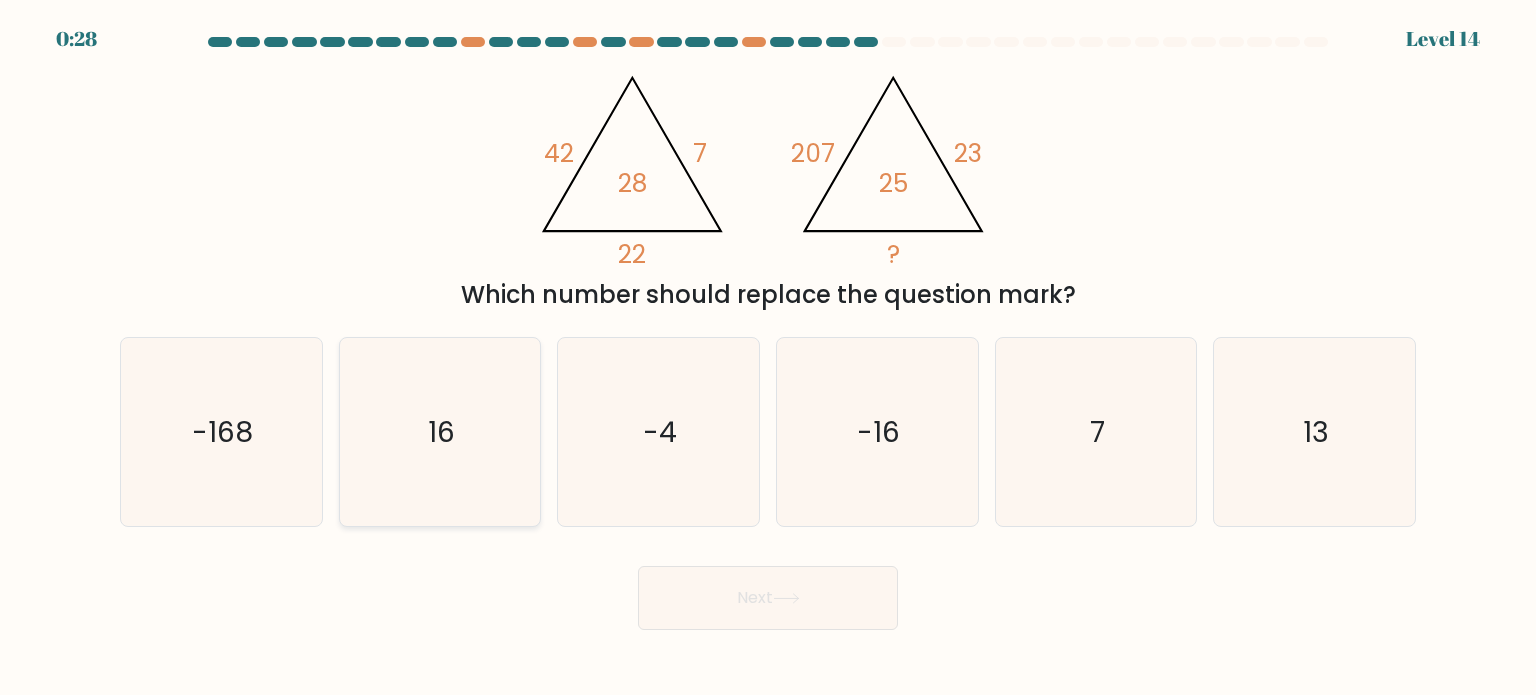 drag, startPoint x: 280, startPoint y: 324, endPoint x: 413, endPoint y: 419, distance: 163.44418 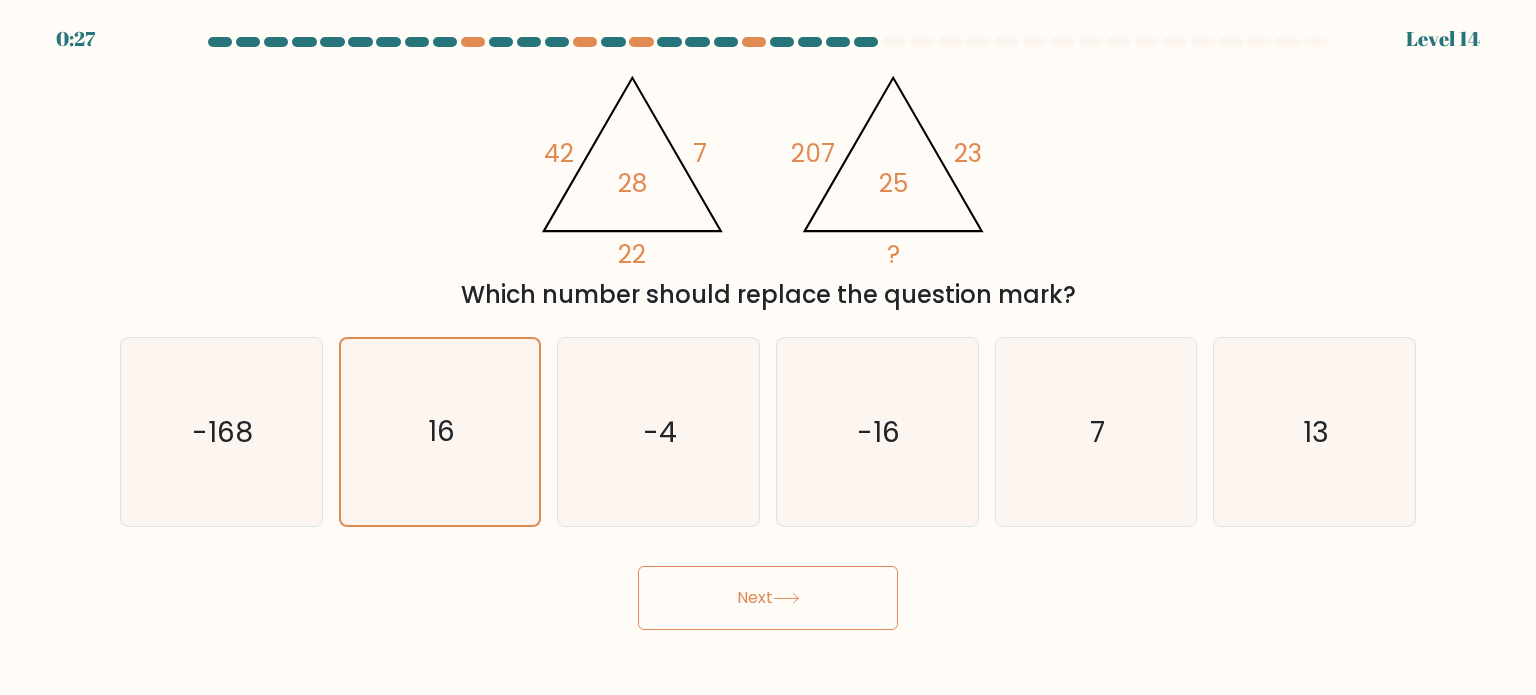 click on "Next" at bounding box center [768, 598] 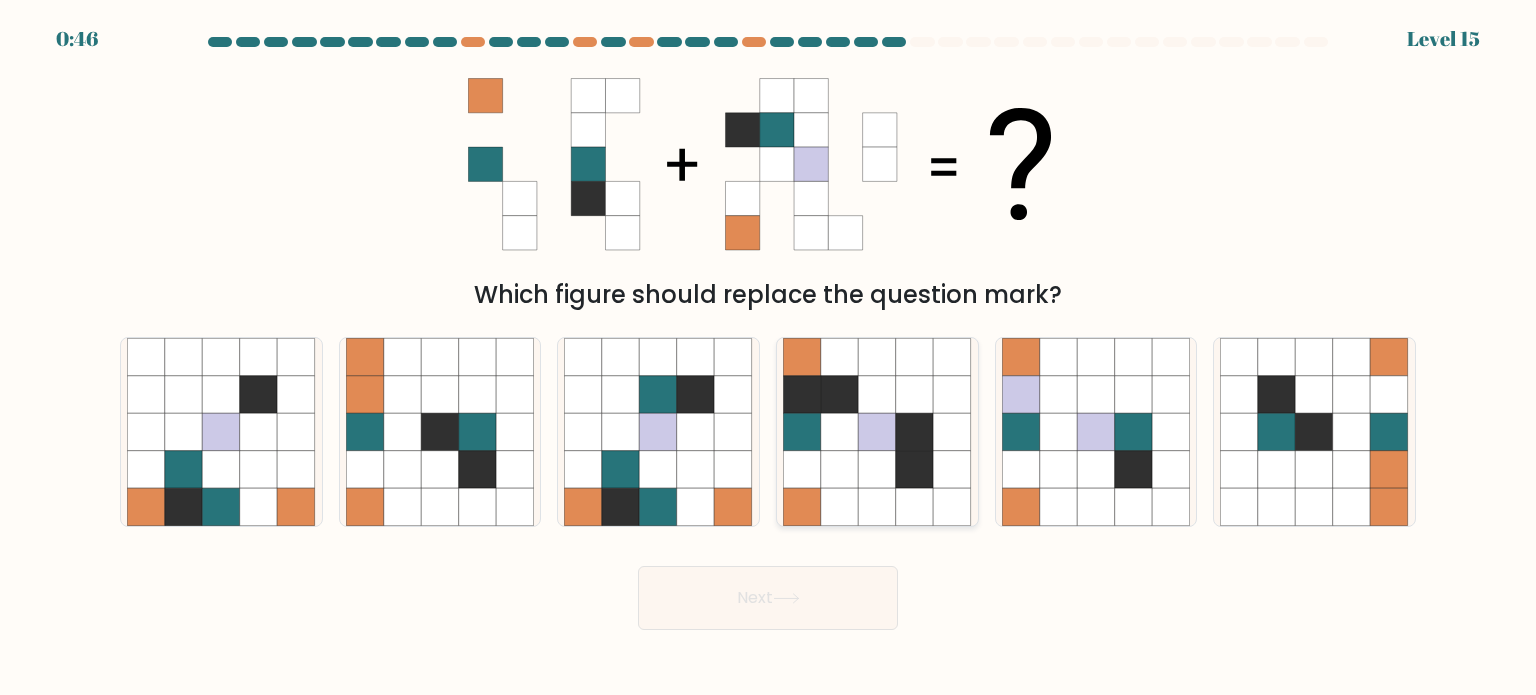 click at bounding box center (878, 432) 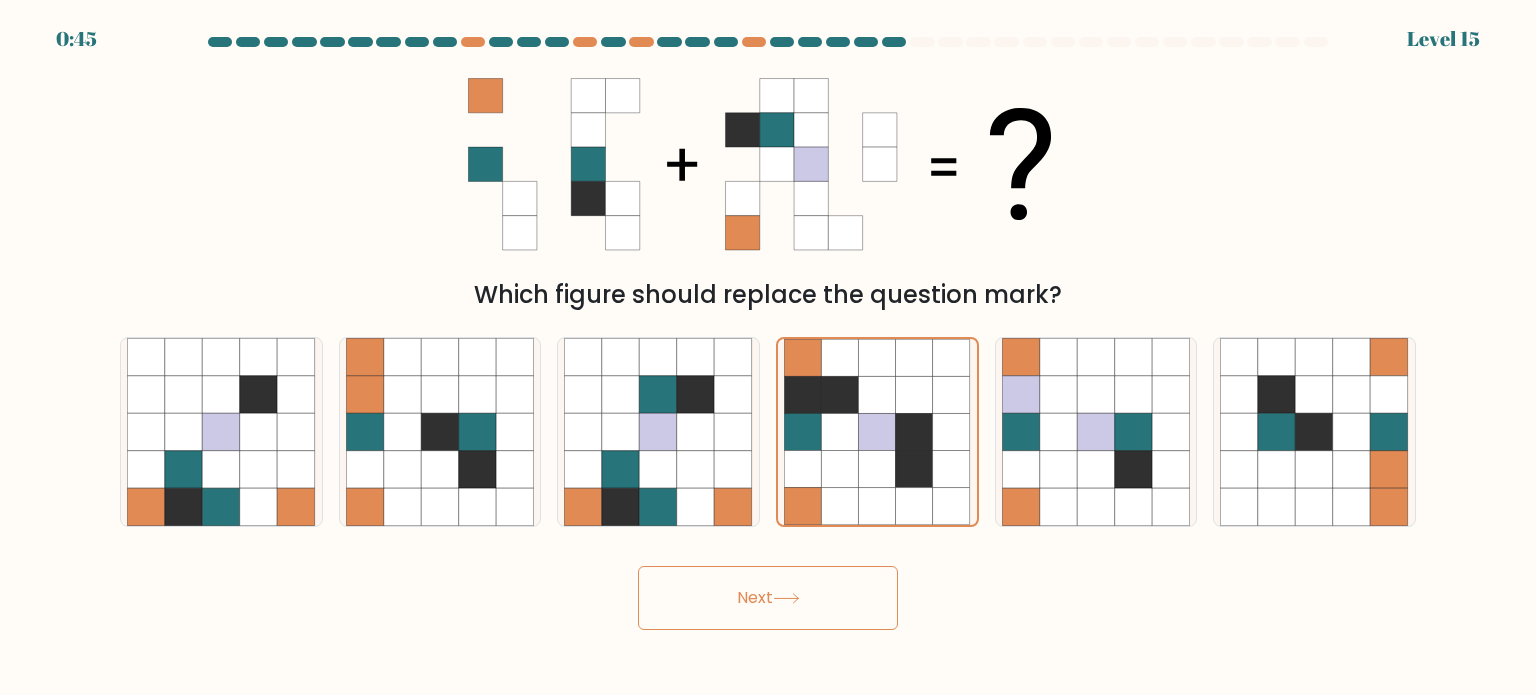 click on "Next" at bounding box center [768, 598] 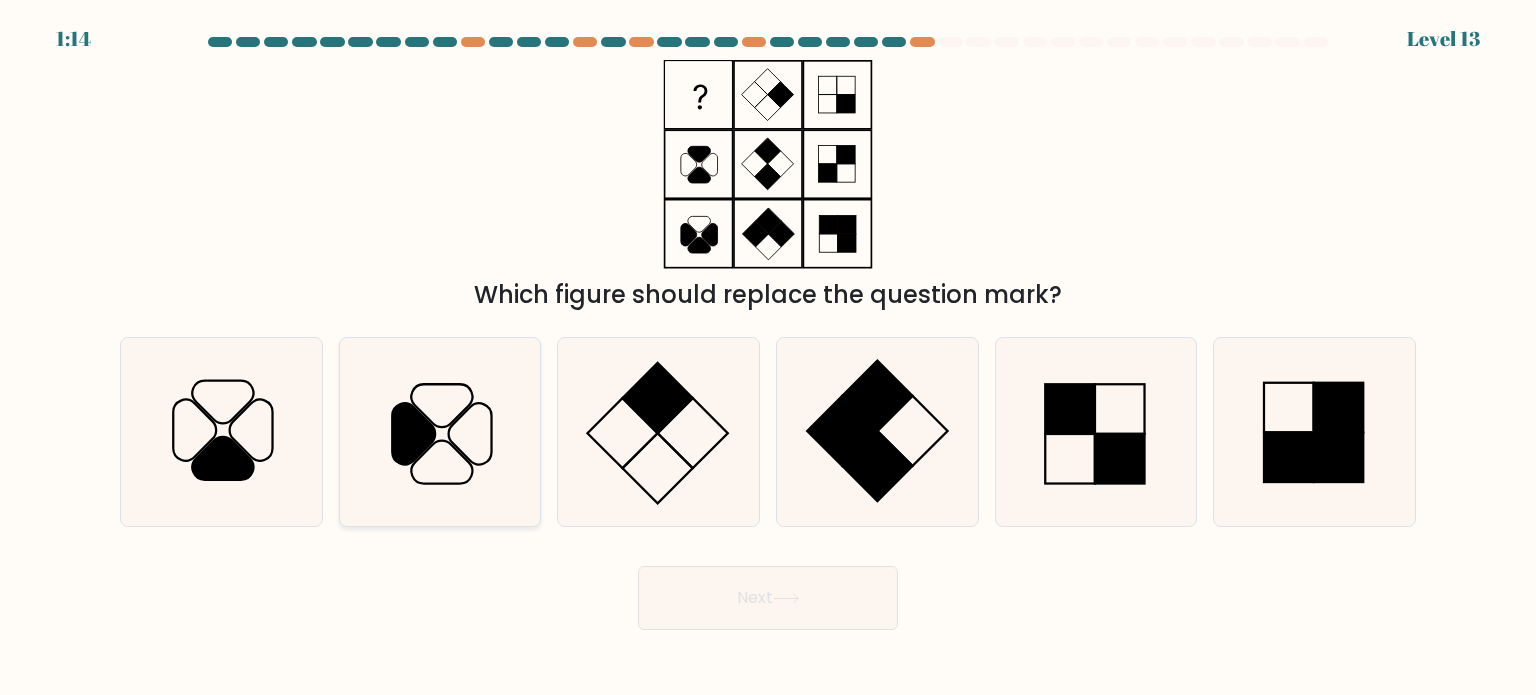 click at bounding box center (413, 433) 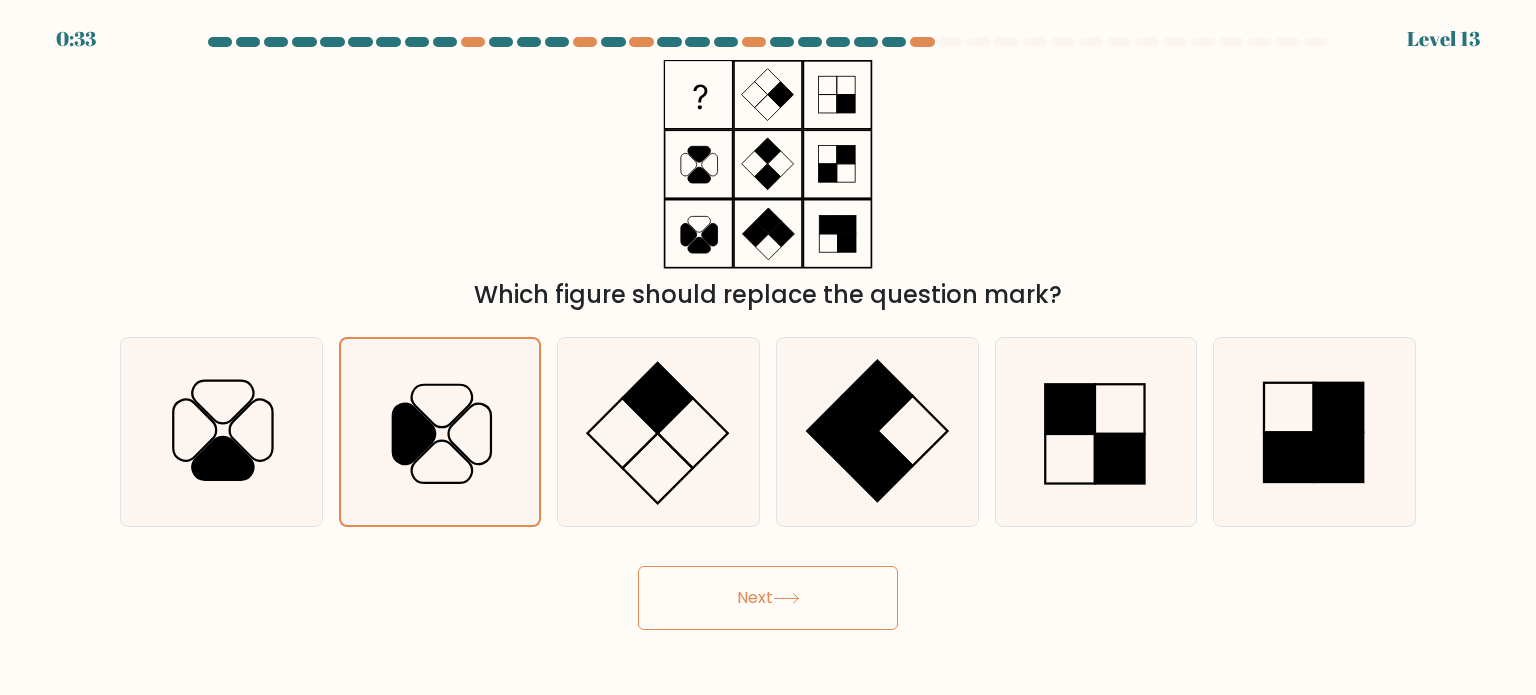 click on "Next" at bounding box center (768, 598) 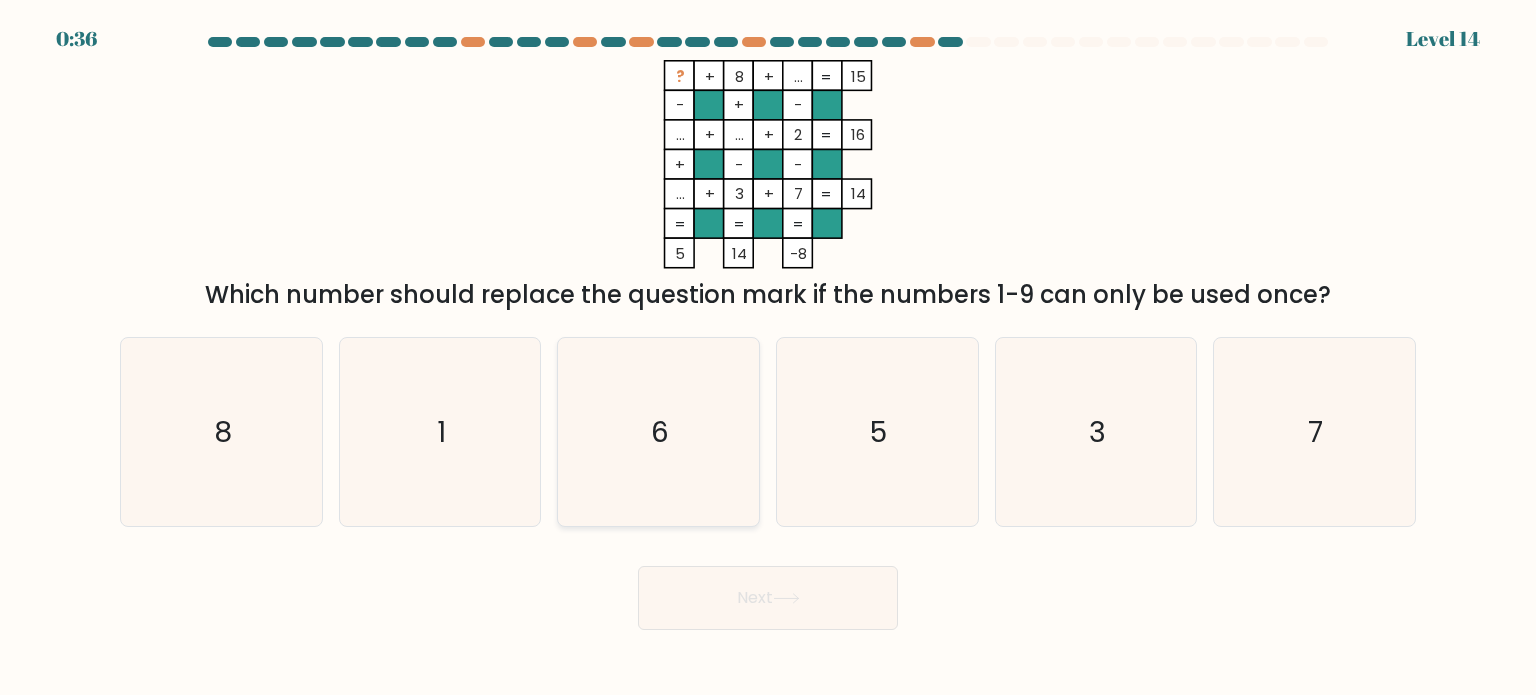 click on "6" at bounding box center (658, 432) 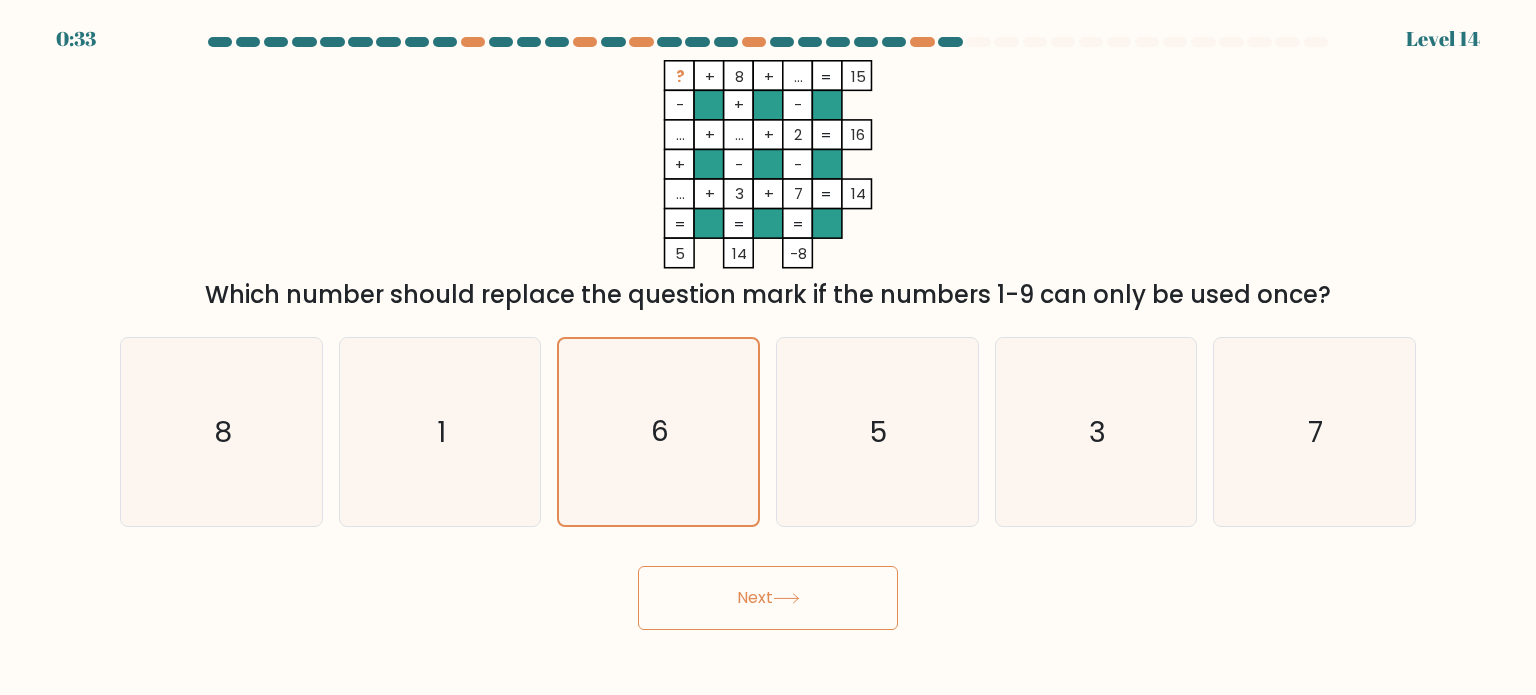 click on "Next" at bounding box center [768, 598] 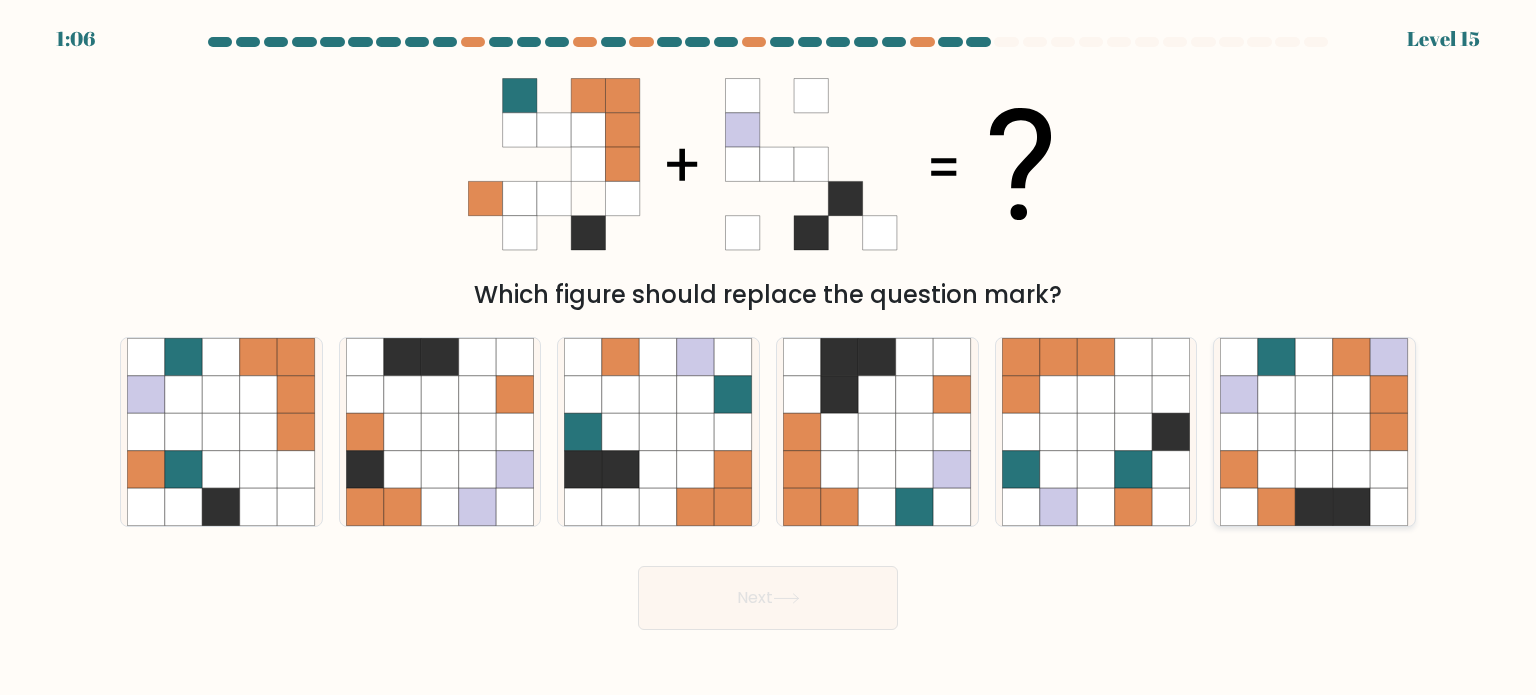 click at bounding box center [1277, 432] 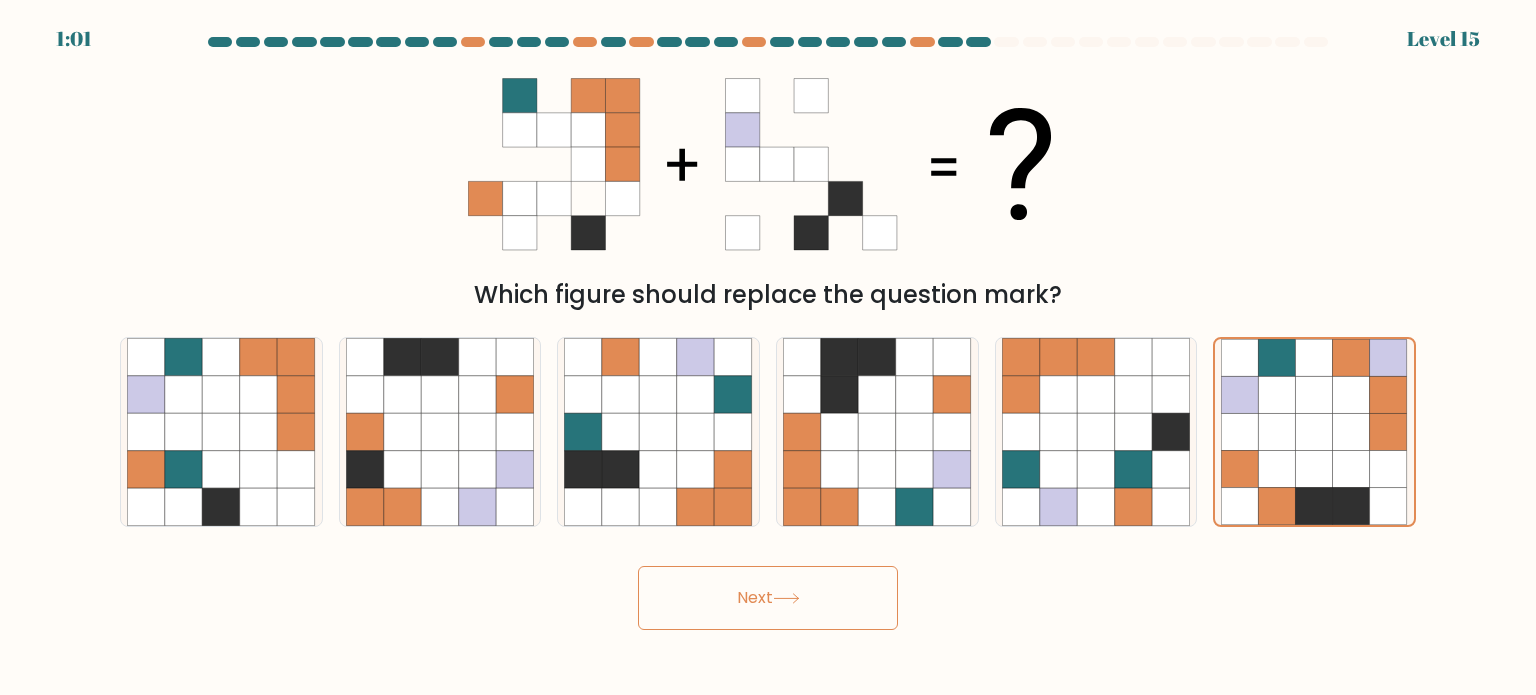 click on "1:01
Level 15" at bounding box center [768, 347] 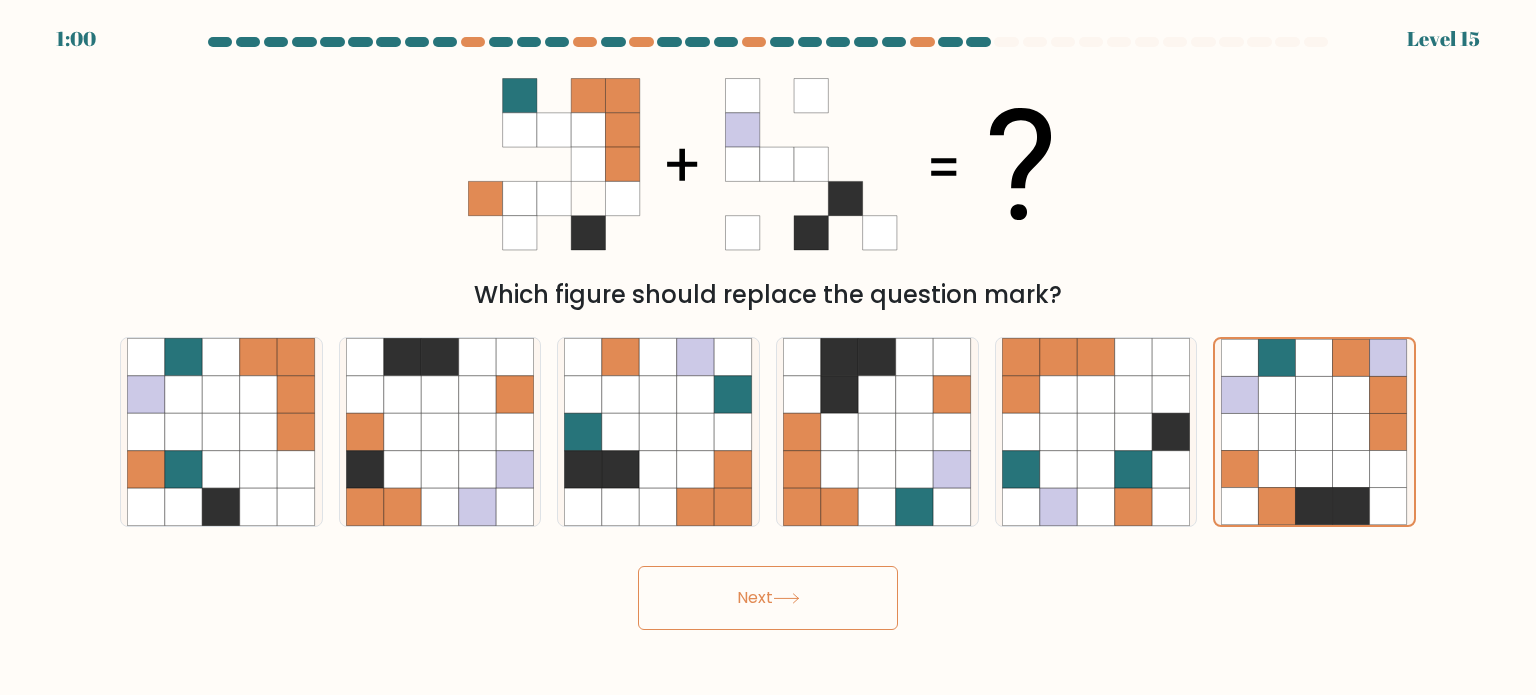 click on "Next" at bounding box center (768, 598) 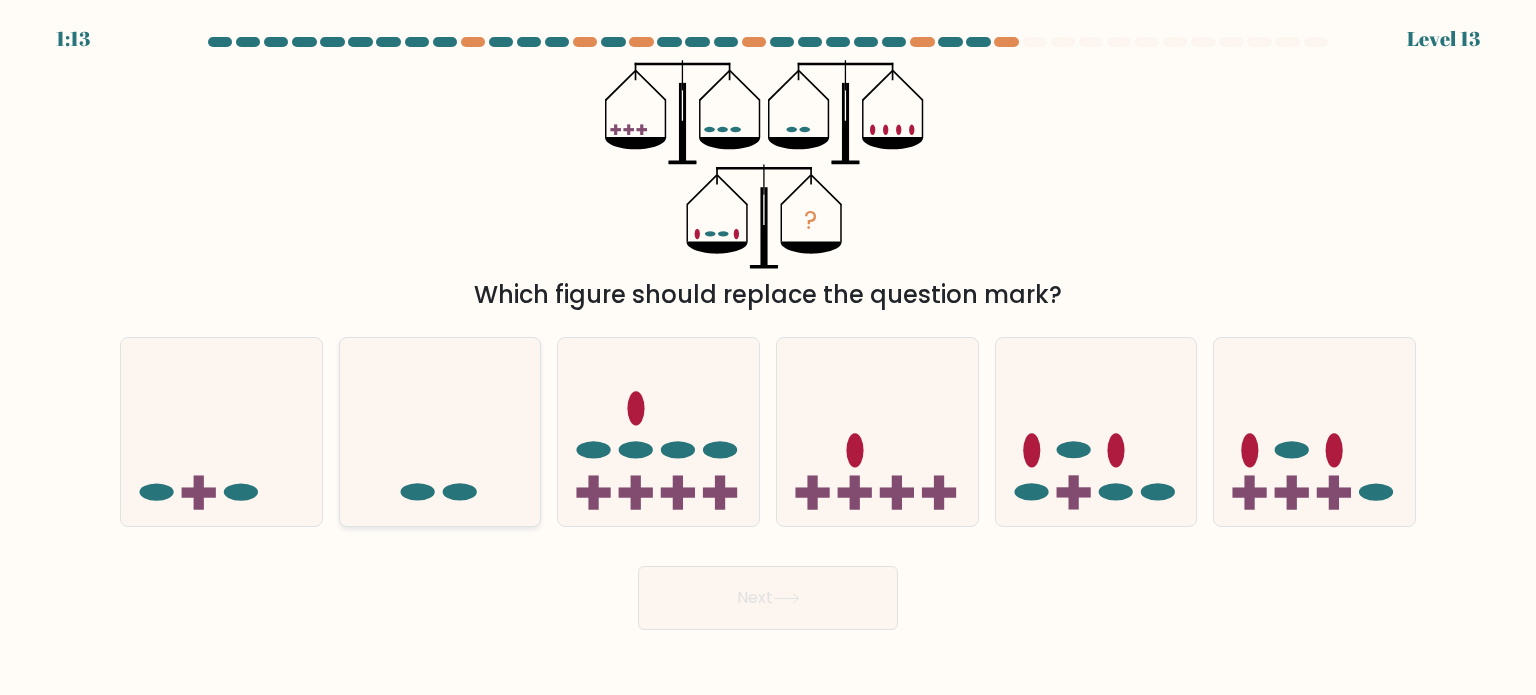 click at bounding box center (440, 432) 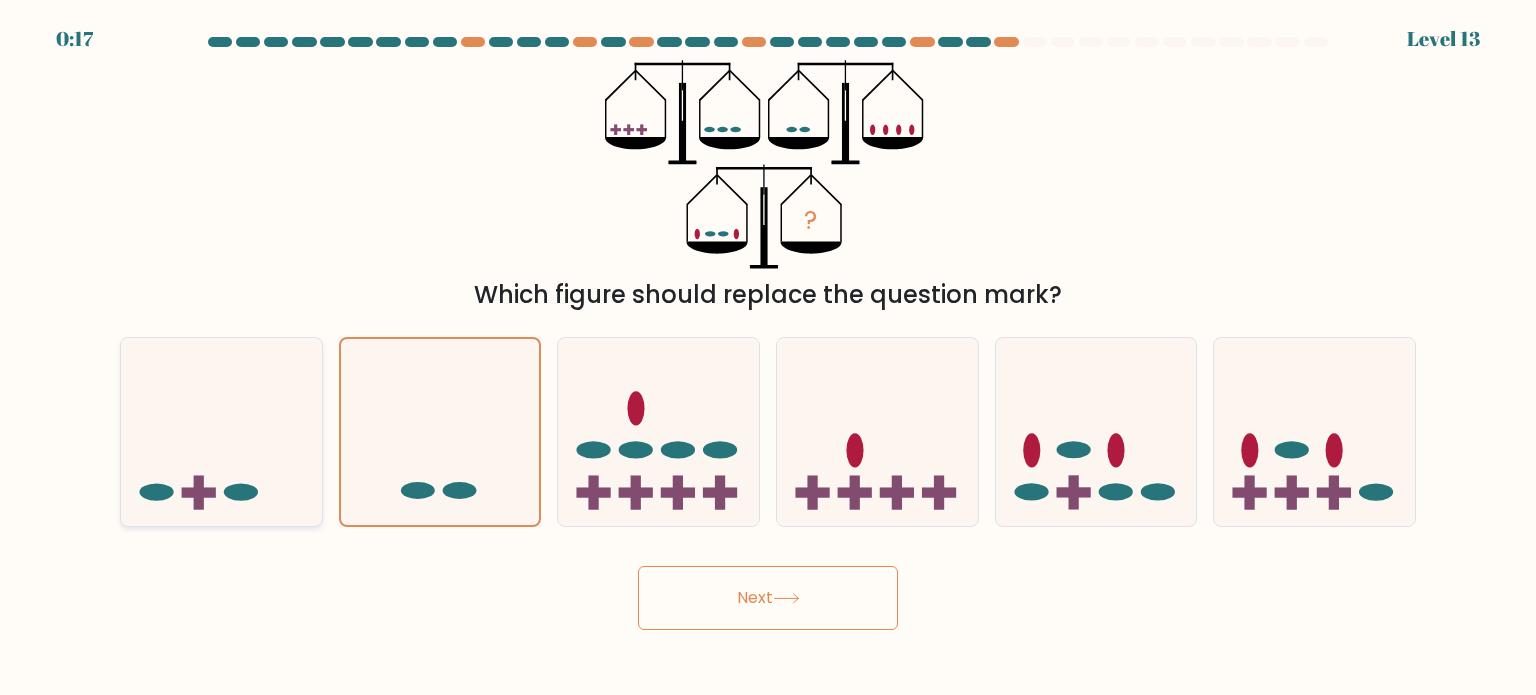 click at bounding box center (221, 432) 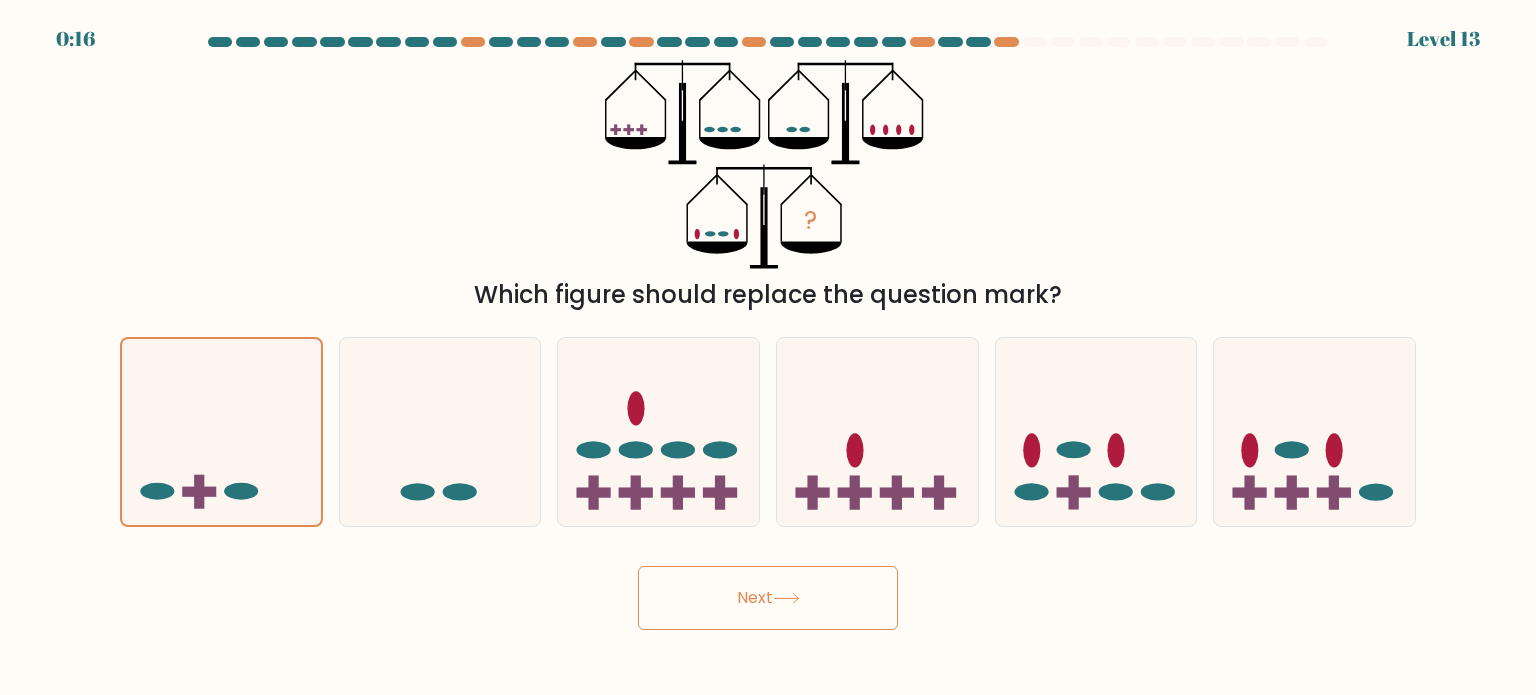 click on "Next" at bounding box center (768, 598) 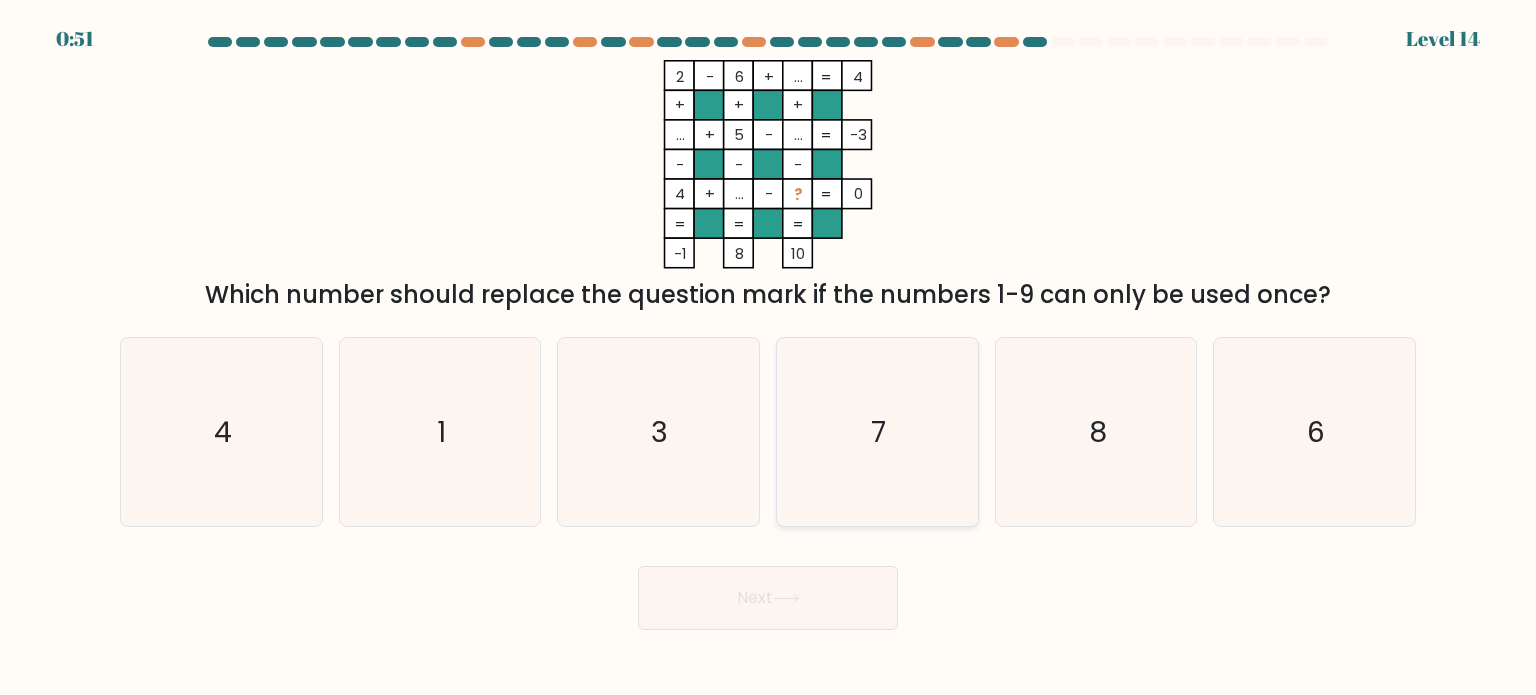 click on "7" at bounding box center (877, 432) 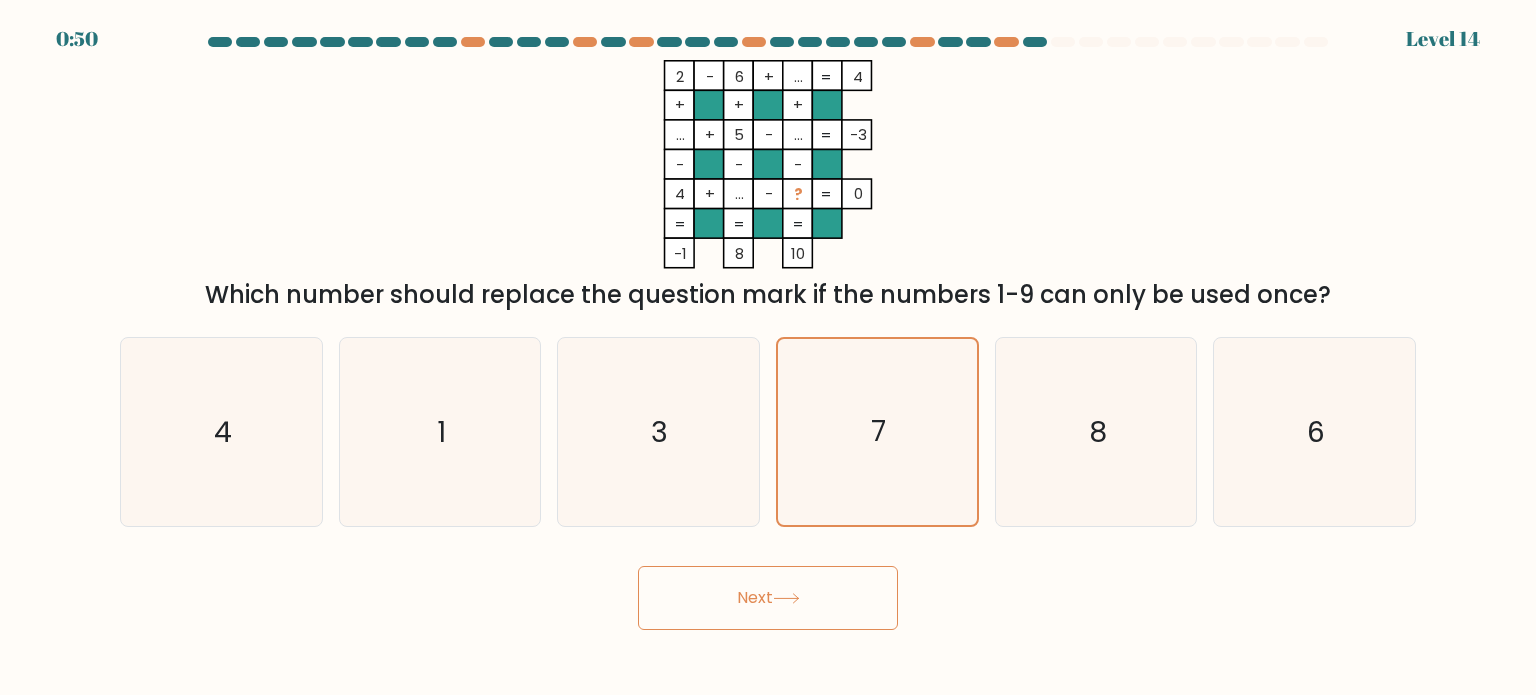 click on "Next" at bounding box center (768, 598) 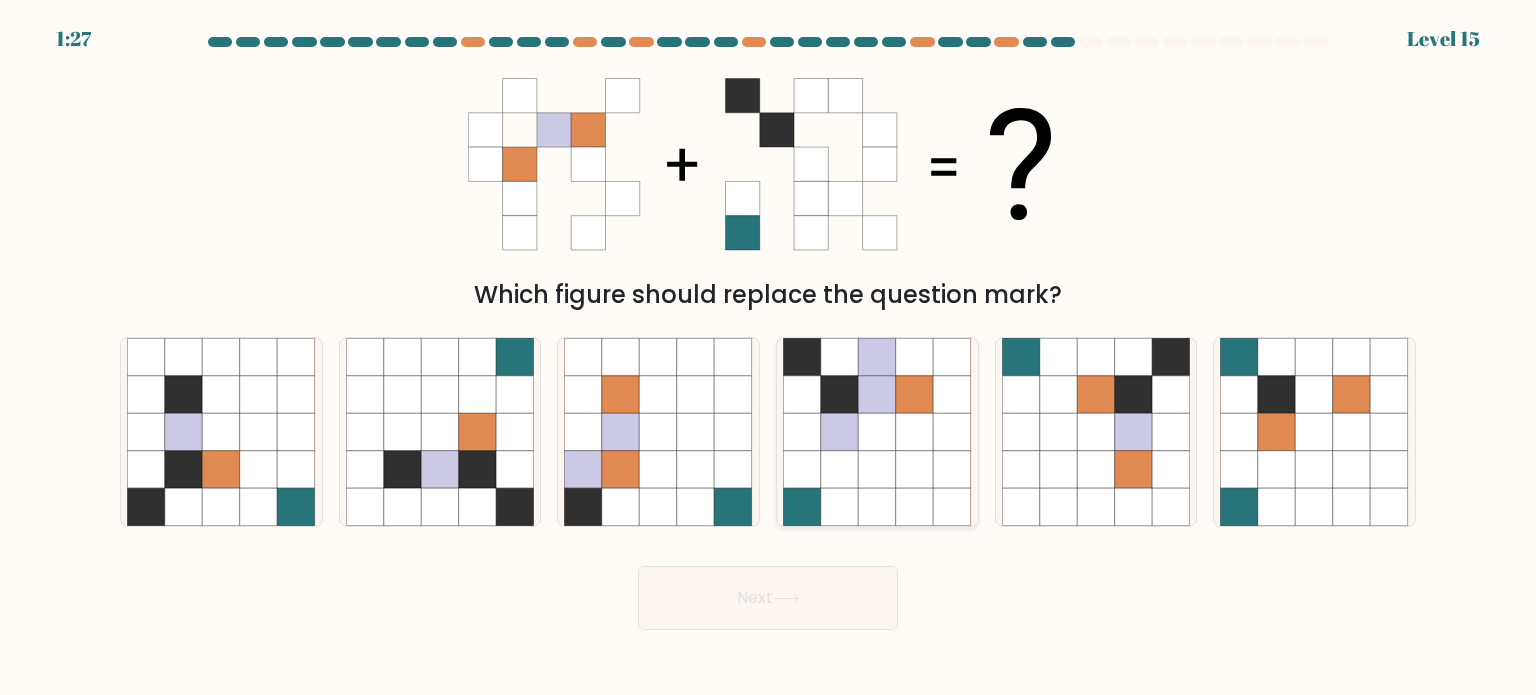 click at bounding box center [915, 432] 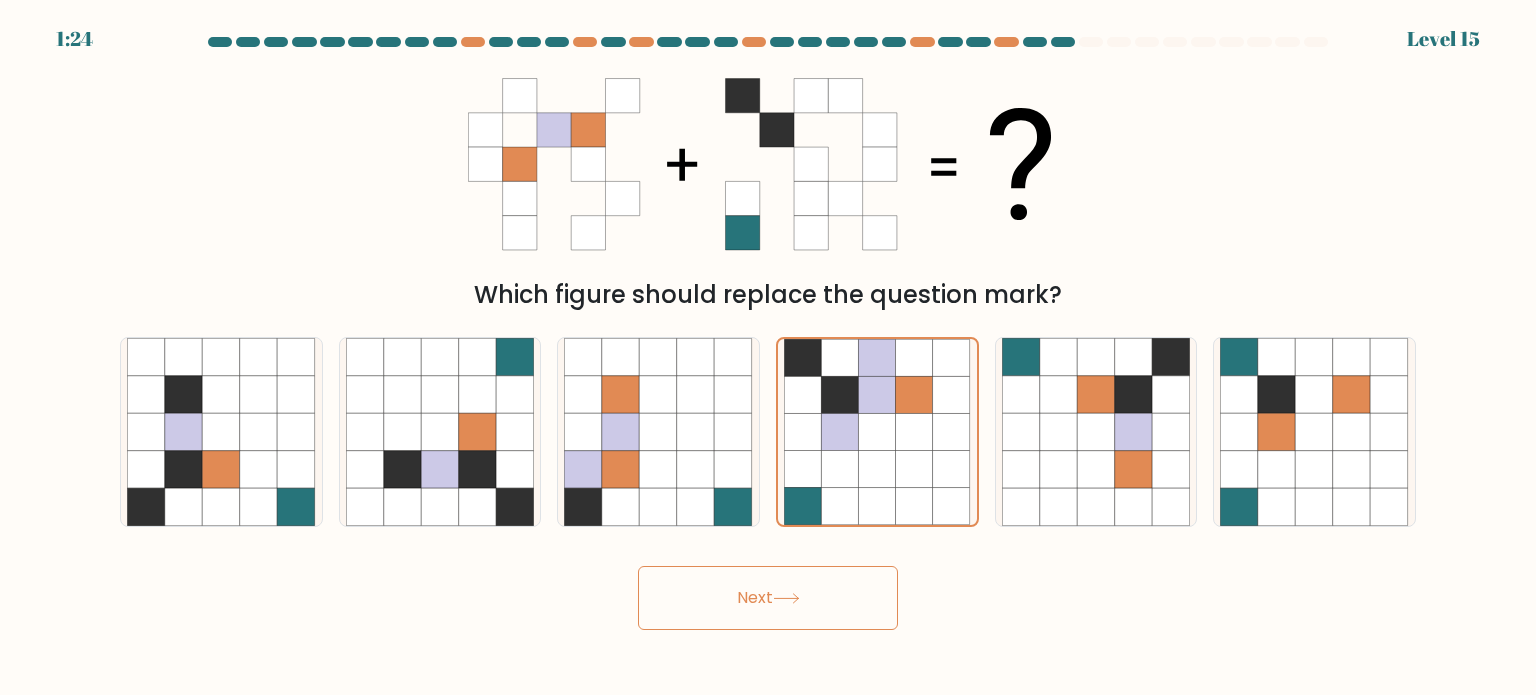 click on "Next" at bounding box center [768, 598] 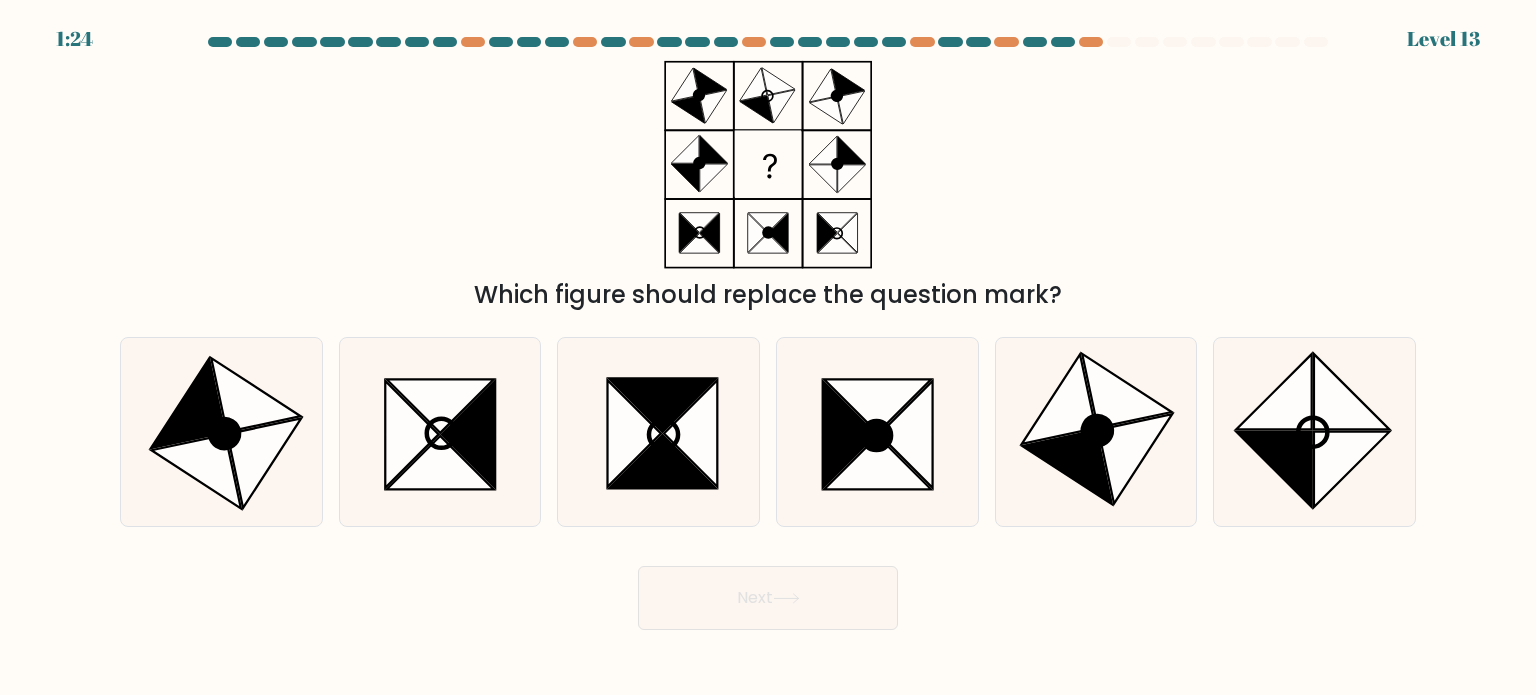 click on "Next" at bounding box center [768, 598] 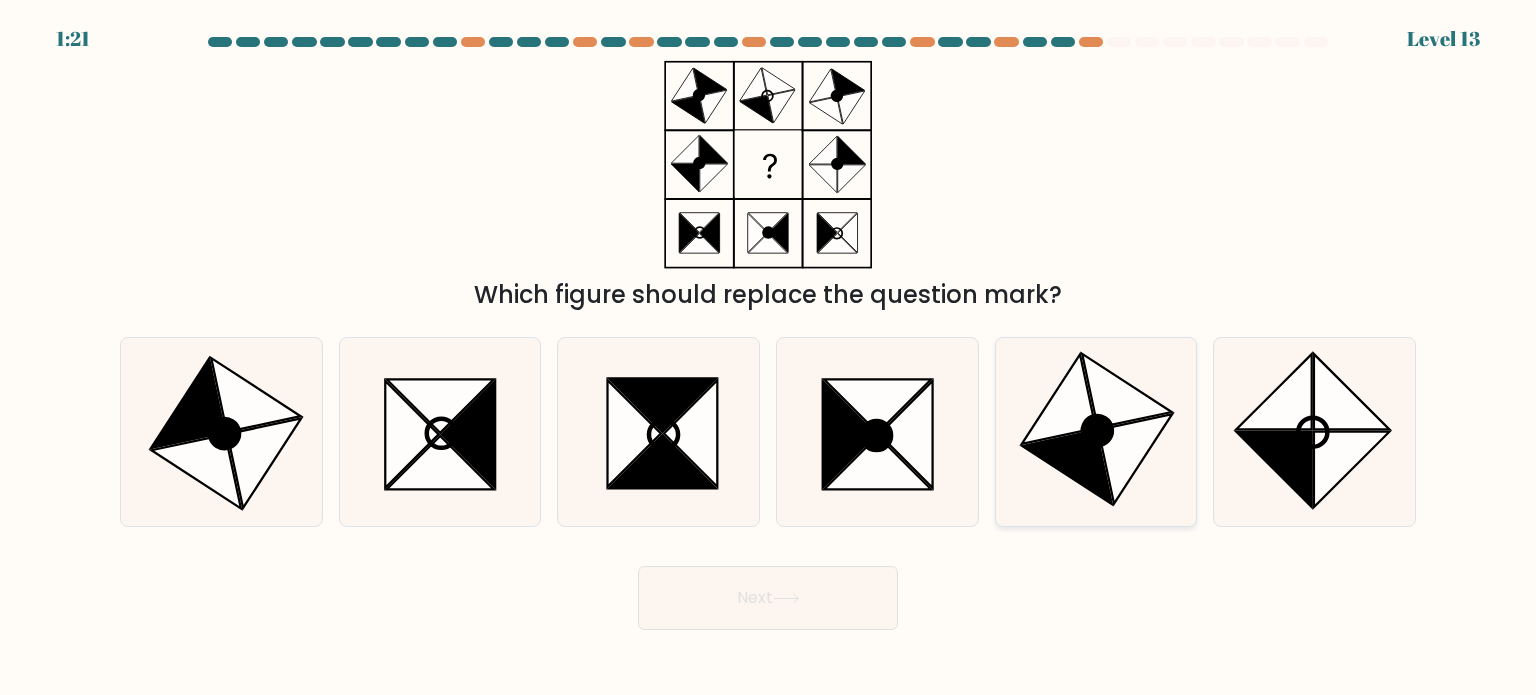 click at bounding box center [1096, 432] 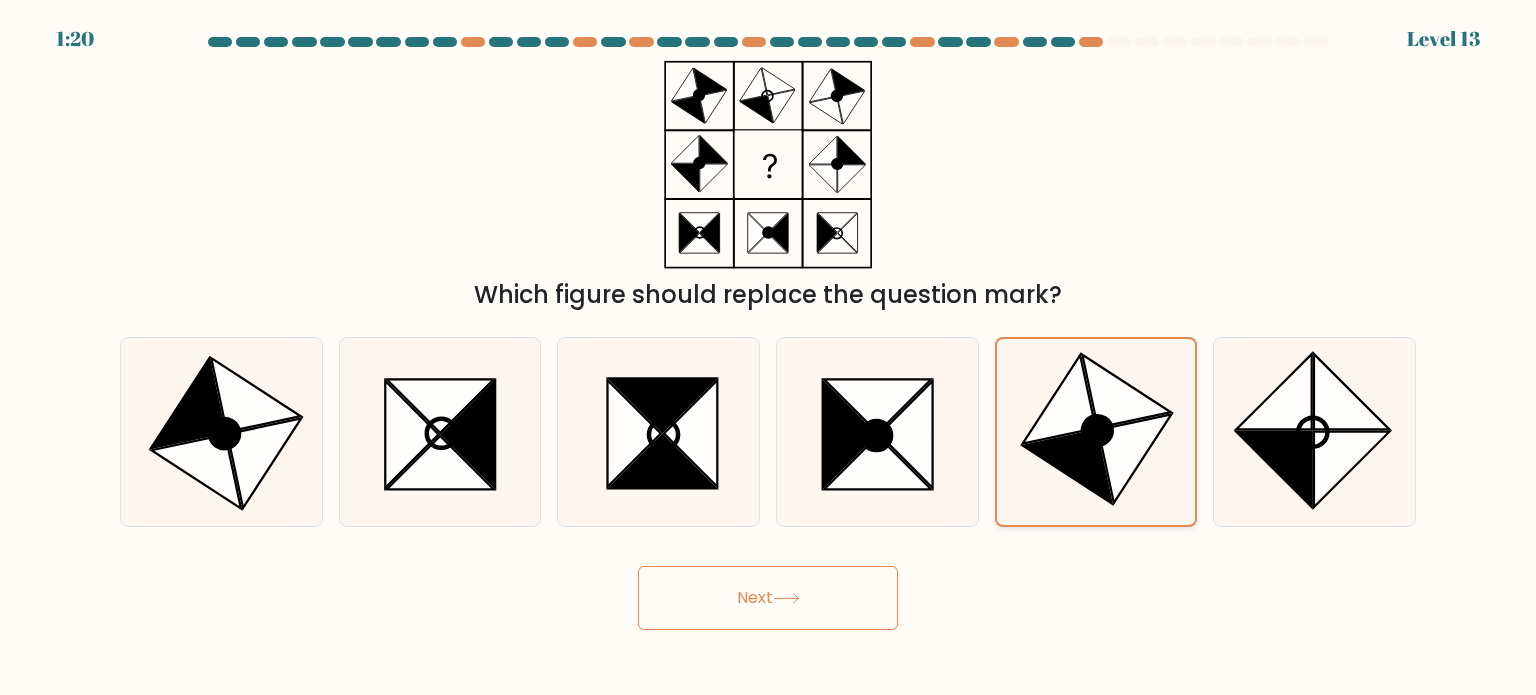 click at bounding box center (1096, 432) 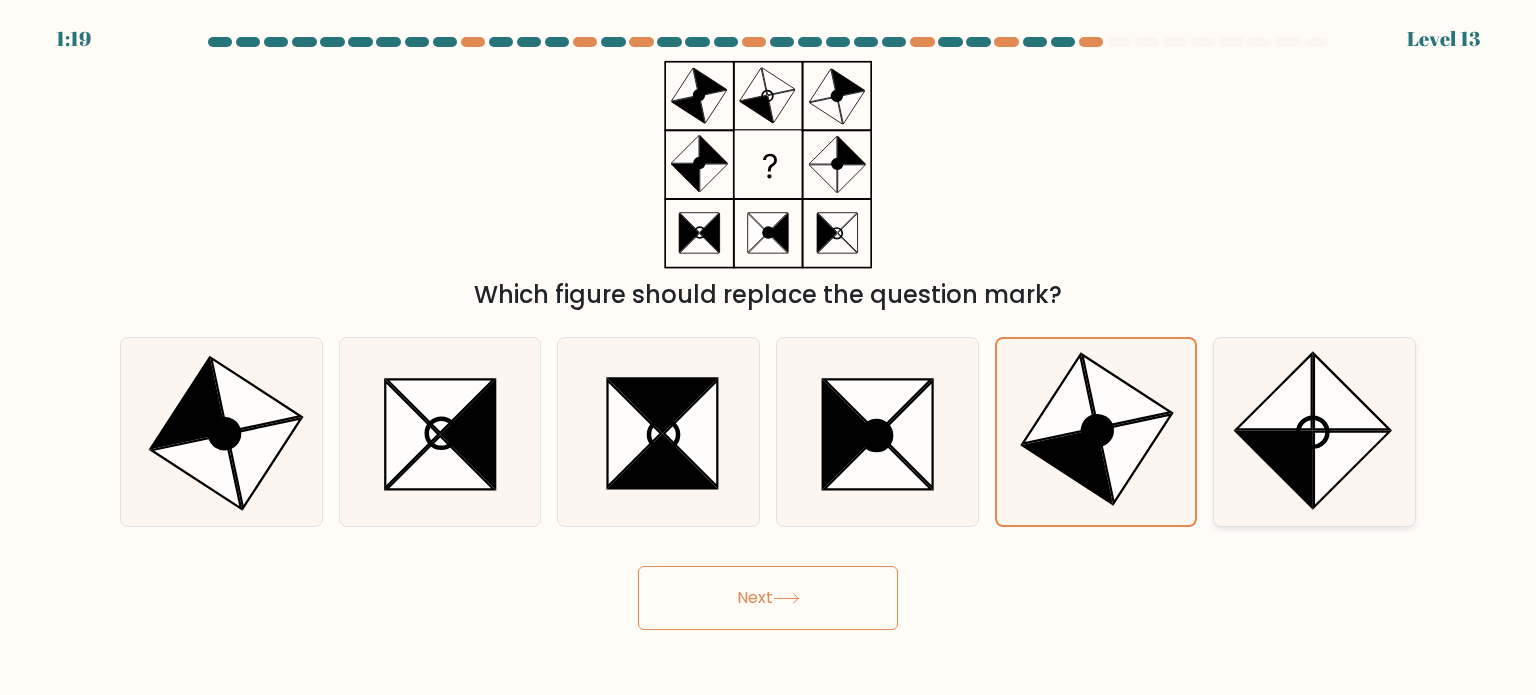 click at bounding box center [1275, 392] 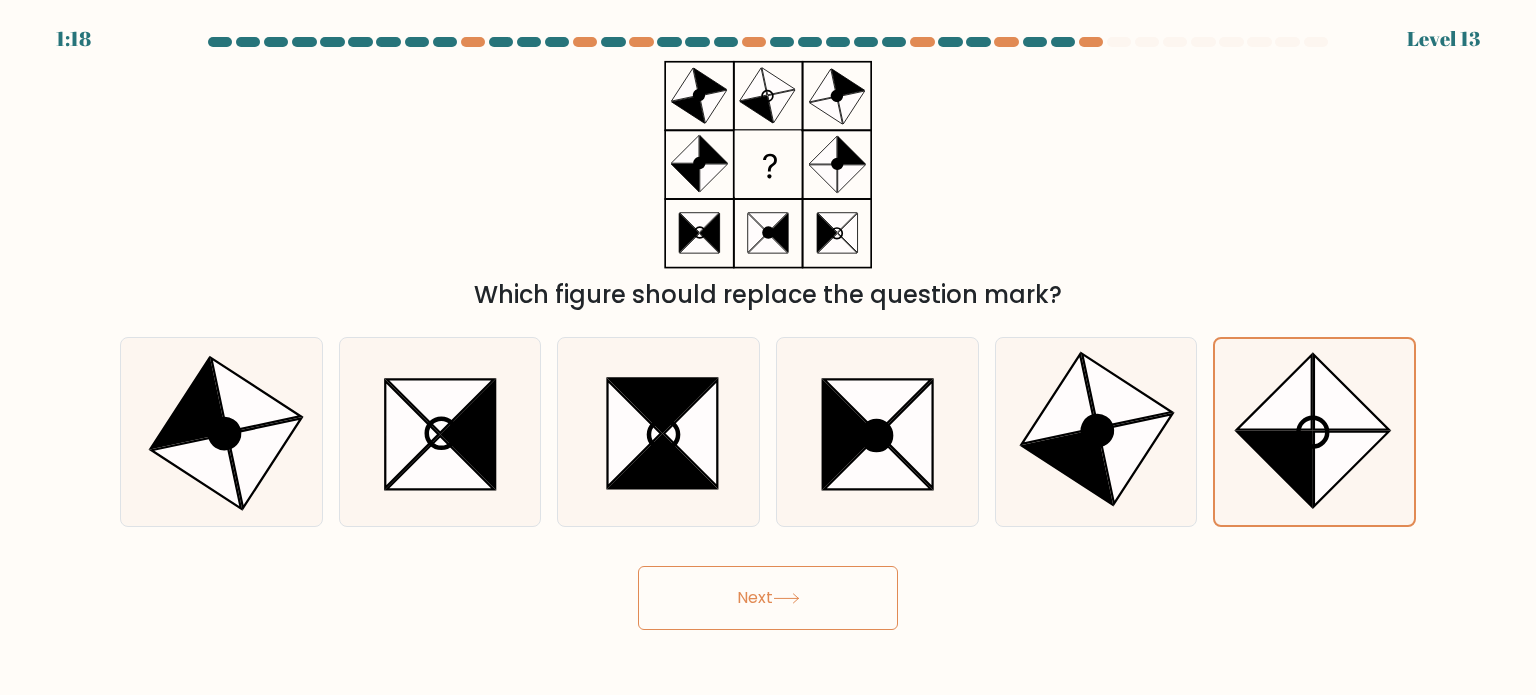 click on "Next" at bounding box center (768, 598) 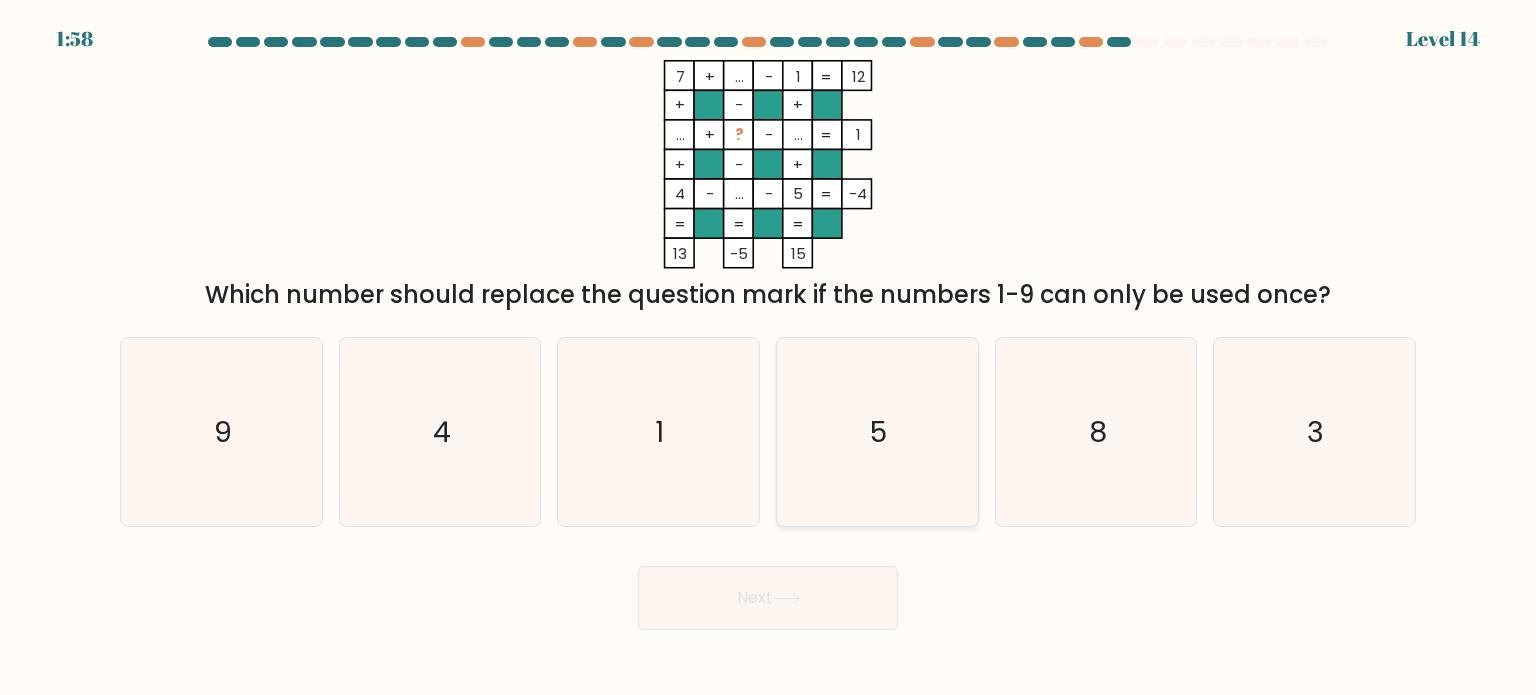 click on "5" at bounding box center [877, 432] 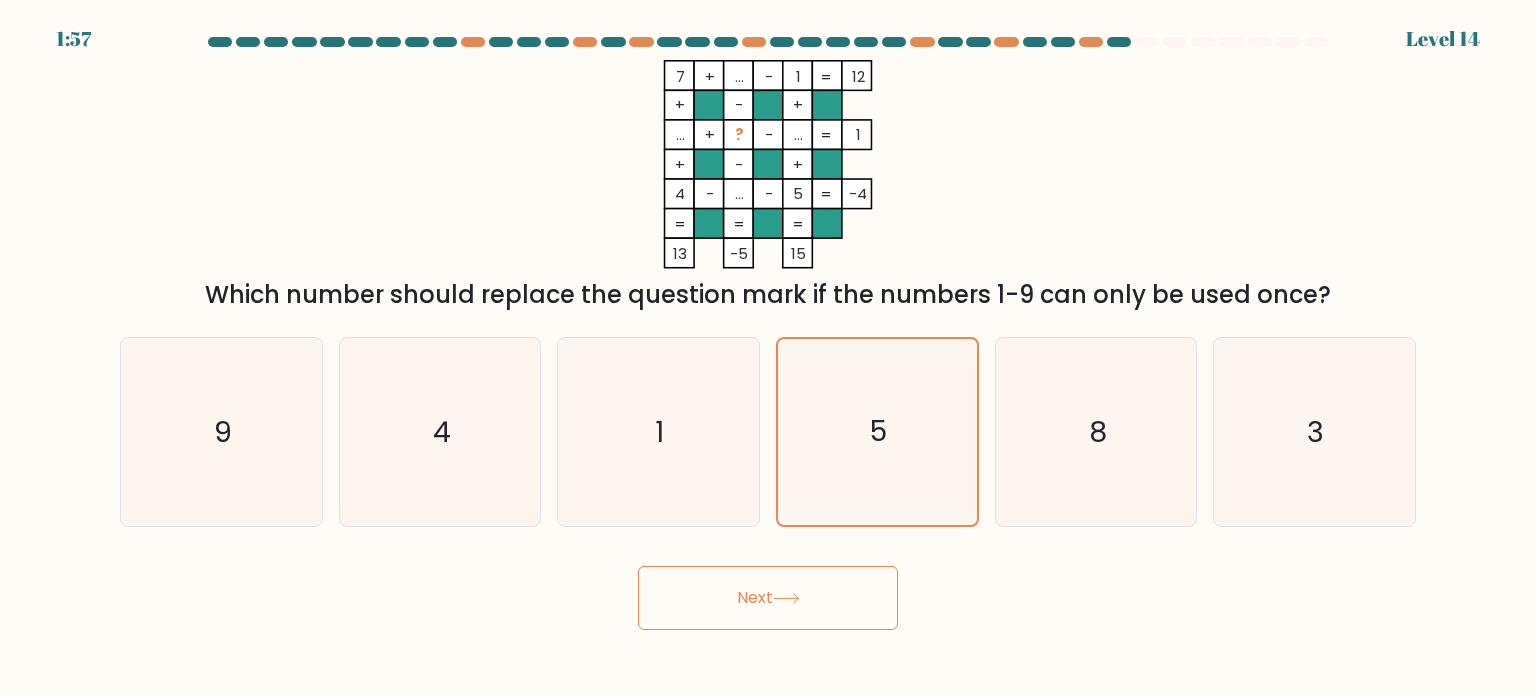 click on "Next" at bounding box center [768, 598] 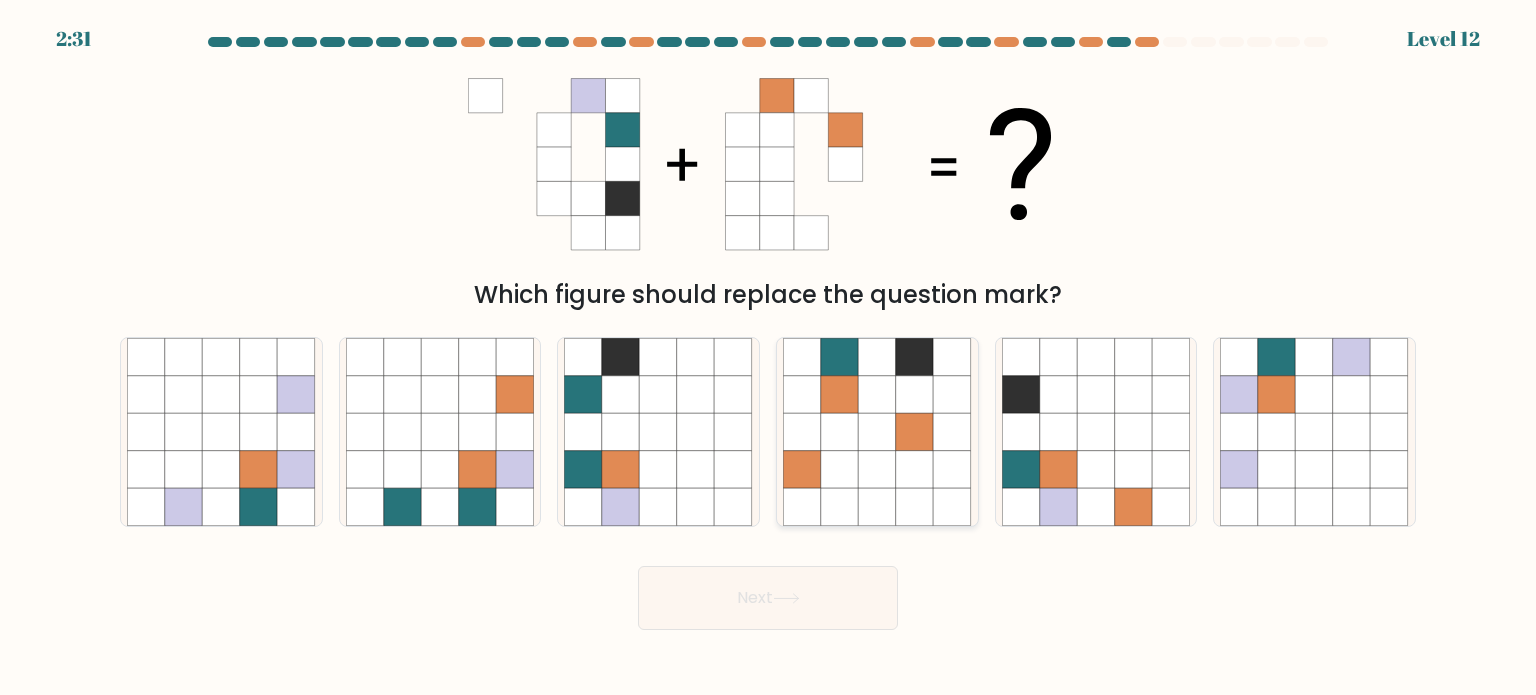 click at bounding box center (802, 432) 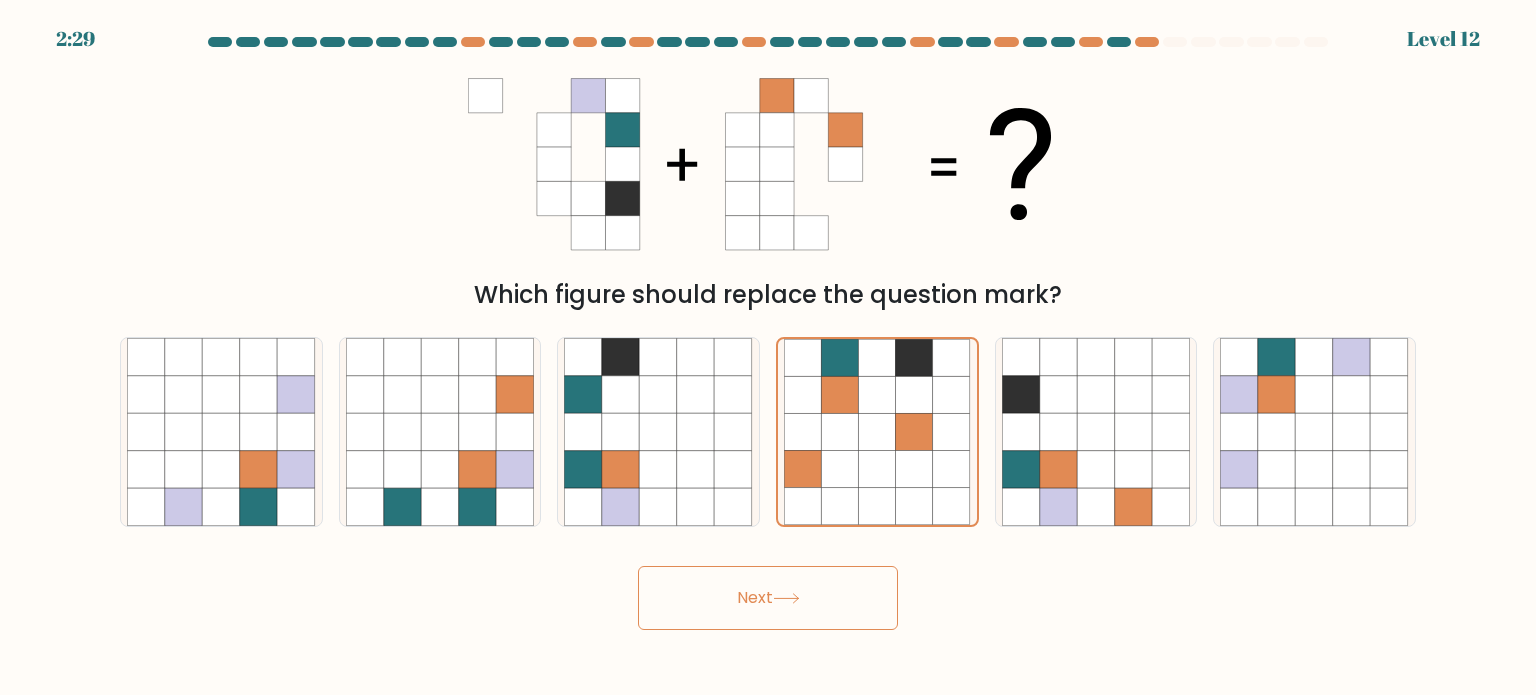 click on "Next" at bounding box center (768, 598) 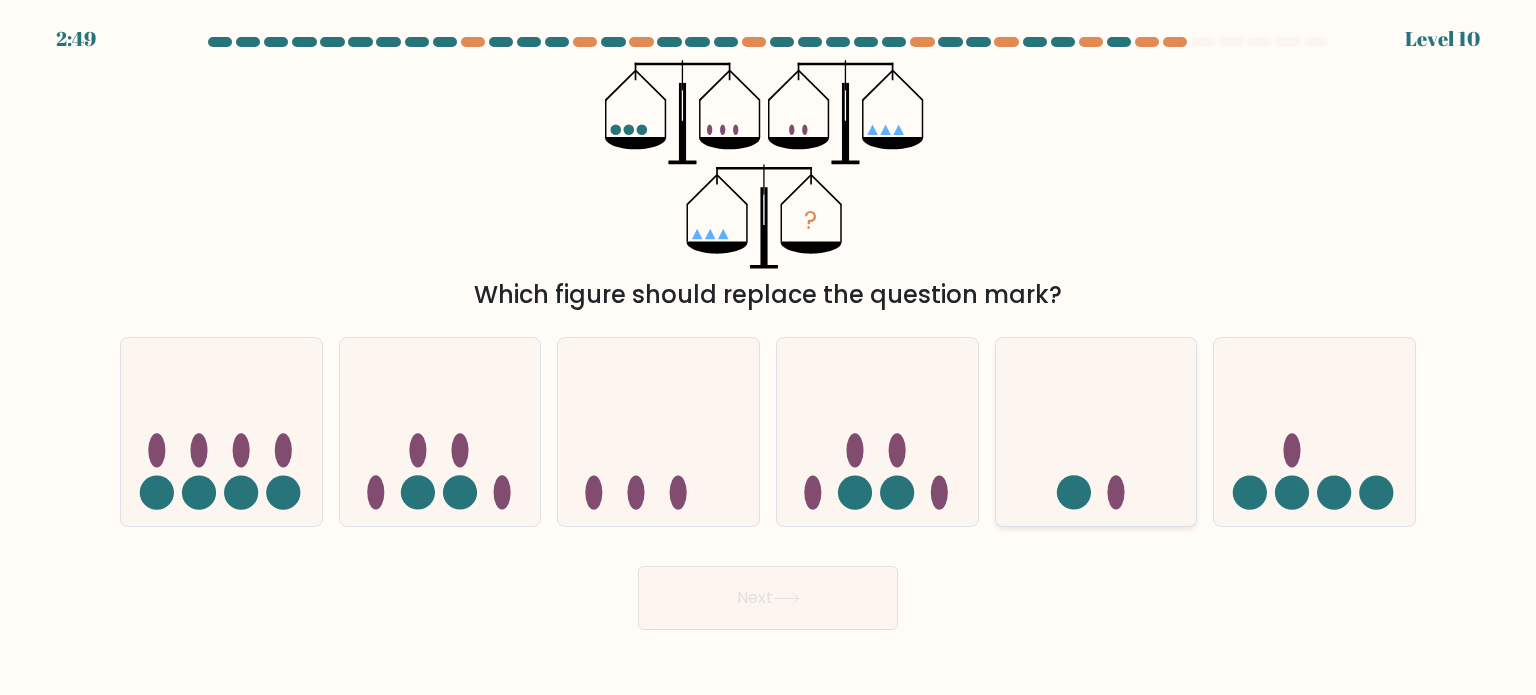 click at bounding box center (1074, 492) 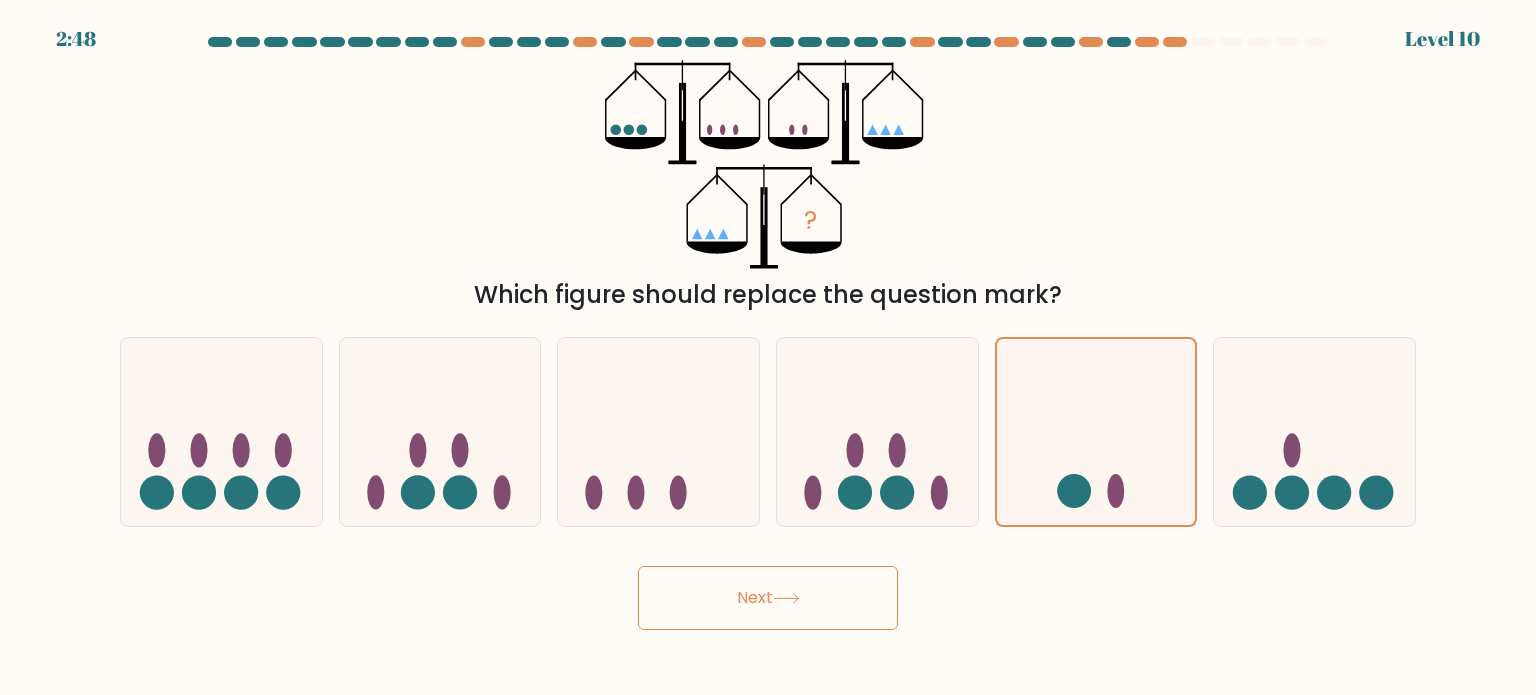 click on "Next" at bounding box center [768, 598] 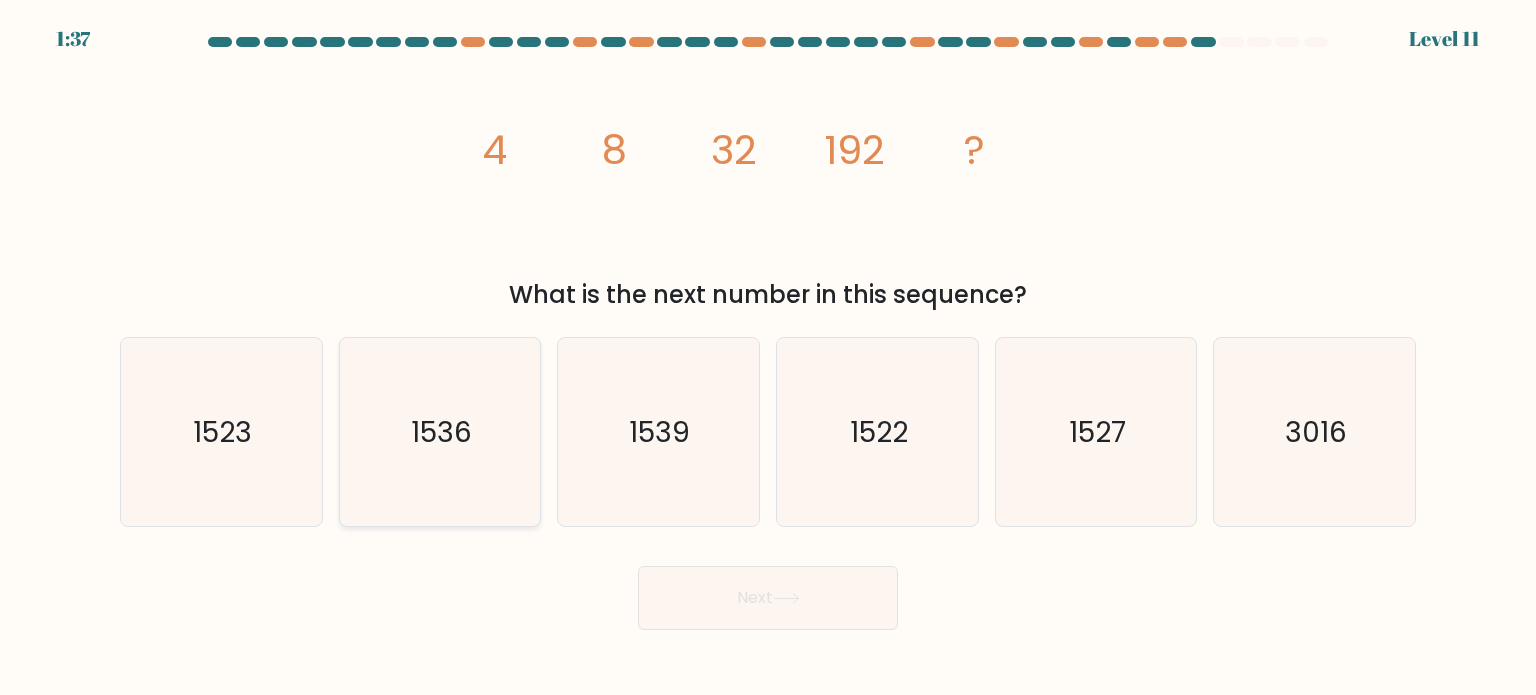 click on "1536" at bounding box center (441, 431) 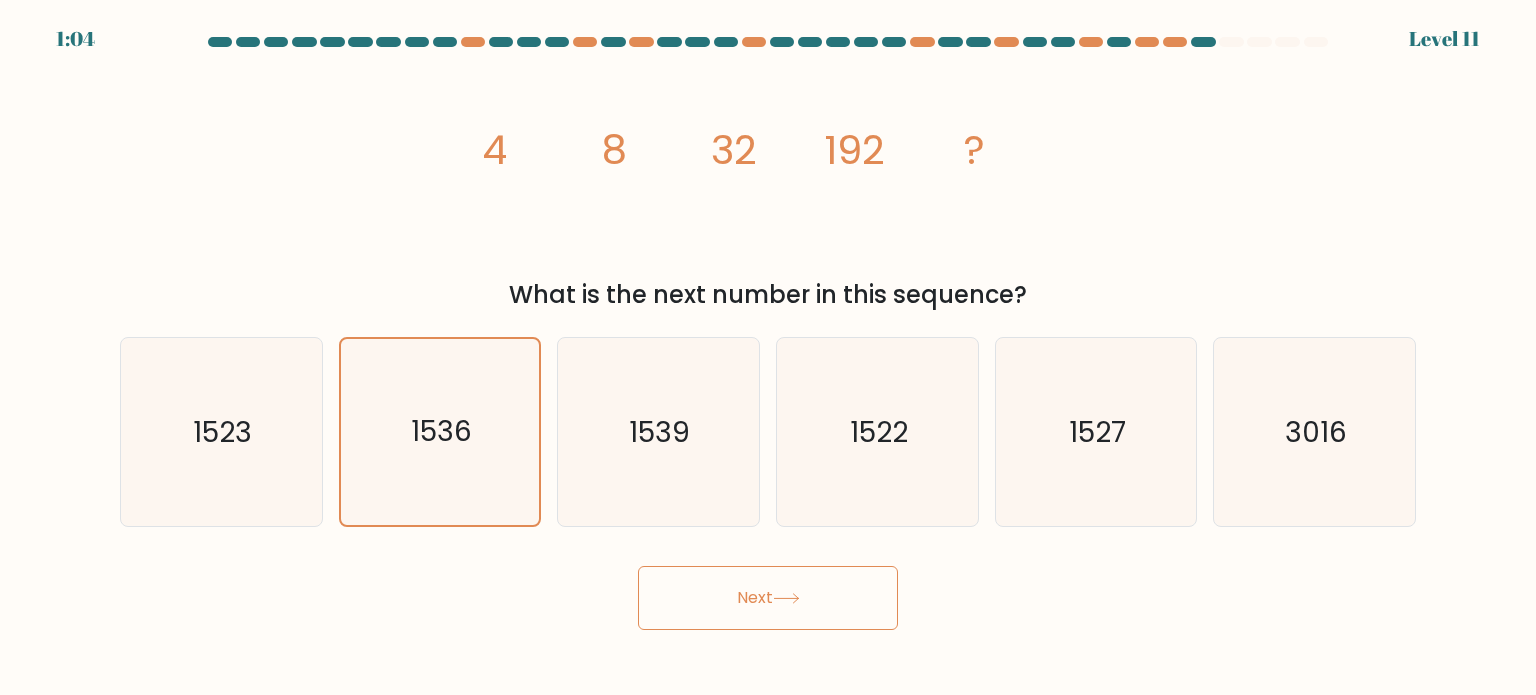 click on "Next" at bounding box center (768, 598) 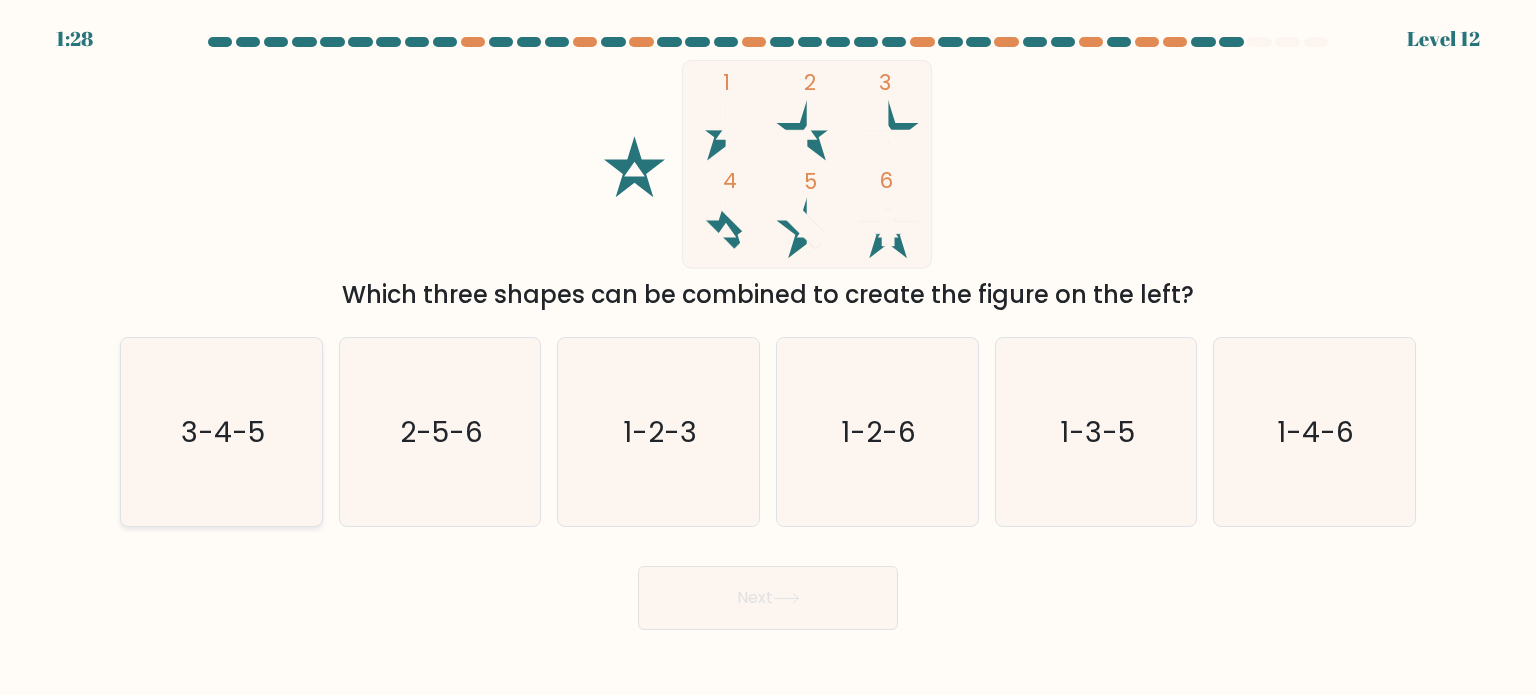 click on "3-4-5" at bounding box center [223, 431] 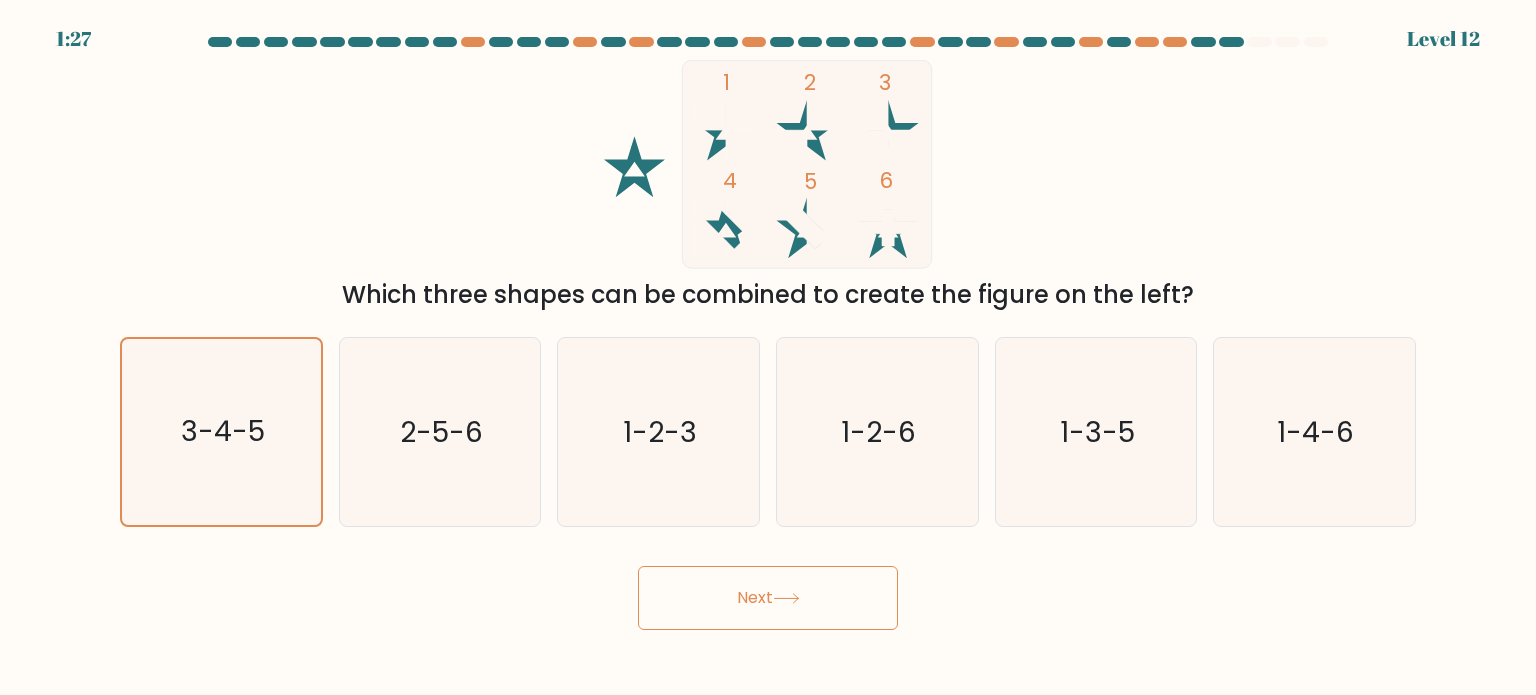 click on "Next" at bounding box center (768, 598) 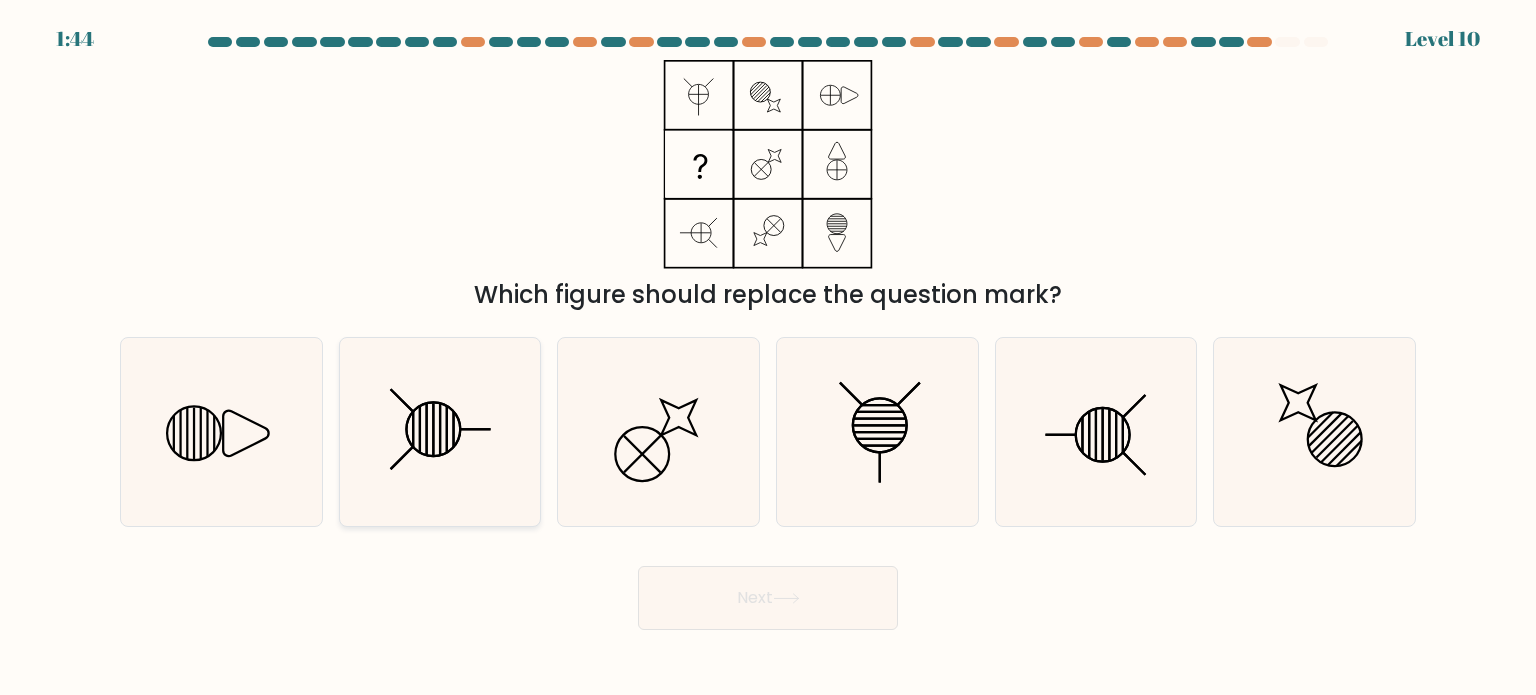 click at bounding box center (440, 432) 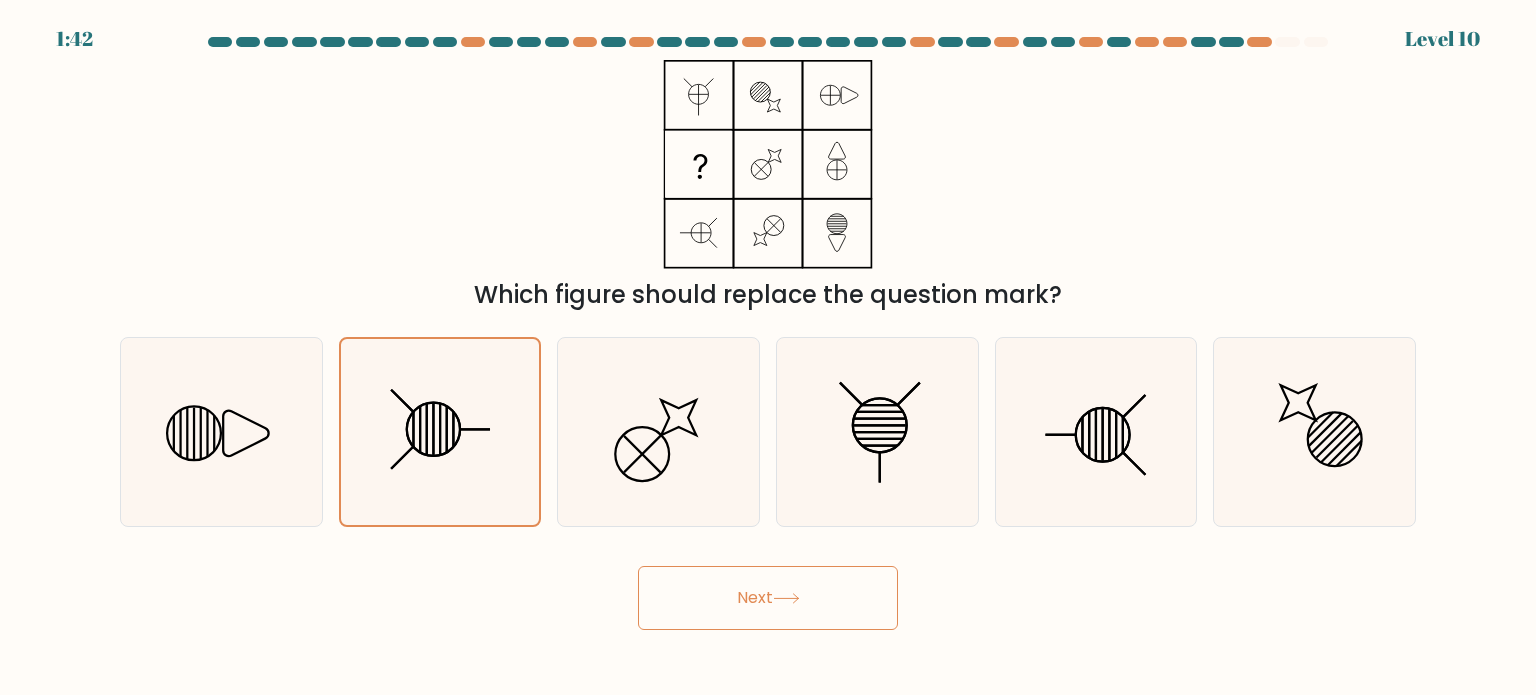 click on "Next" at bounding box center (768, 598) 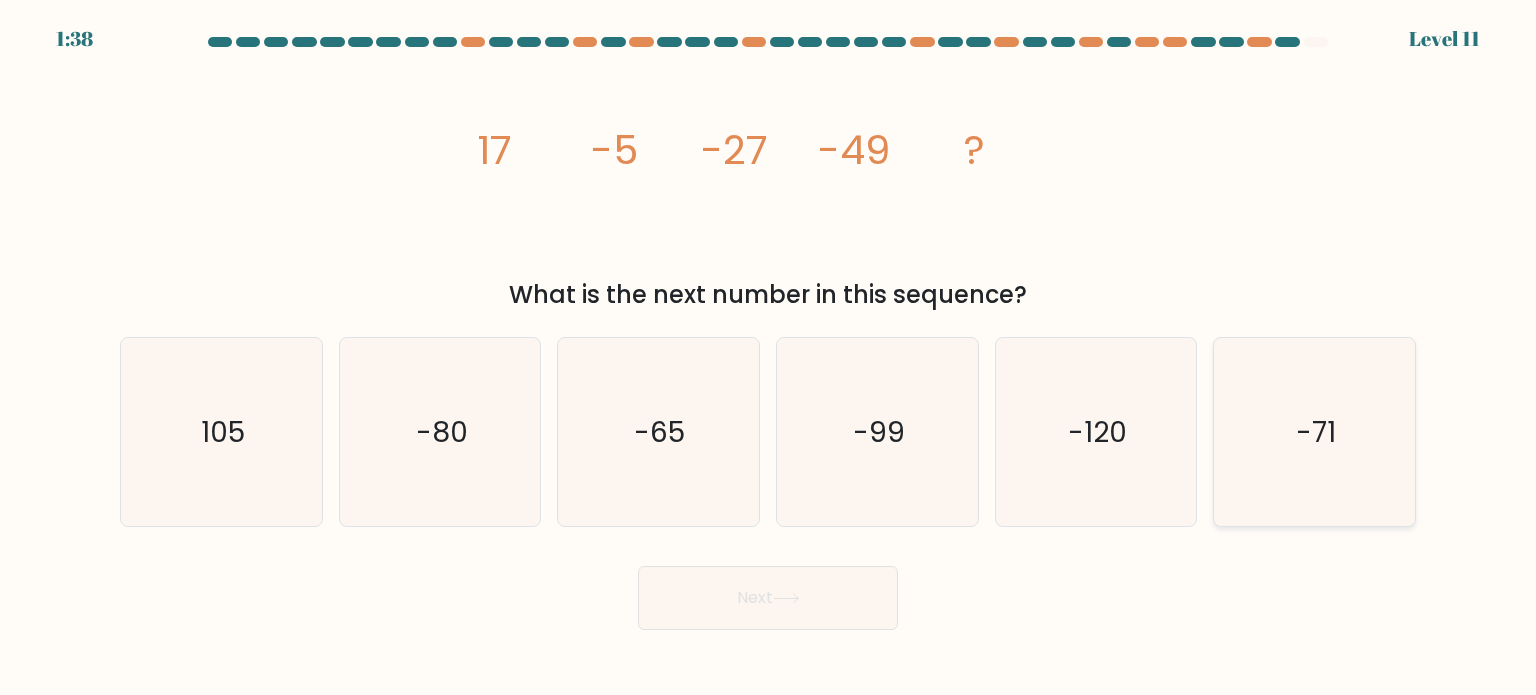 click on "-71" at bounding box center [1314, 432] 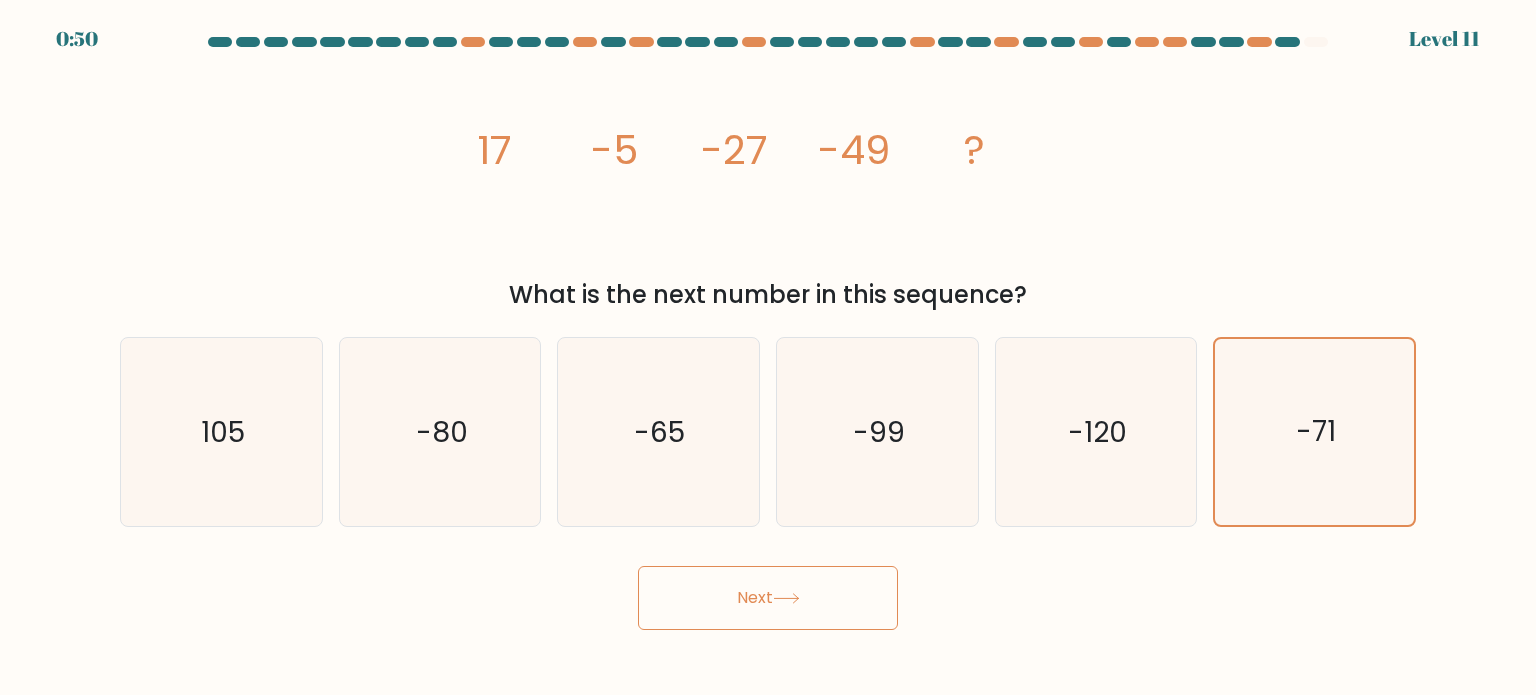 click on "Next" at bounding box center (768, 598) 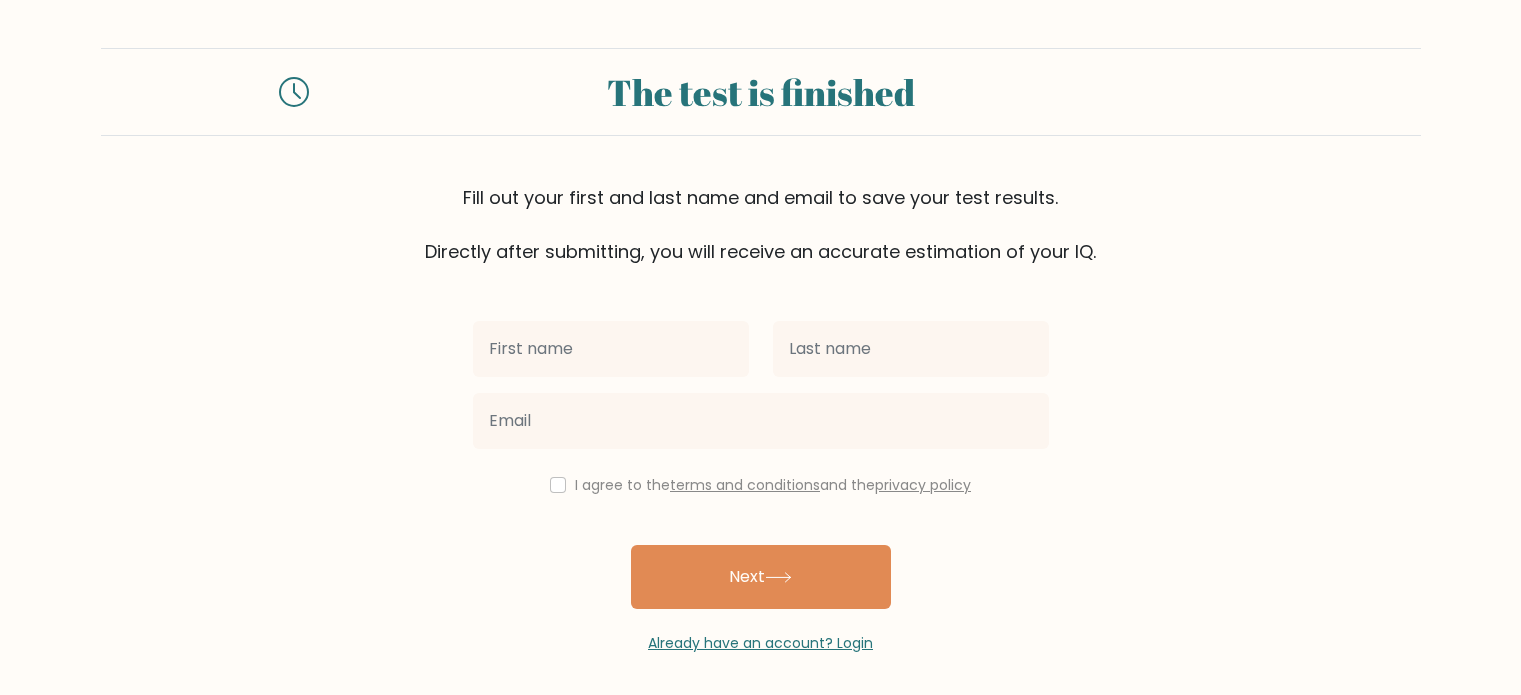 scroll, scrollTop: 0, scrollLeft: 0, axis: both 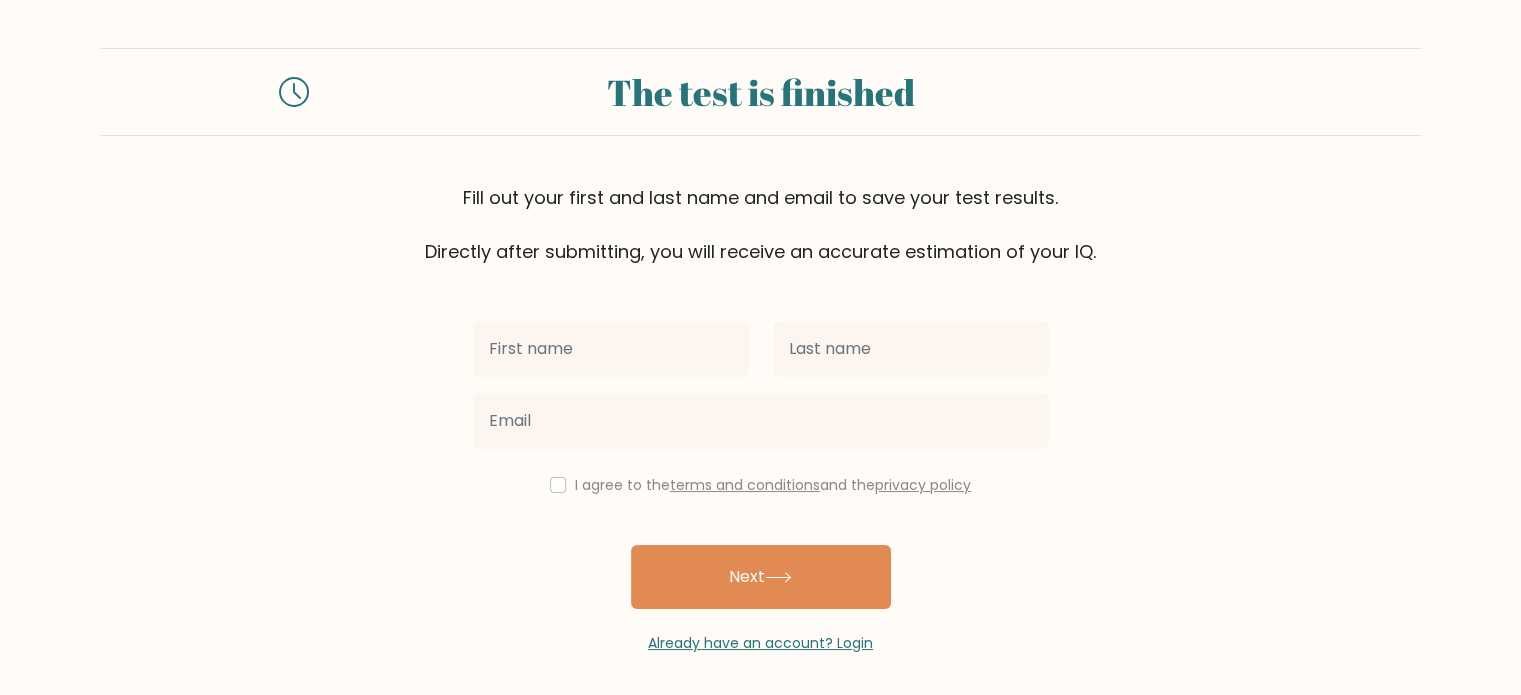 click at bounding box center [611, 349] 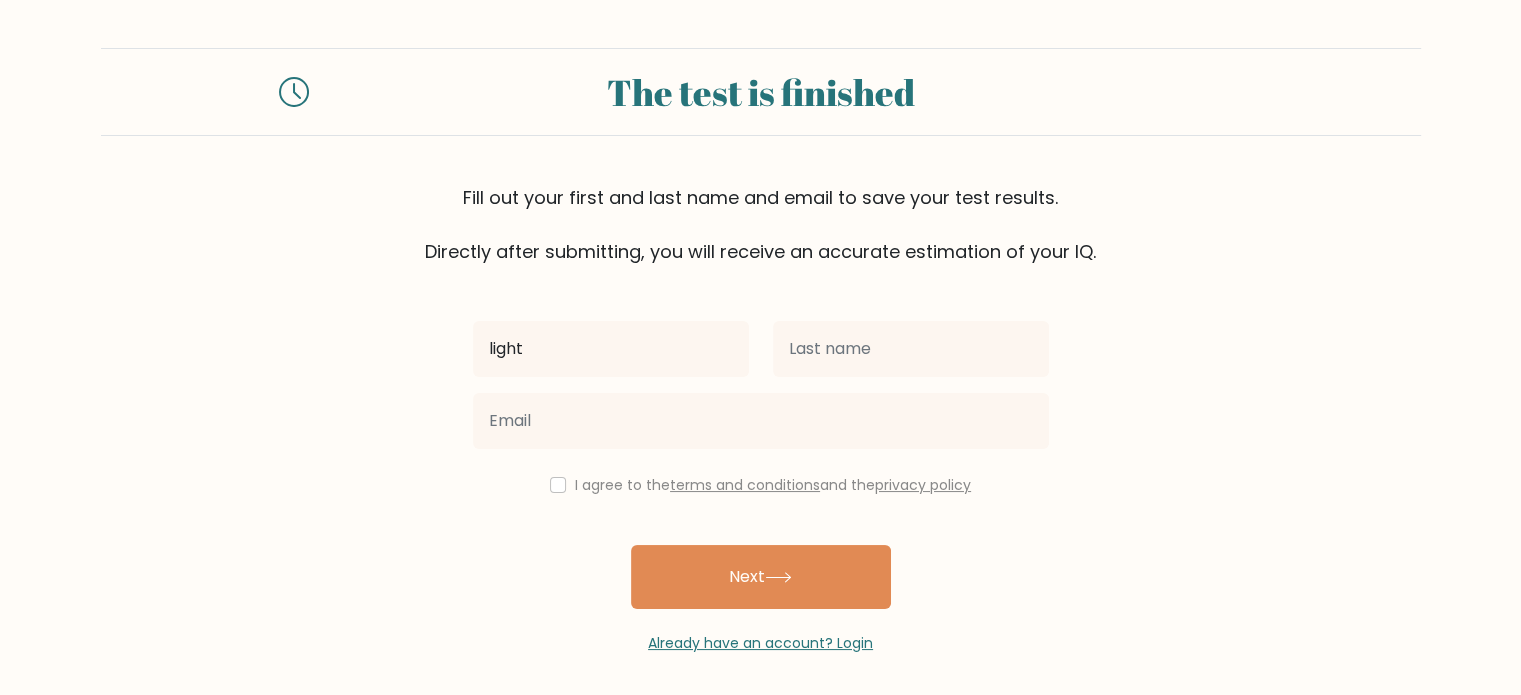 type on "light" 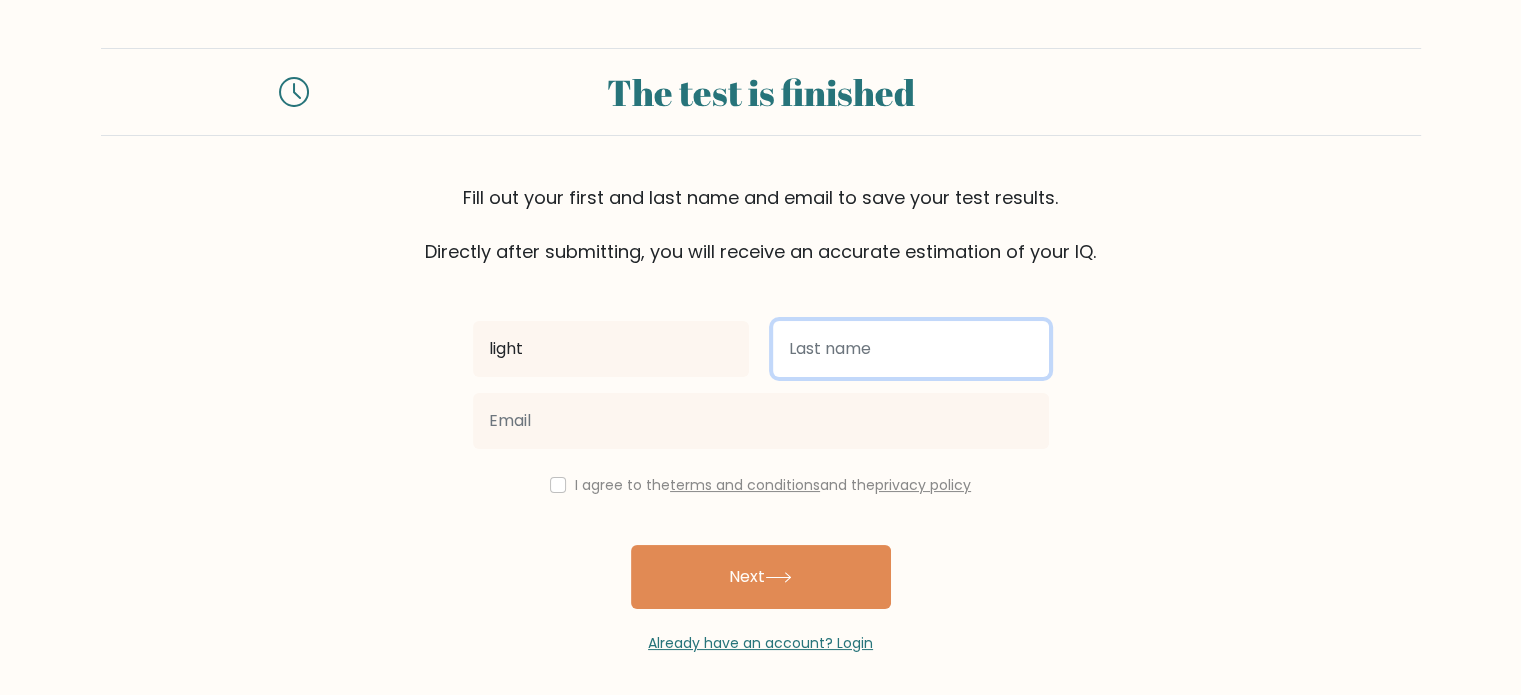 click at bounding box center (911, 349) 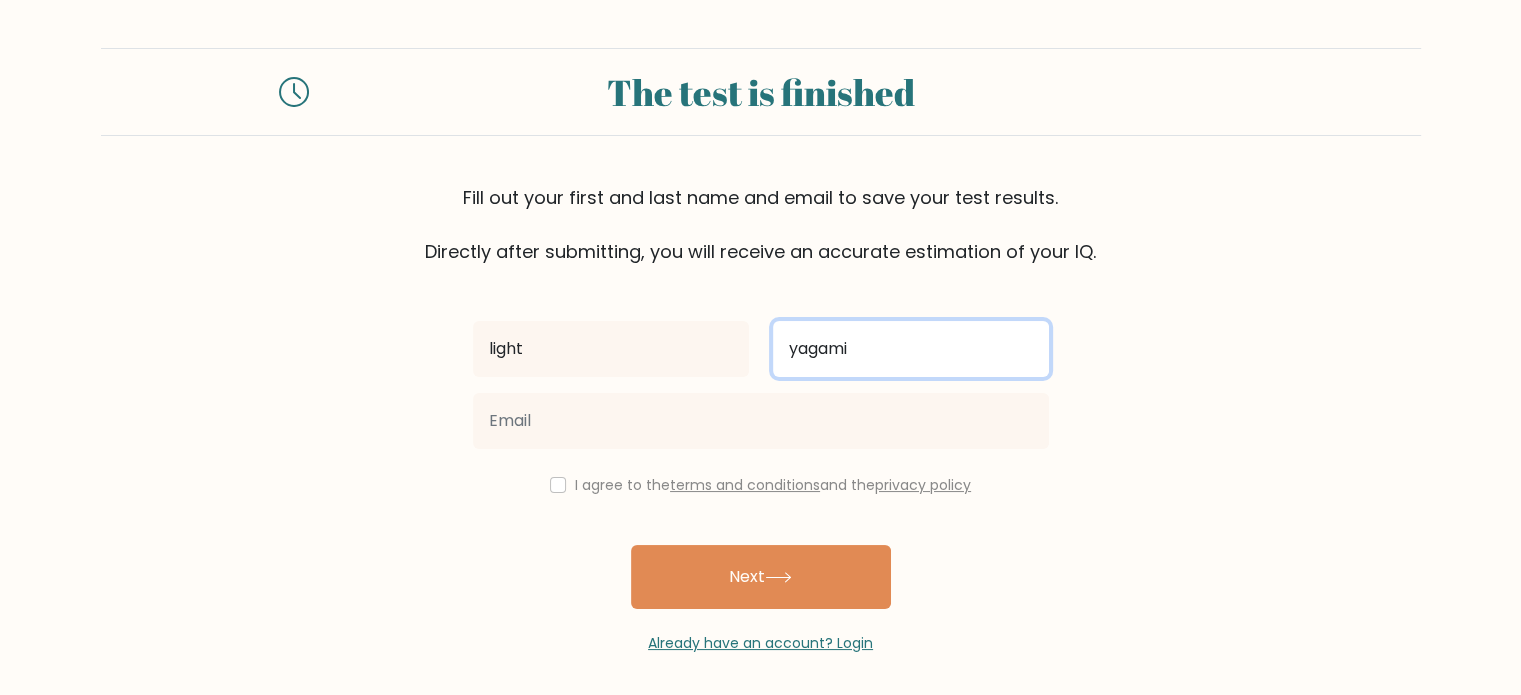 type on "[LAST]" 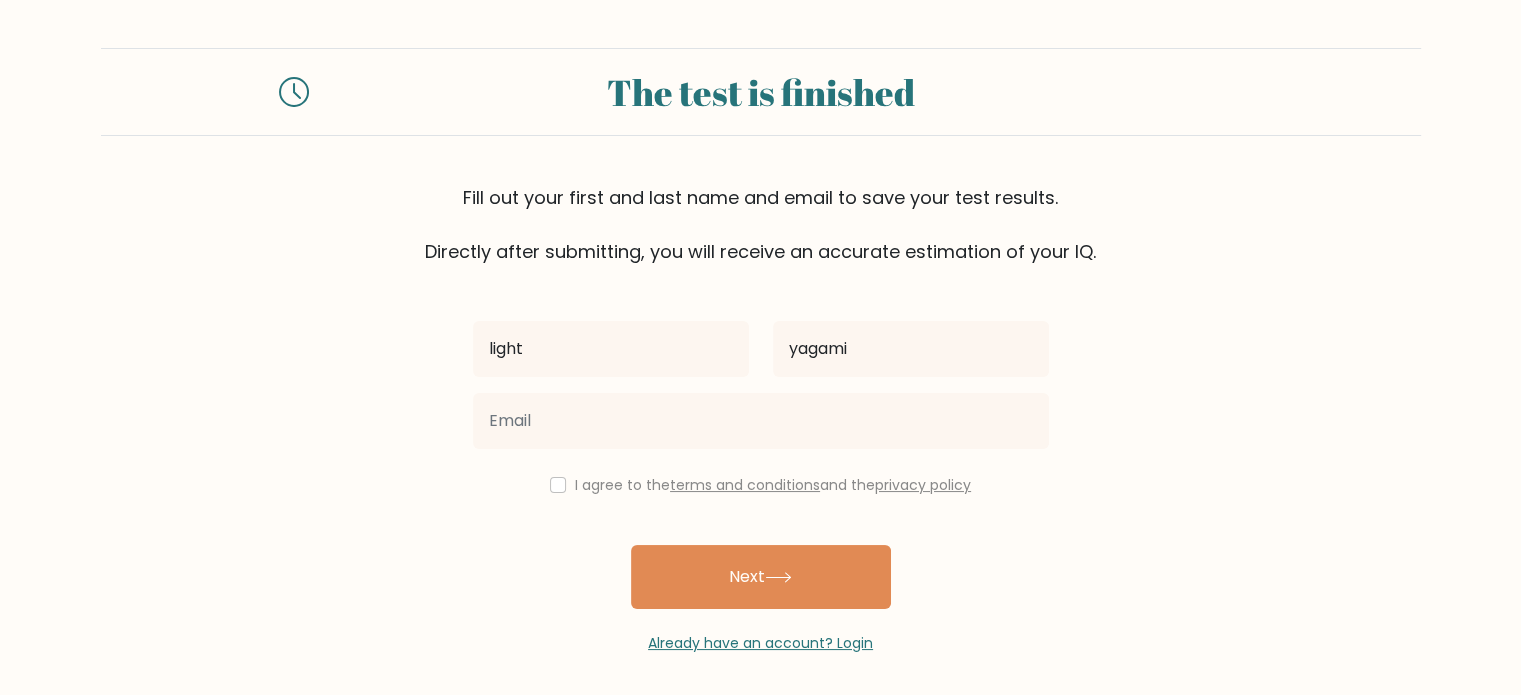 click on "I agree to the  terms and conditions  and the  privacy policy" at bounding box center [761, 485] 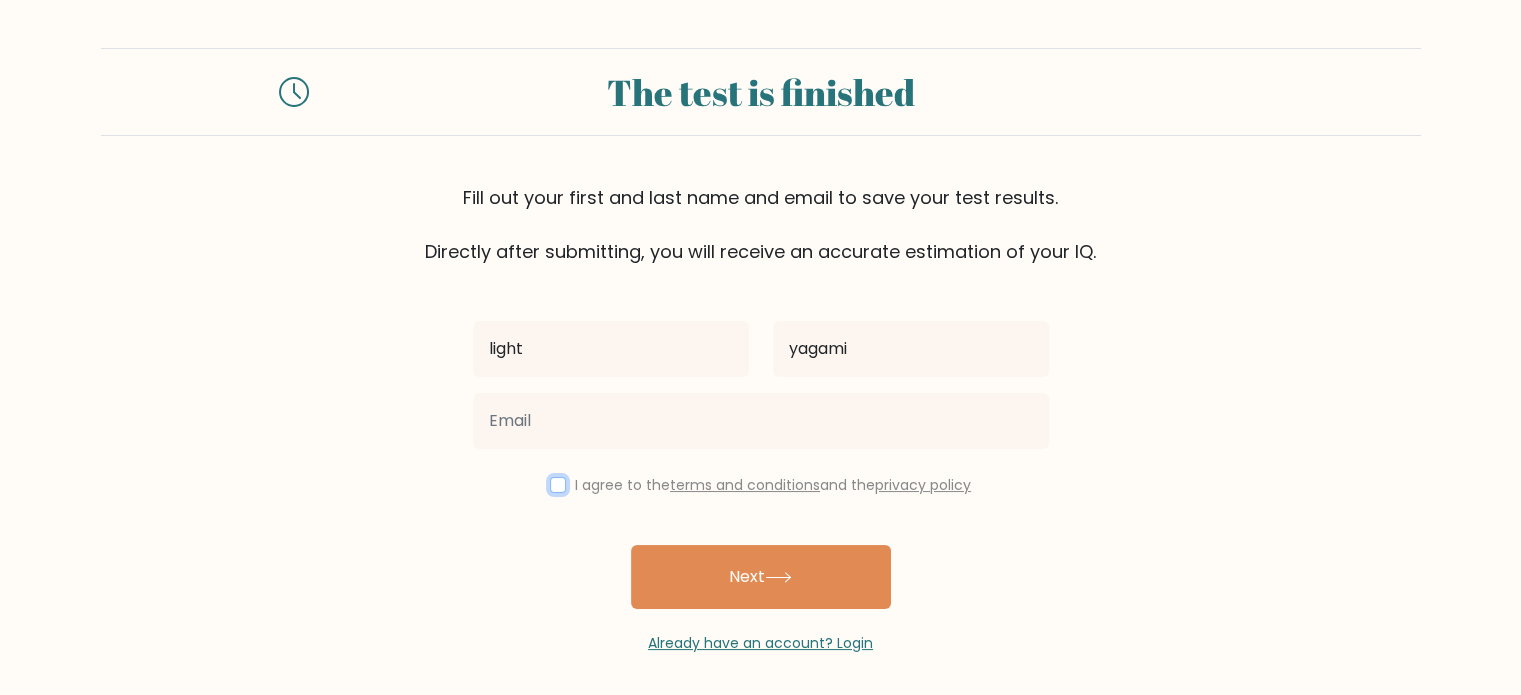 click at bounding box center (558, 485) 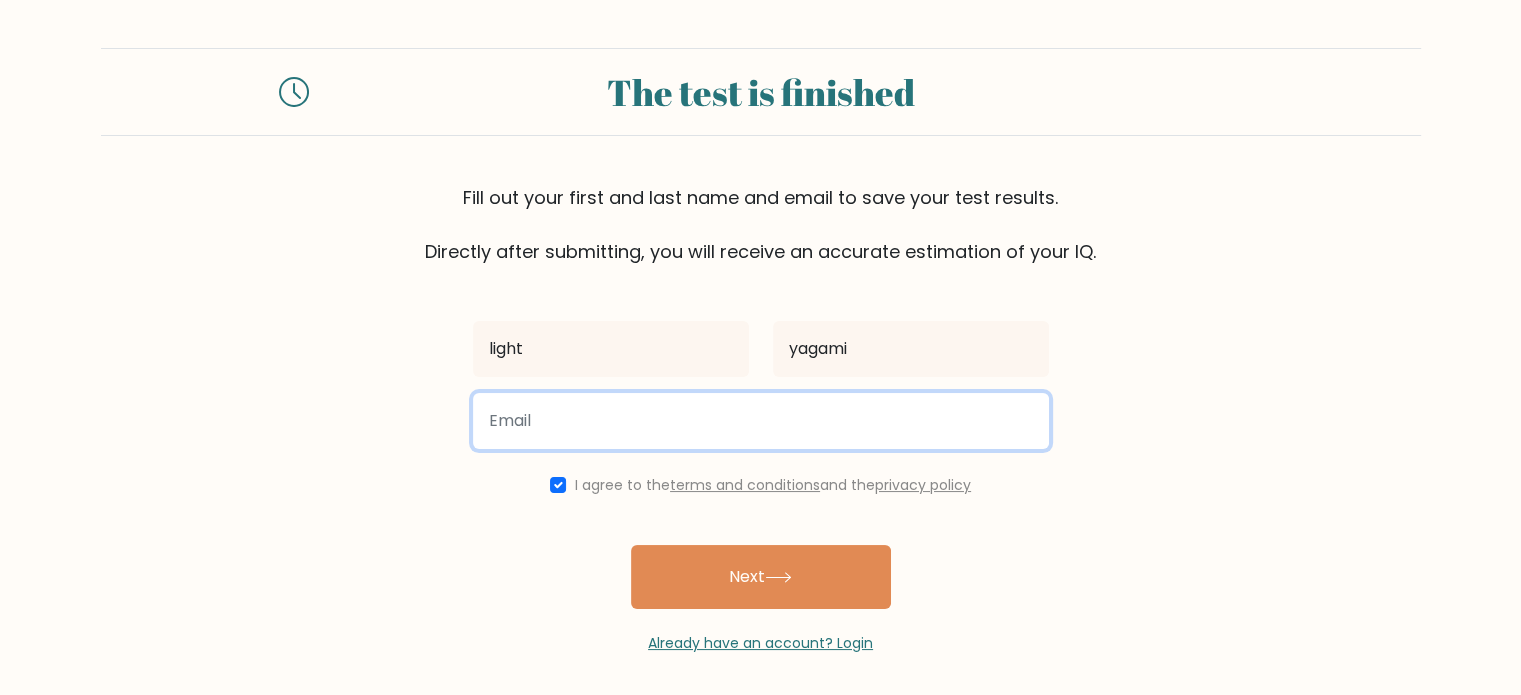 click at bounding box center (761, 421) 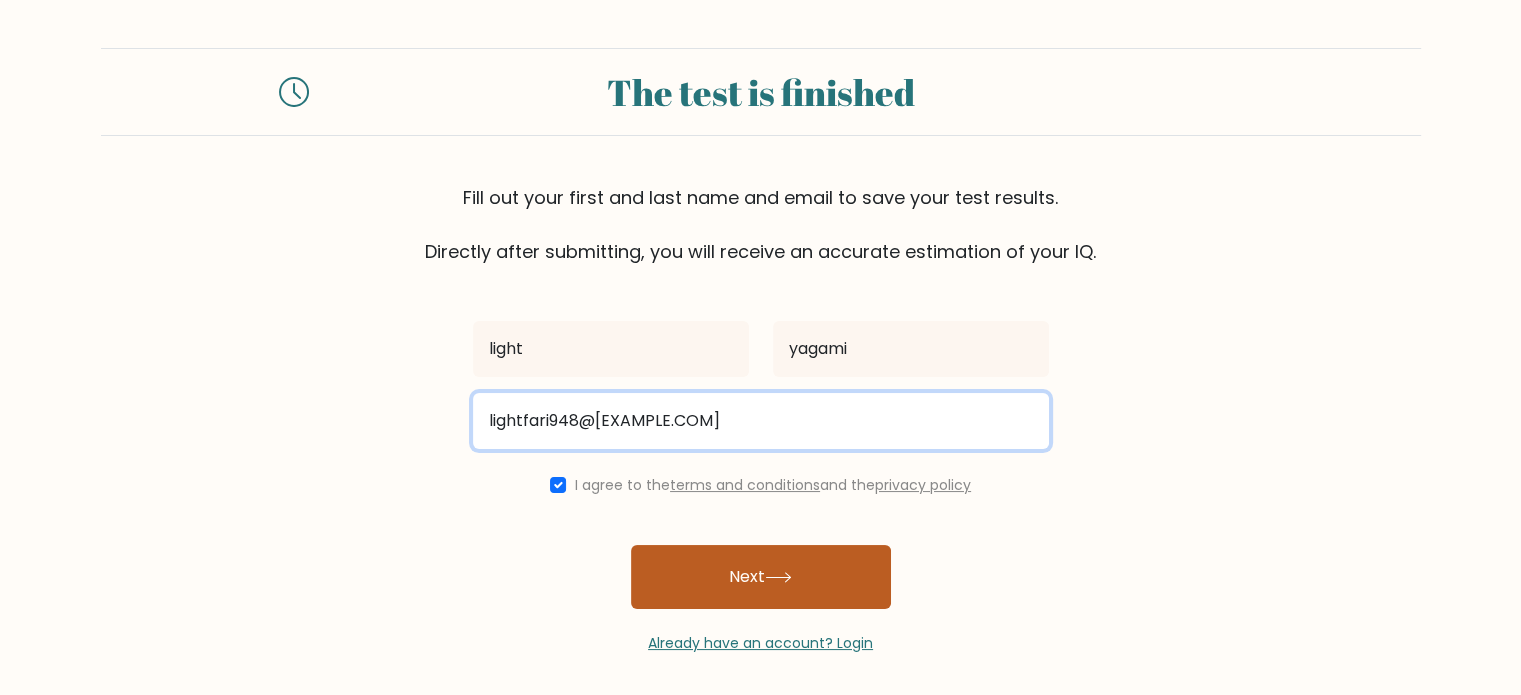 type on "lightfari948@gmail.com" 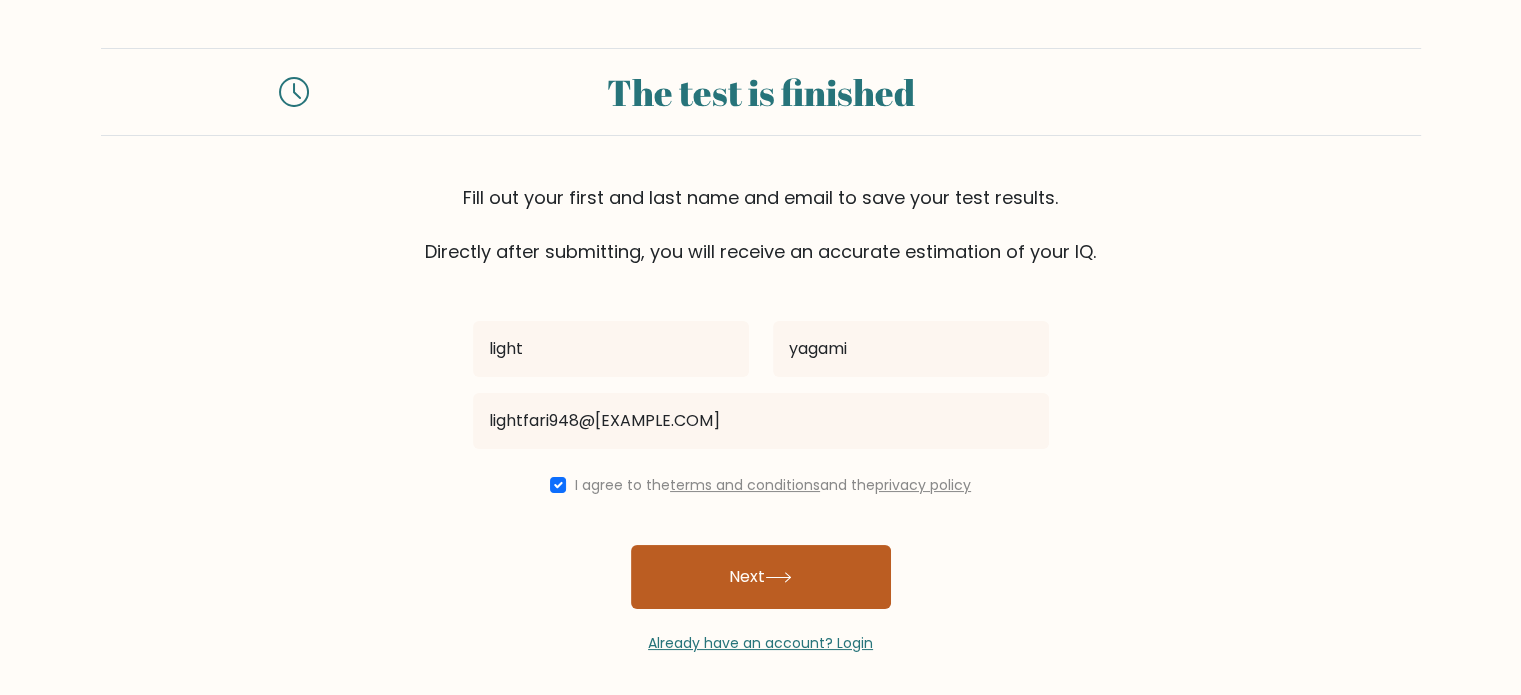 click on "Next" at bounding box center [761, 577] 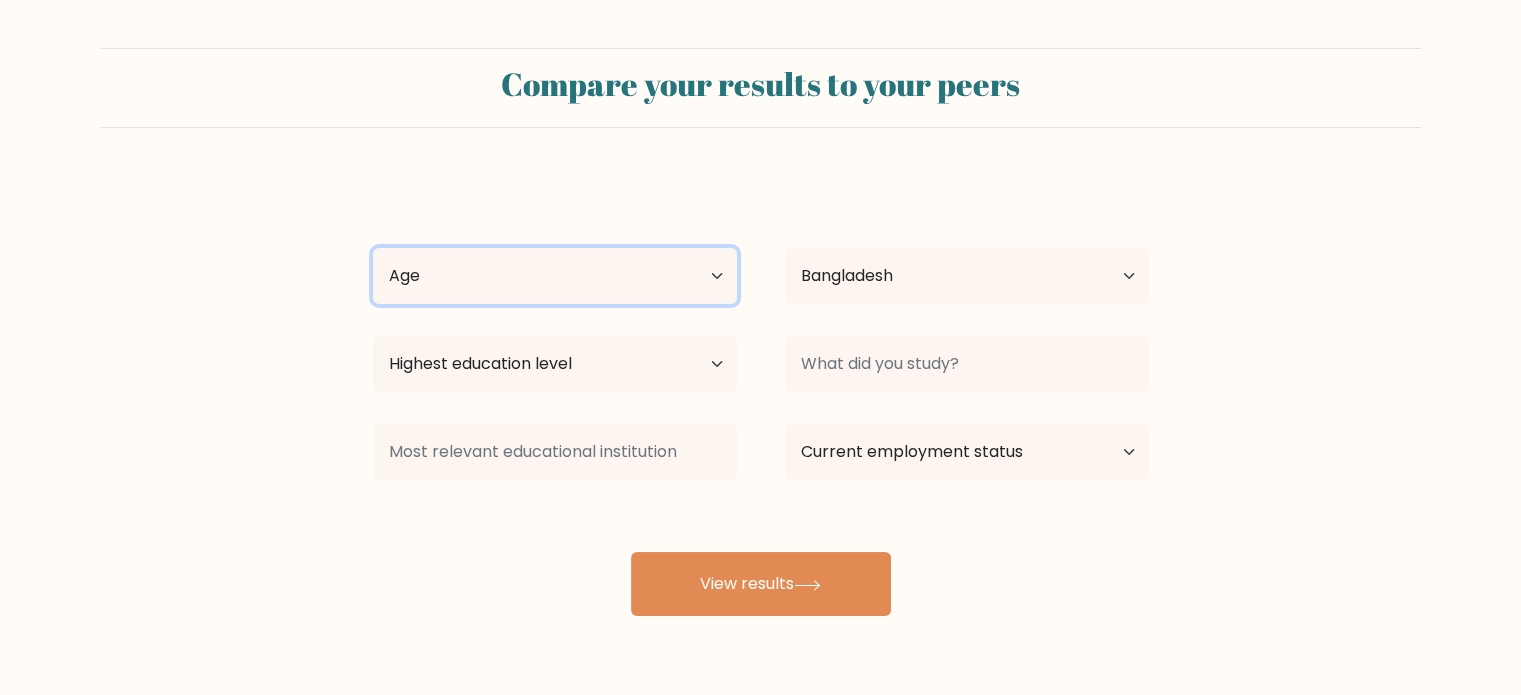 click on "Age
Under 18 years old
18-24 years old
25-34 years old
35-44 years old
45-54 years old
55-64 years old
65 years old and above" at bounding box center (555, 276) 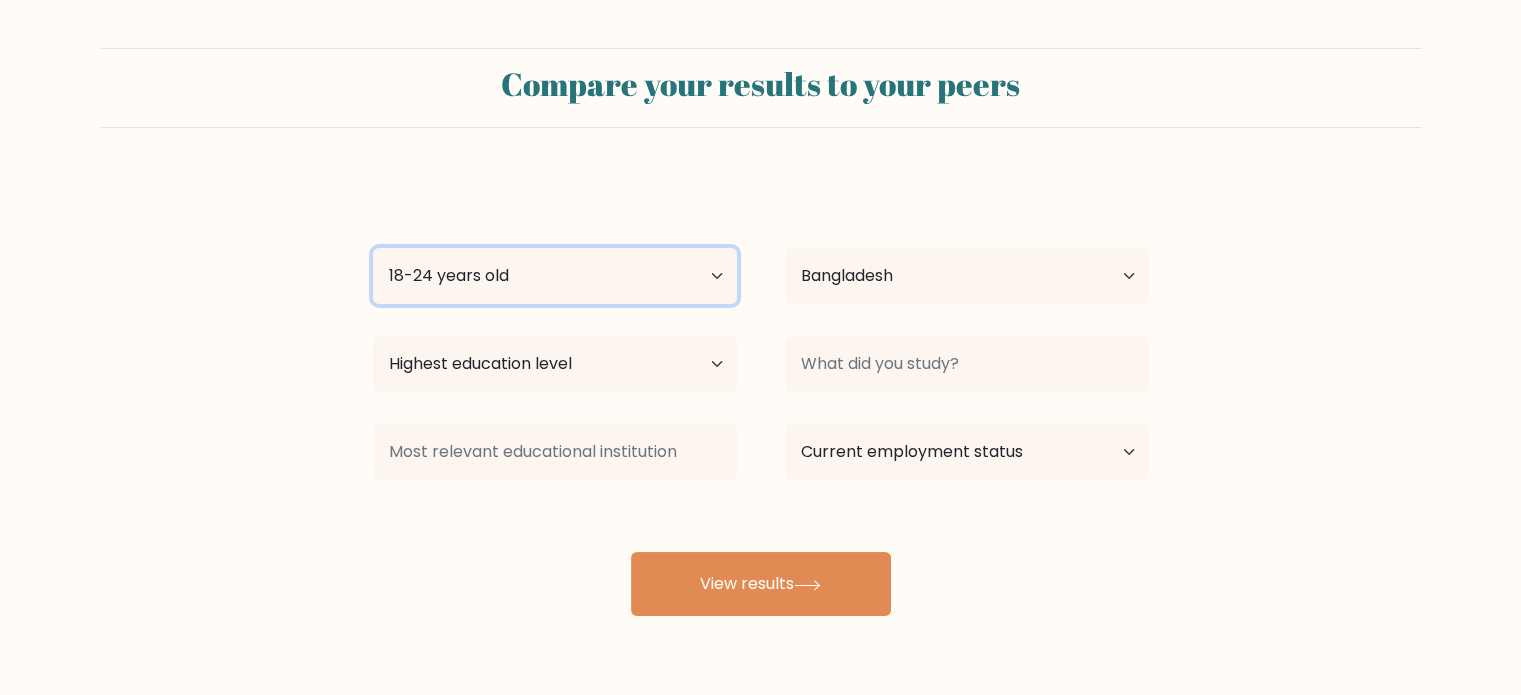 click on "Age
Under 18 years old
18-24 years old
25-34 years old
35-44 years old
45-54 years old
55-64 years old
65 years old and above" at bounding box center [555, 276] 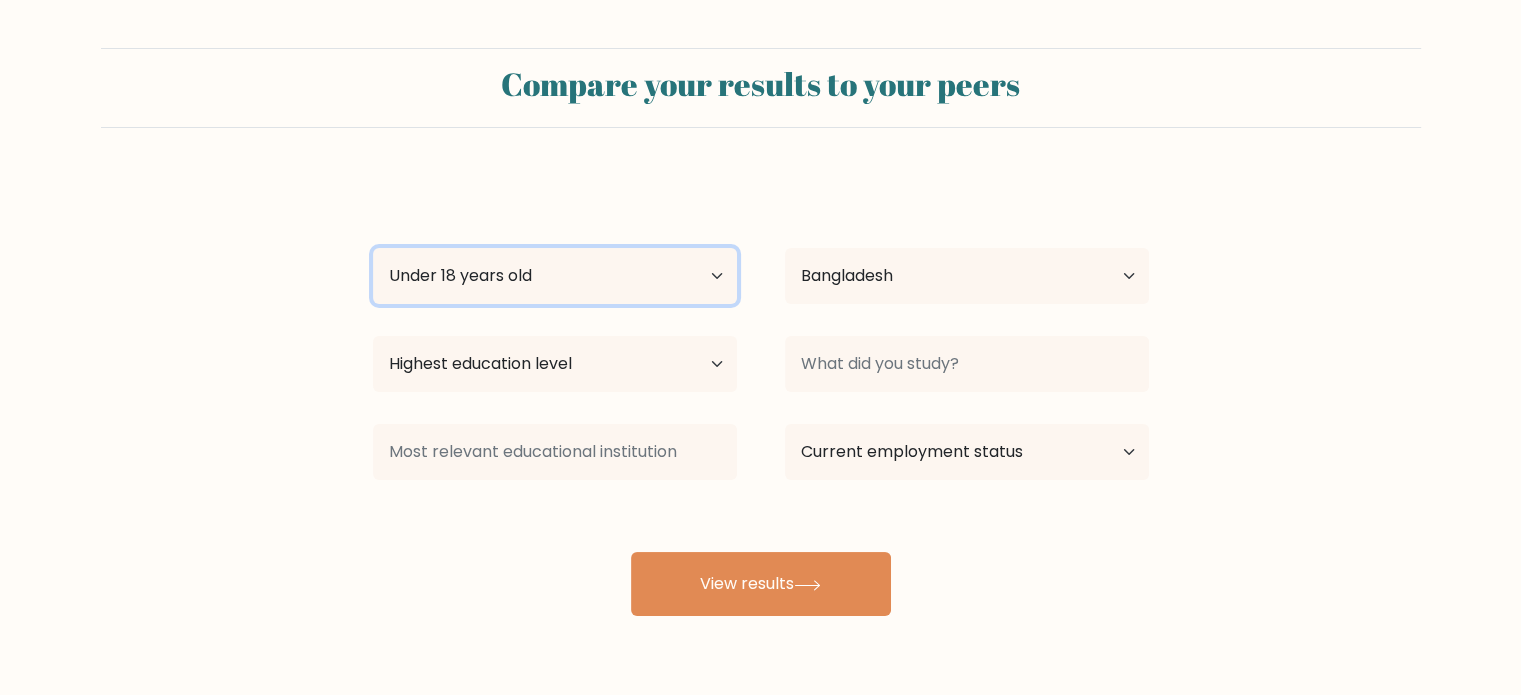 click on "Age
Under 18 years old
18-24 years old
25-34 years old
35-44 years old
45-54 years old
55-64 years old
65 years old and above" at bounding box center [555, 276] 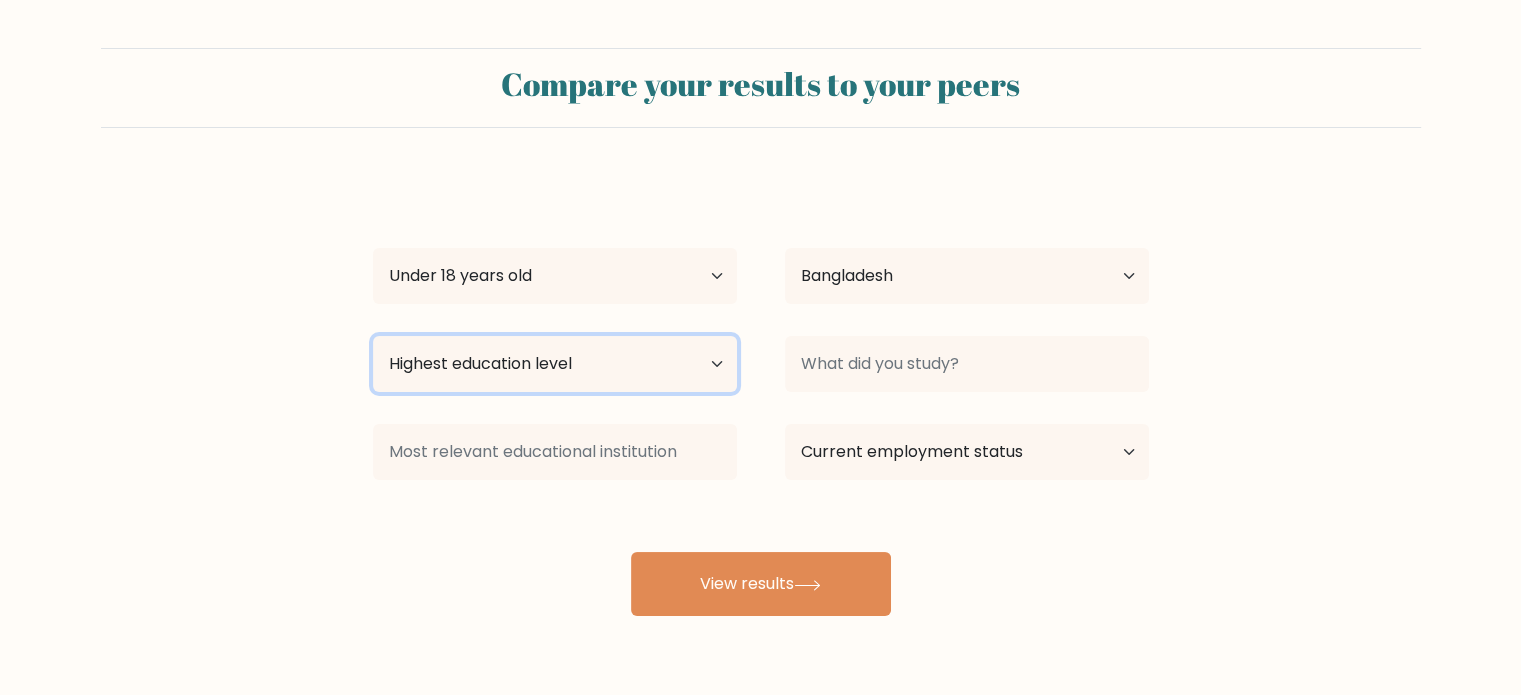 click on "Highest education level
No schooling
Primary
Lower Secondary
Upper Secondary
Occupation Specific
Bachelor's degree
Master's degree
Doctoral degree" at bounding box center (555, 364) 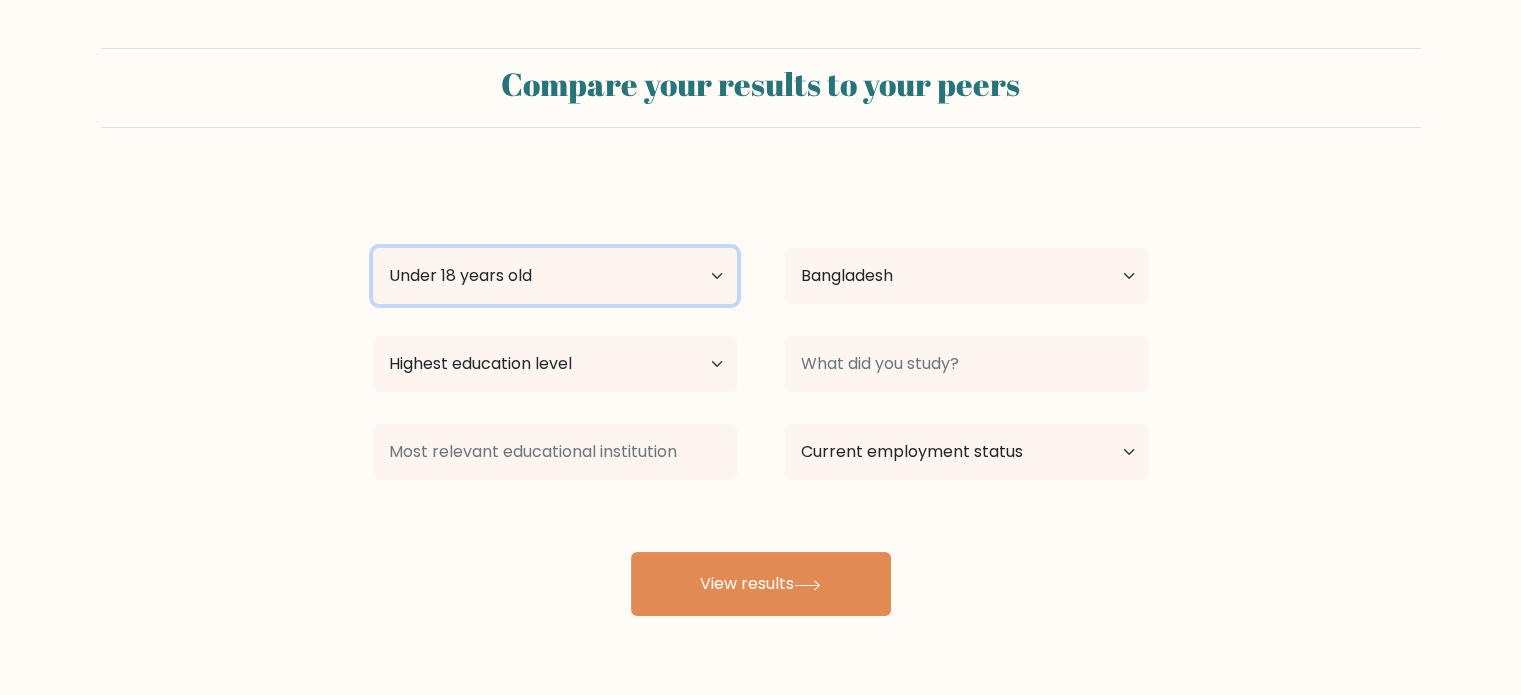 click on "Age
Under 18 years old
18-24 years old
25-34 years old
35-44 years old
45-54 years old
55-64 years old
65 years old and above" at bounding box center (555, 276) 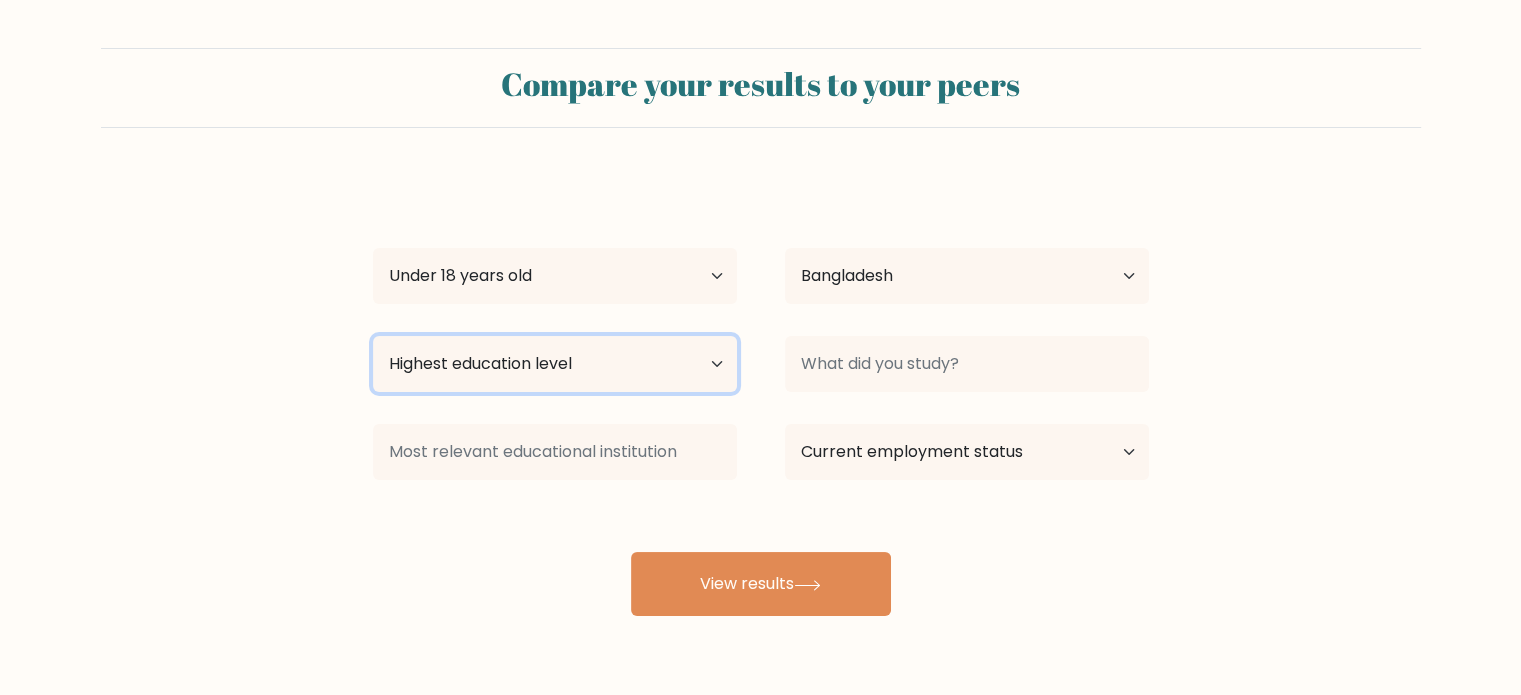 click on "Highest education level
No schooling
Primary
Lower Secondary
Upper Secondary
Occupation Specific
Bachelor's degree
Master's degree
Doctoral degree" at bounding box center (555, 364) 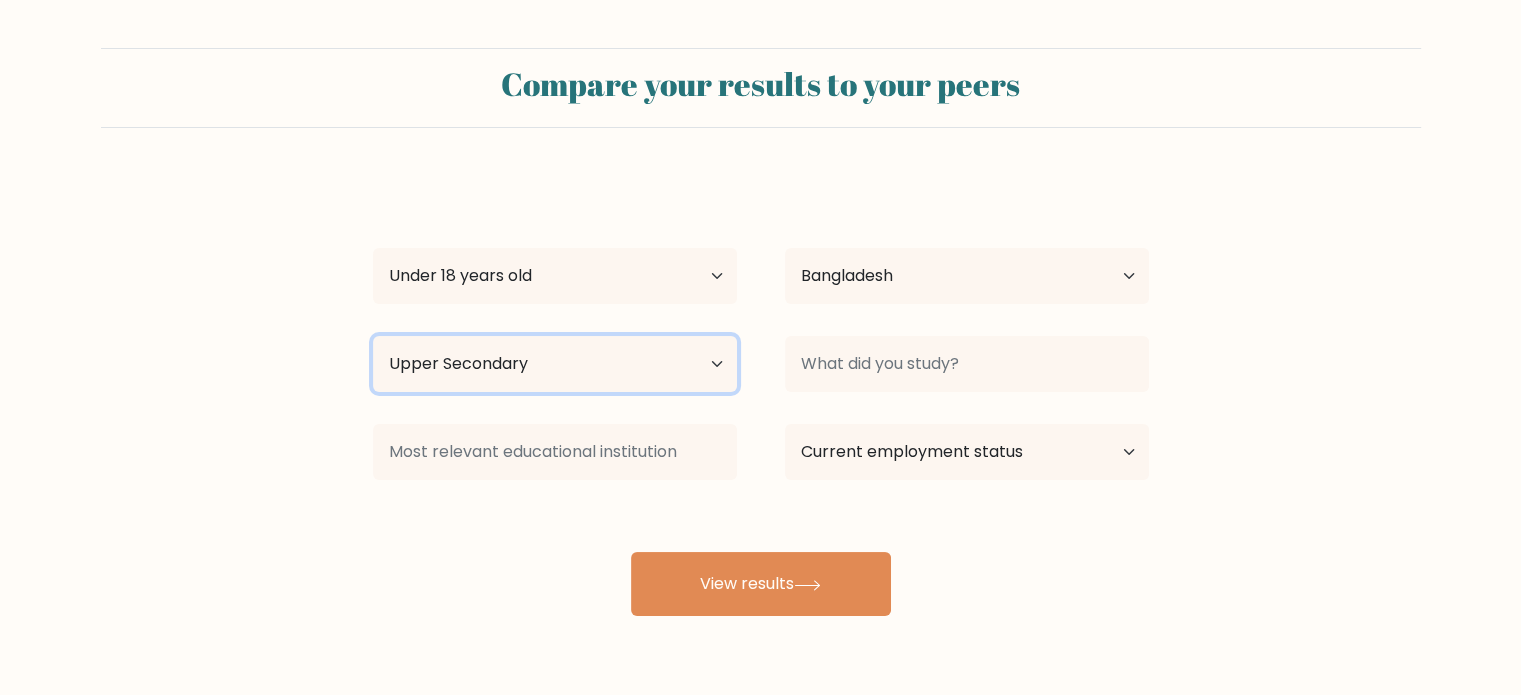 click on "Highest education level
No schooling
Primary
Lower Secondary
Upper Secondary
Occupation Specific
Bachelor's degree
Master's degree
Doctoral degree" at bounding box center [555, 364] 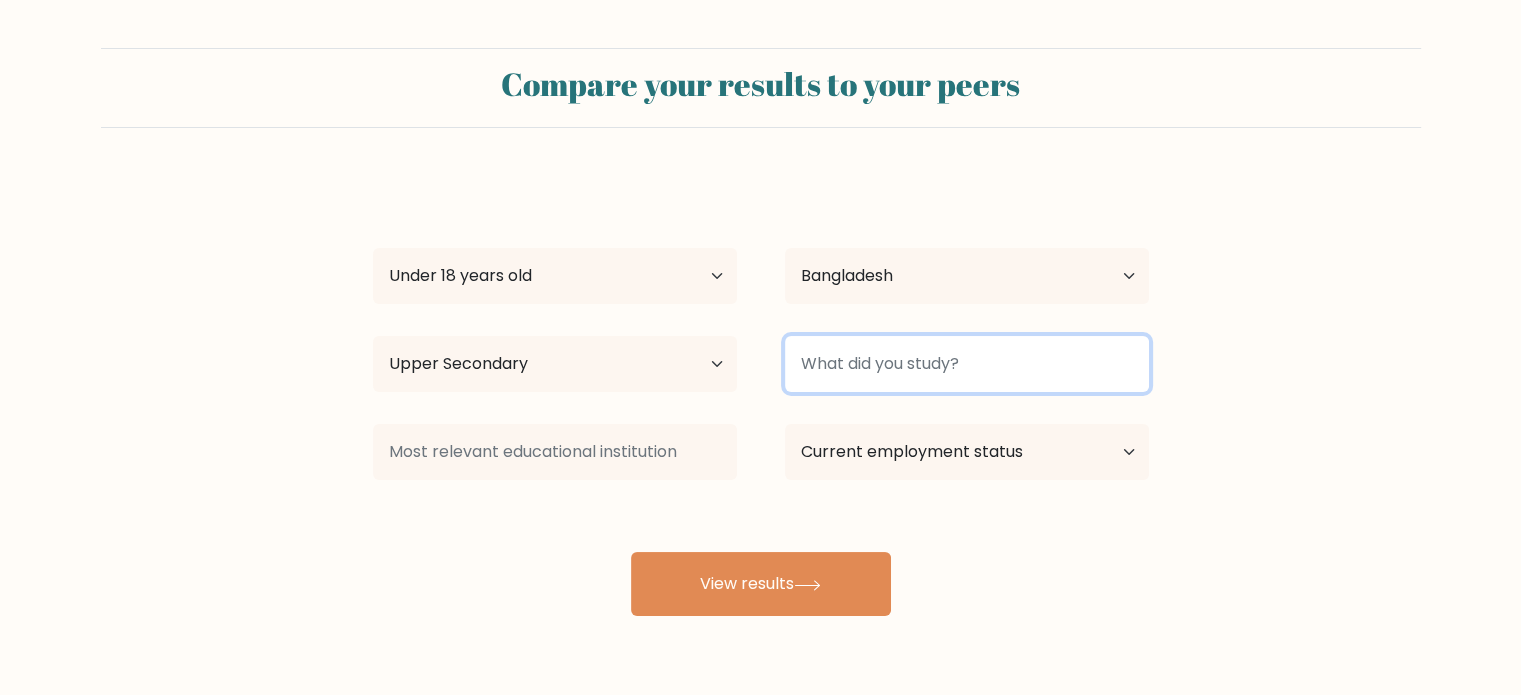 click at bounding box center (967, 364) 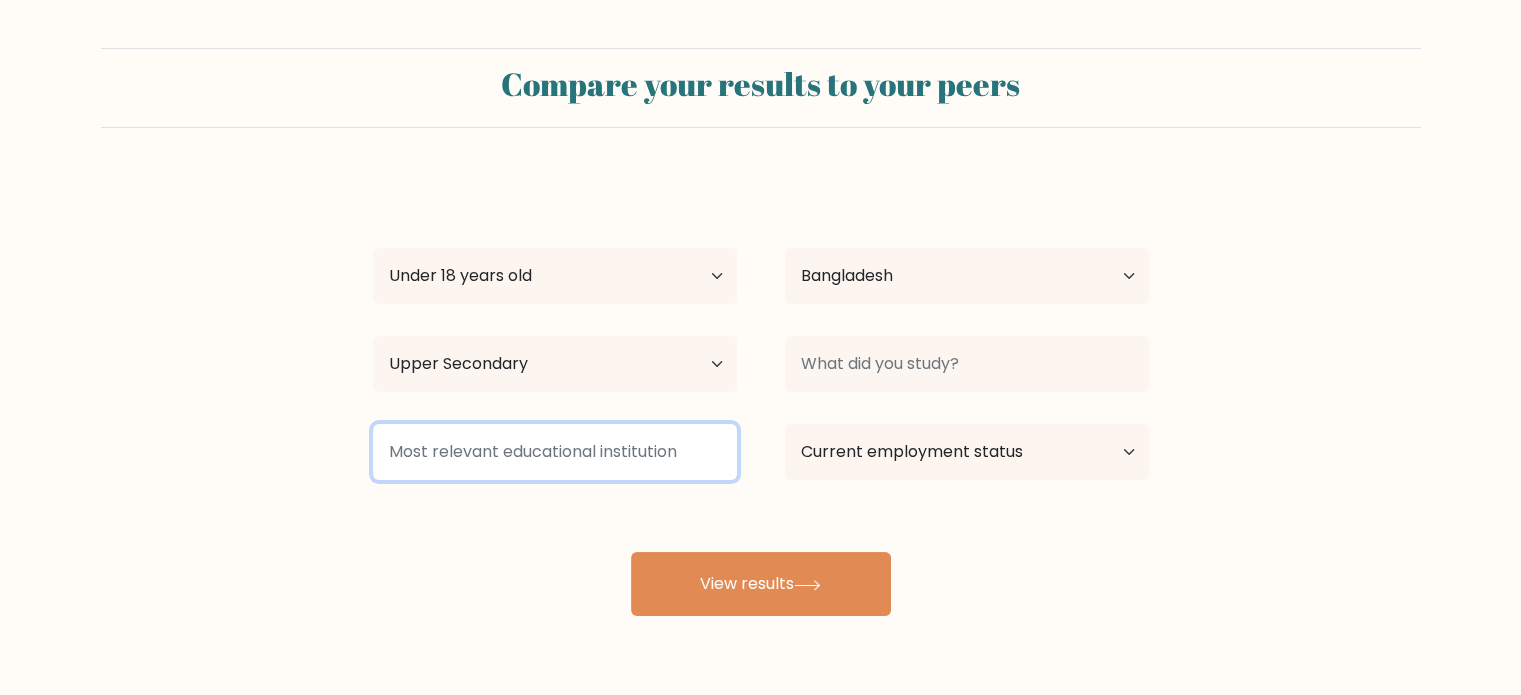 click at bounding box center [555, 452] 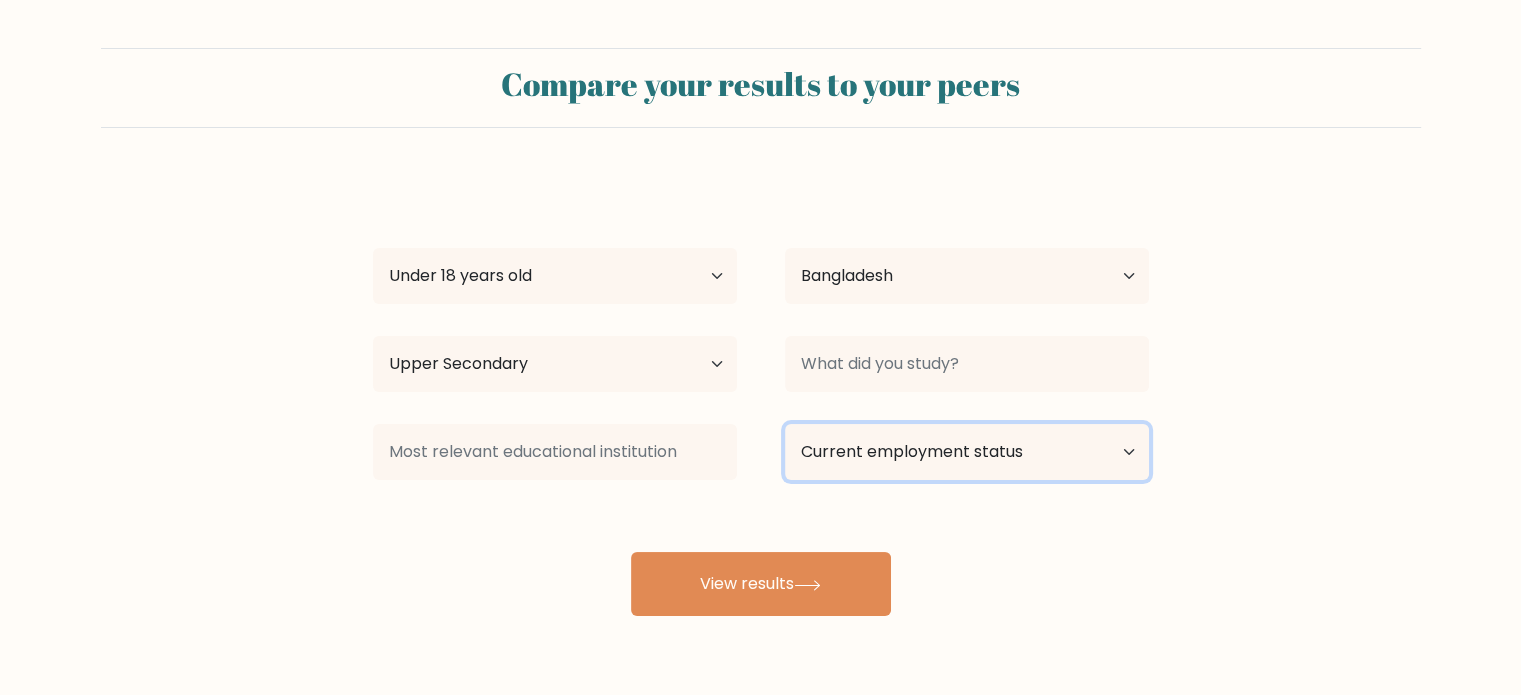 click on "Current employment status
Employed
Student
Retired
Other / prefer not to answer" at bounding box center [967, 452] 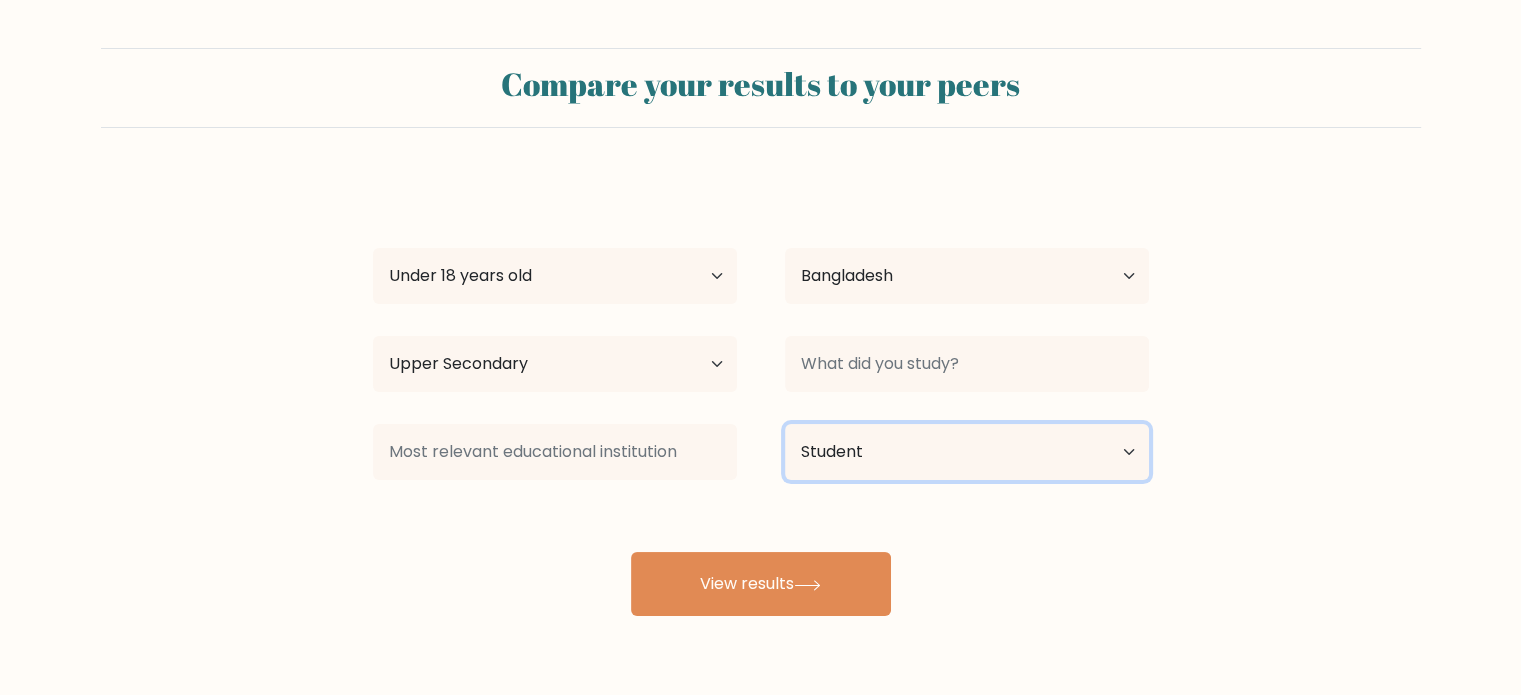 click on "Current employment status
Employed
Student
Retired
Other / prefer not to answer" at bounding box center [967, 452] 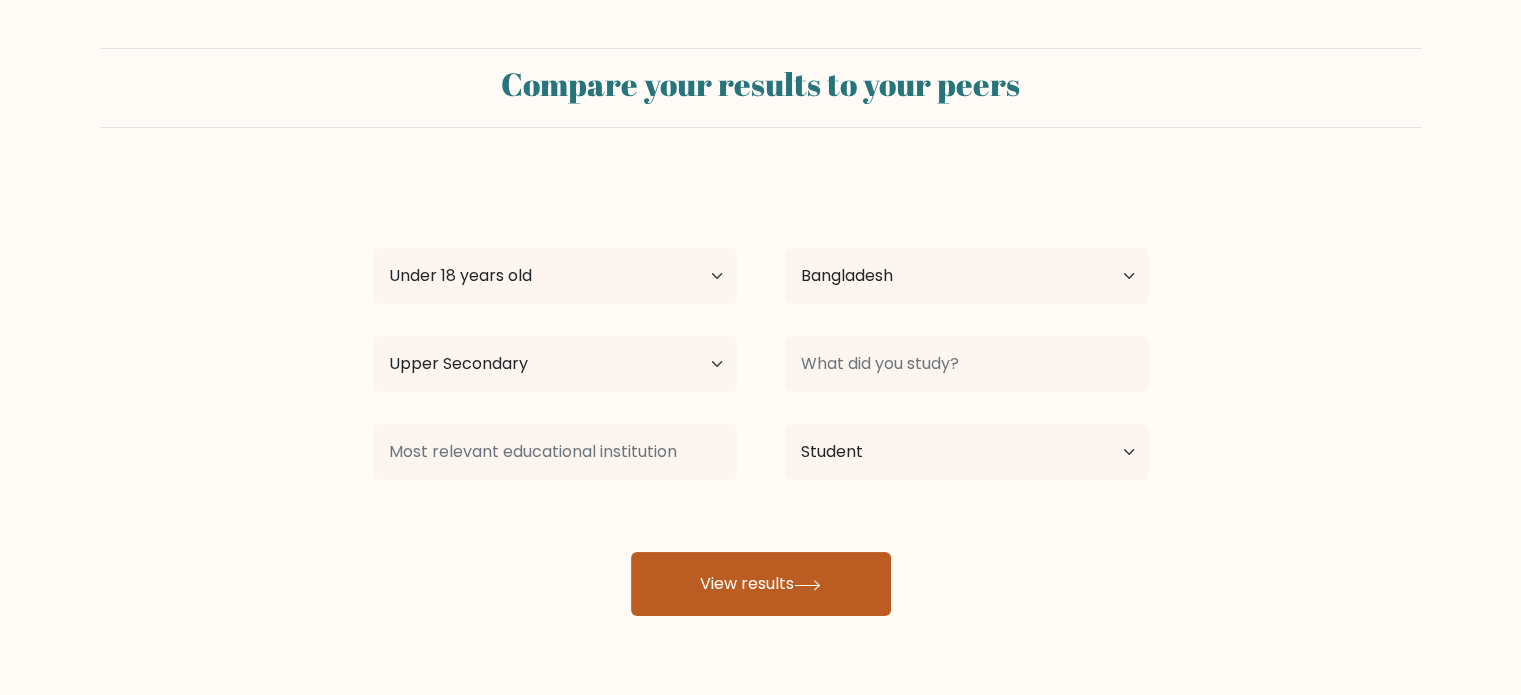 click on "View results" at bounding box center [761, 584] 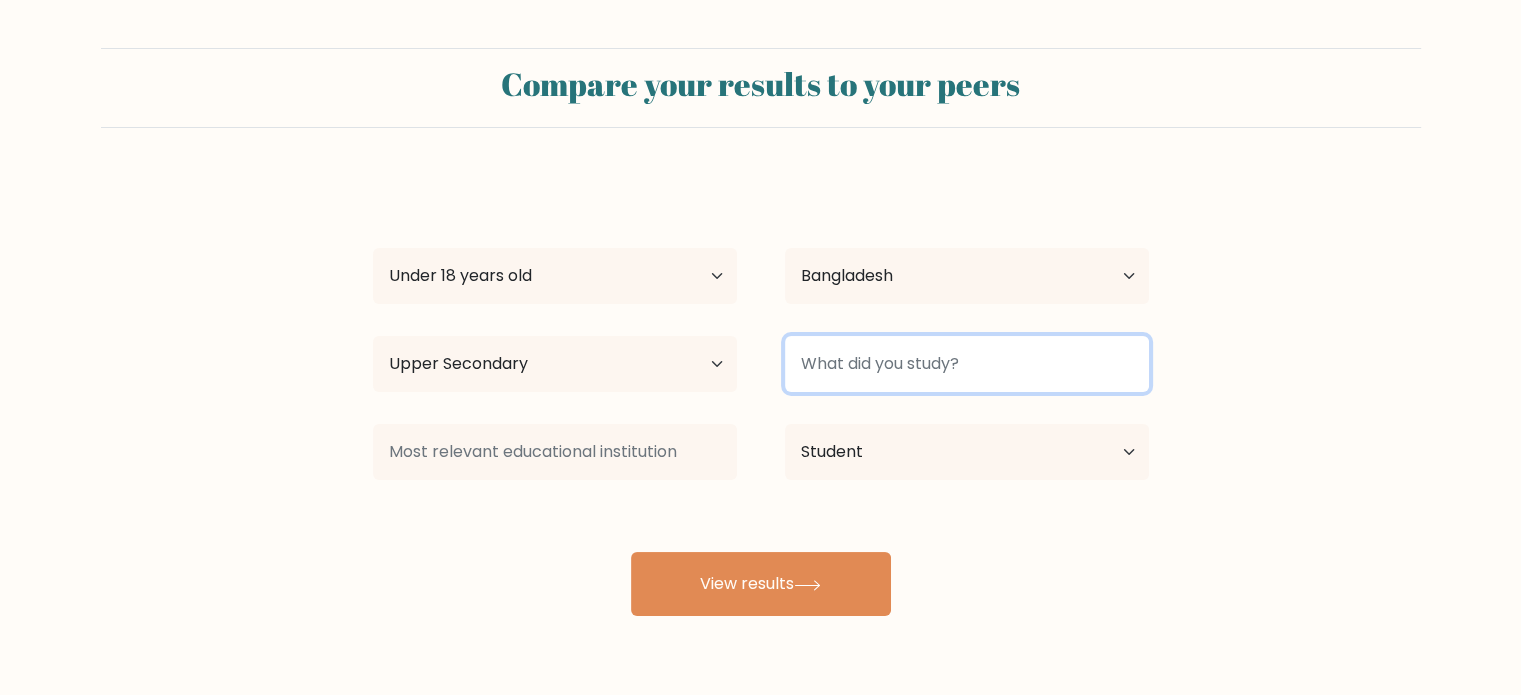 click at bounding box center (967, 364) 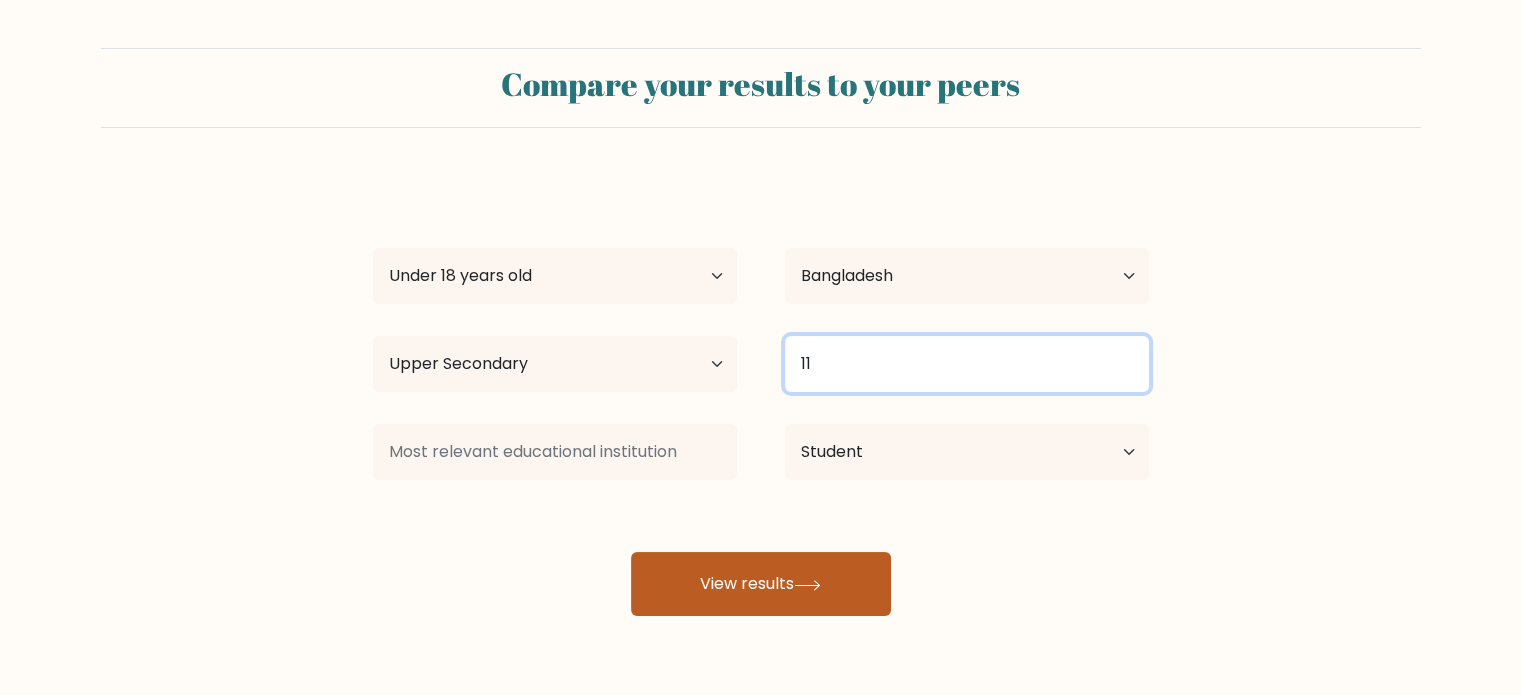 type on "11" 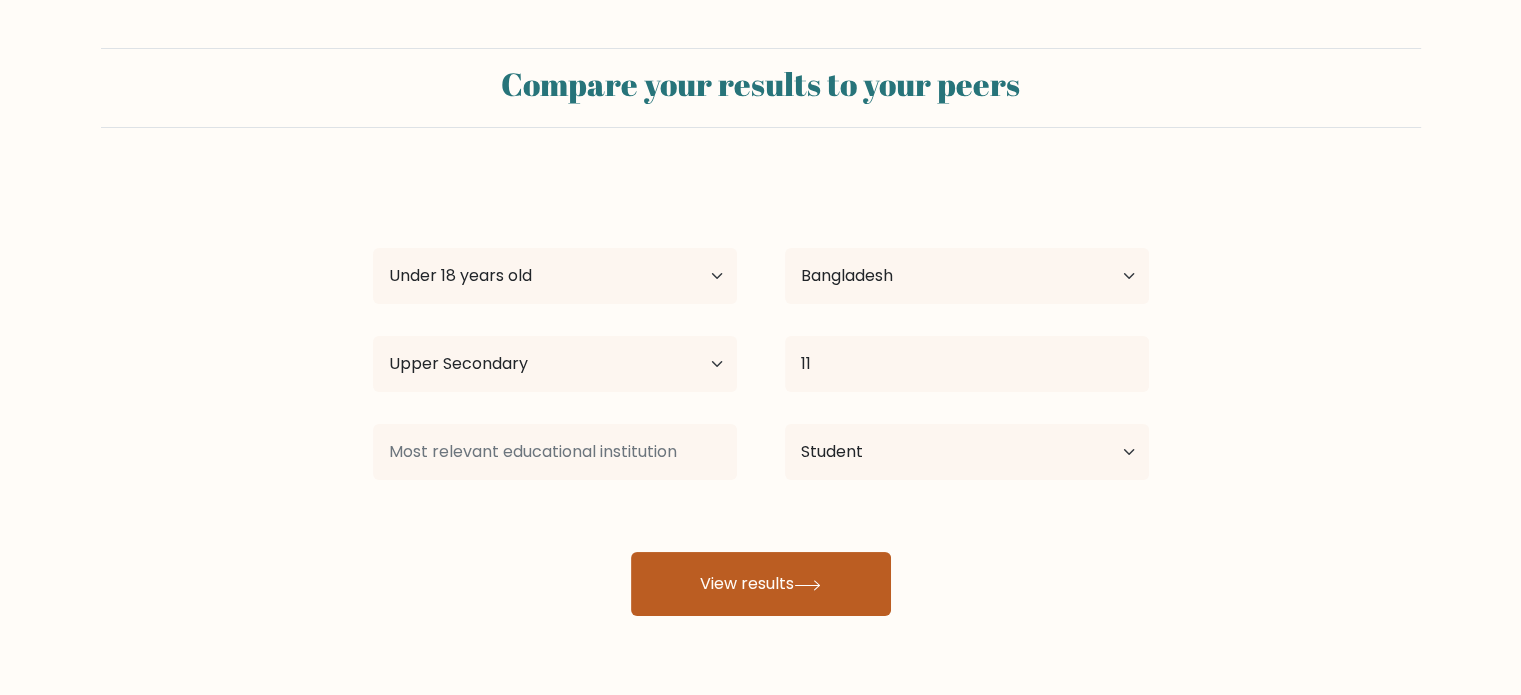 click on "View results" at bounding box center [761, 584] 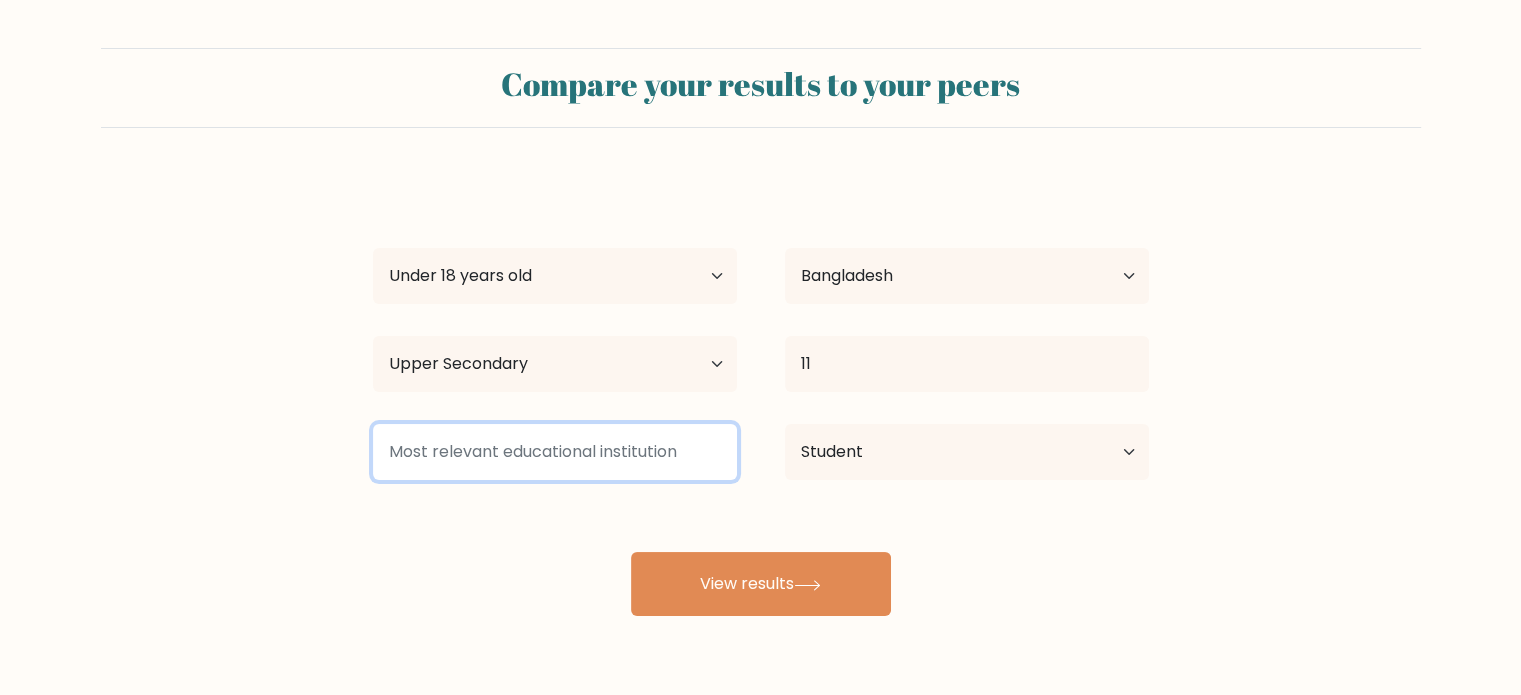 click at bounding box center [555, 452] 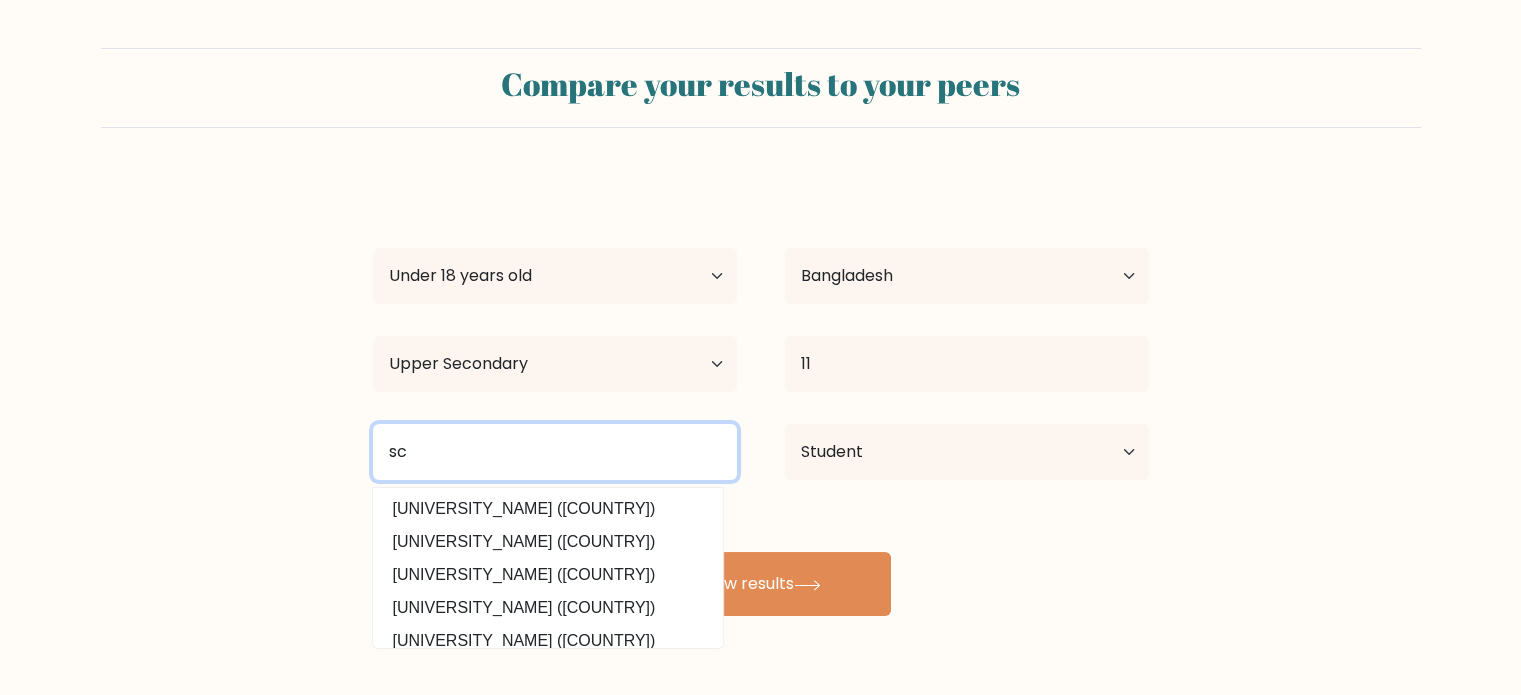 scroll, scrollTop: 195, scrollLeft: 0, axis: vertical 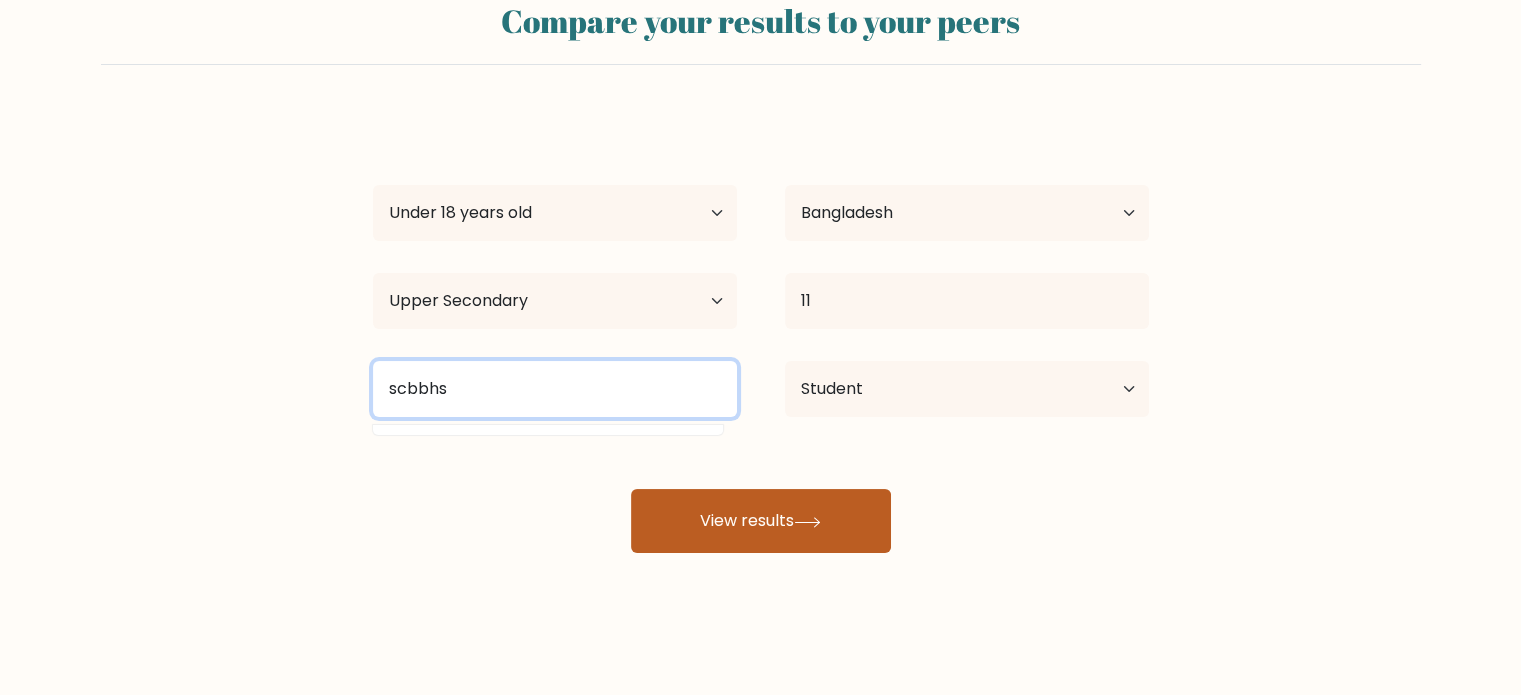 type on "scbbhs" 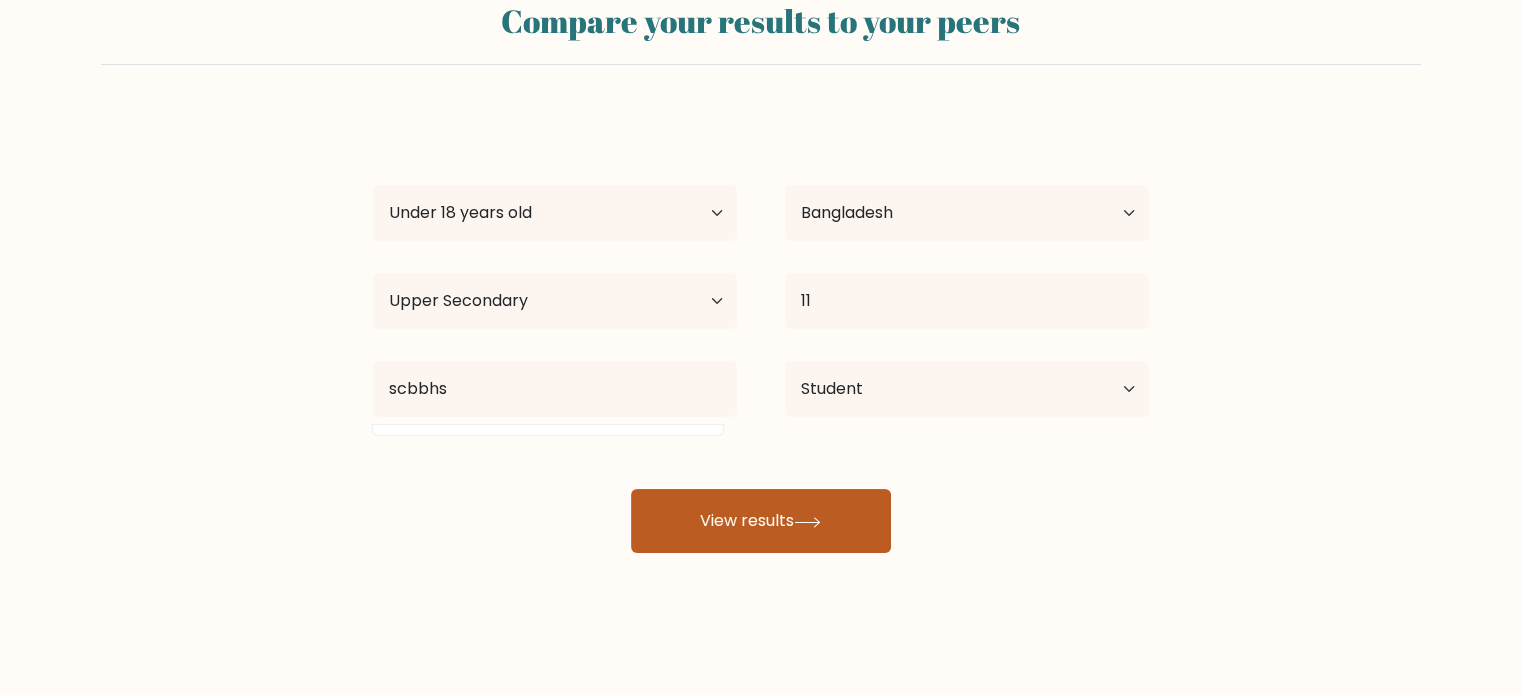 click on "View results" at bounding box center [761, 521] 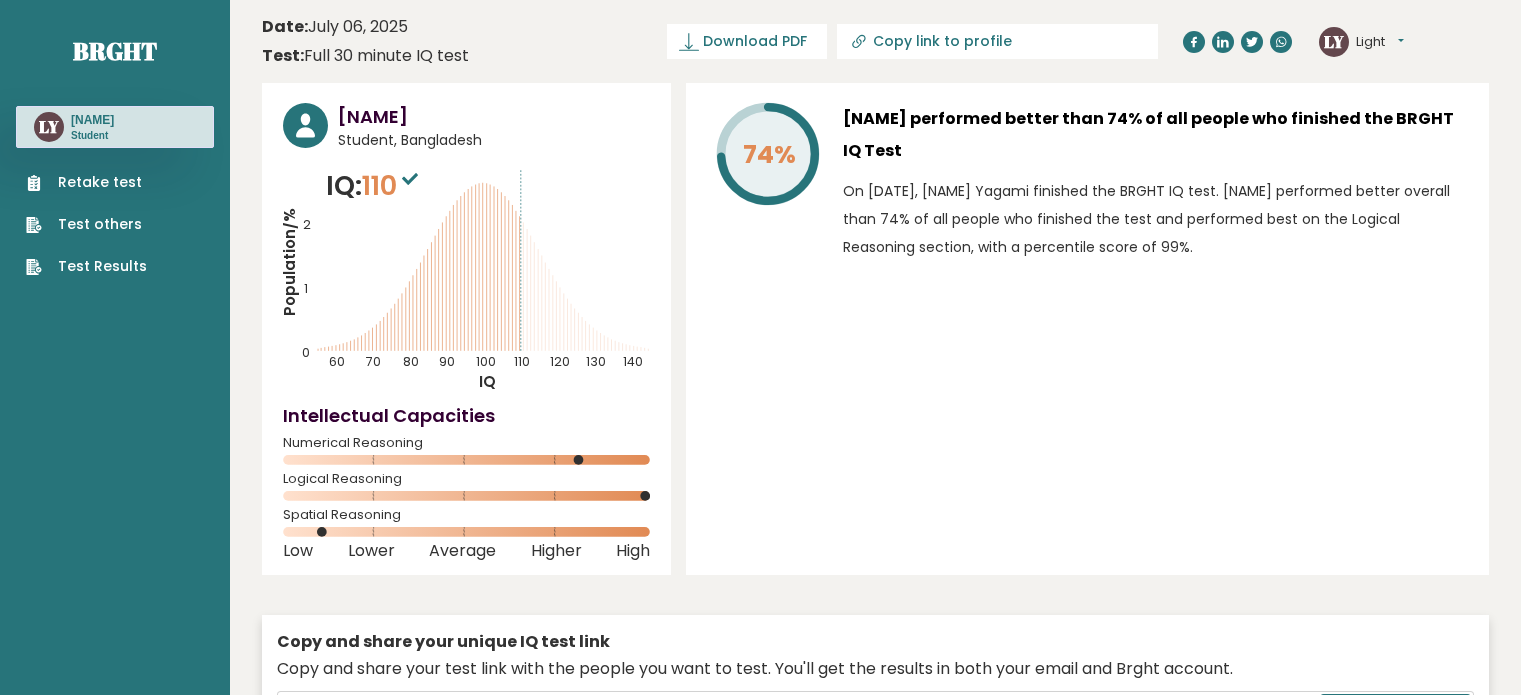 scroll, scrollTop: 0, scrollLeft: 0, axis: both 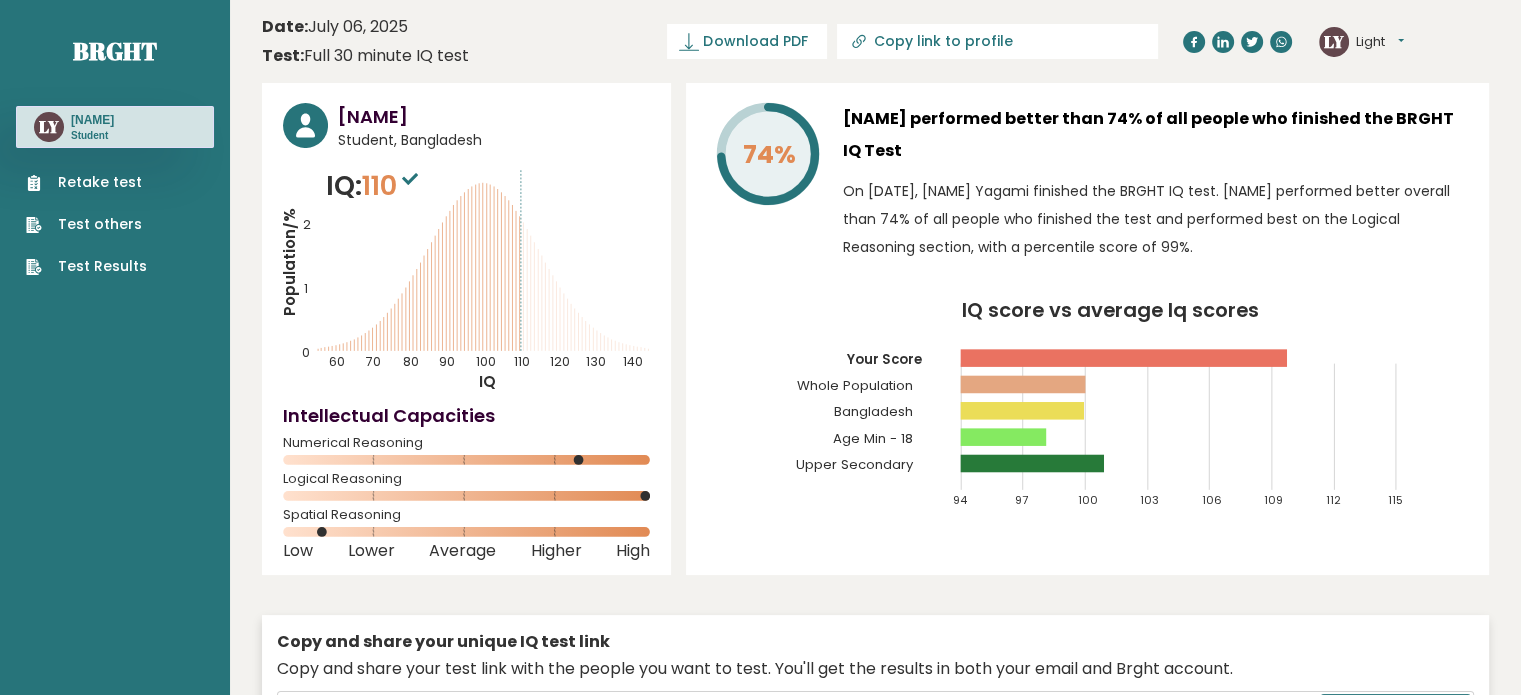 click at bounding box center [410, 179] 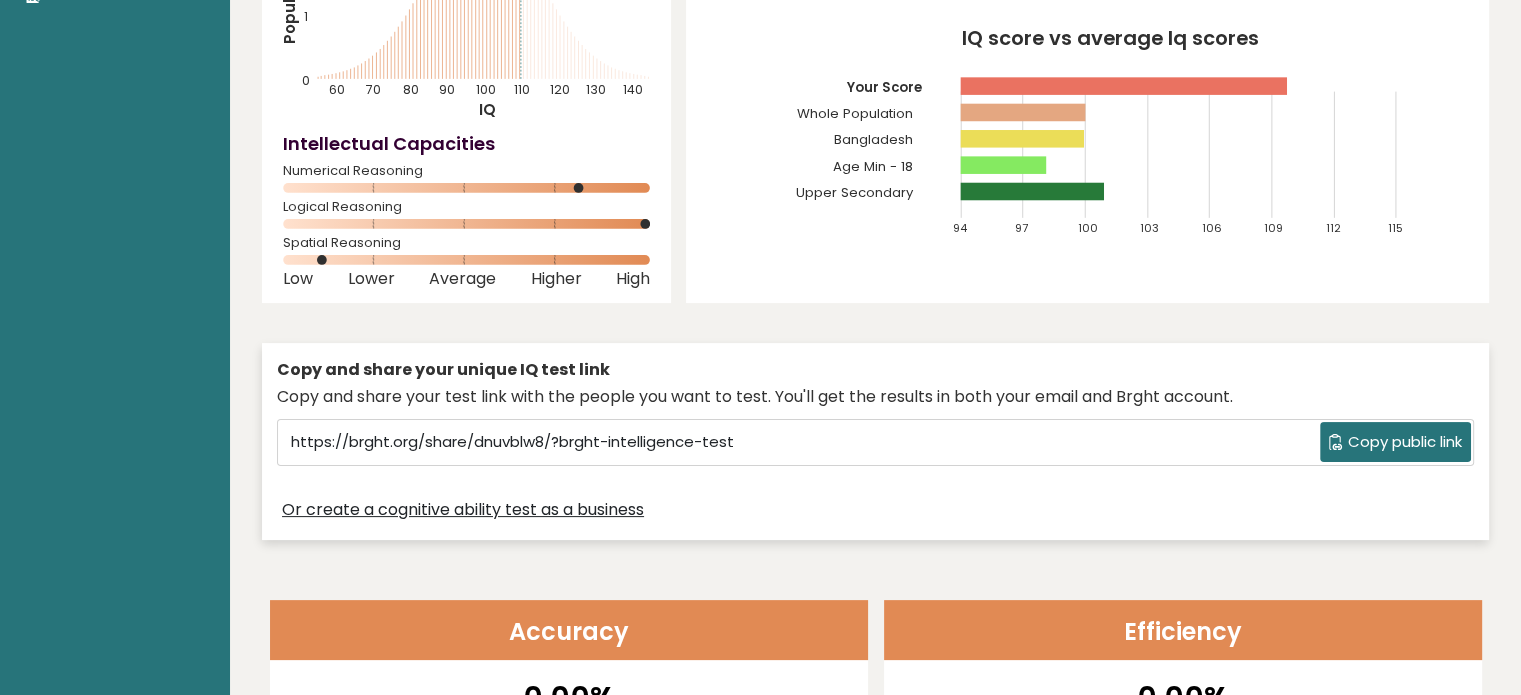 scroll, scrollTop: 0, scrollLeft: 0, axis: both 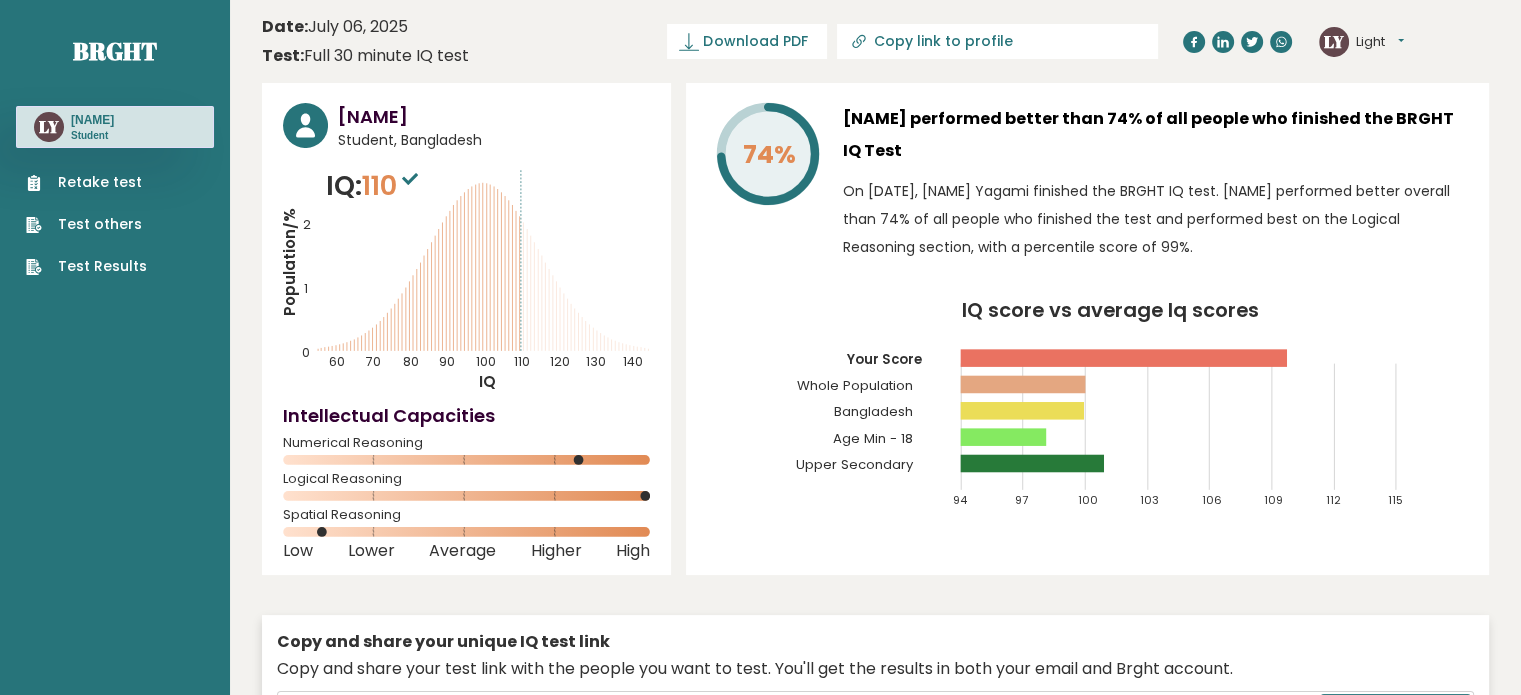 click on "110" at bounding box center (392, 185) 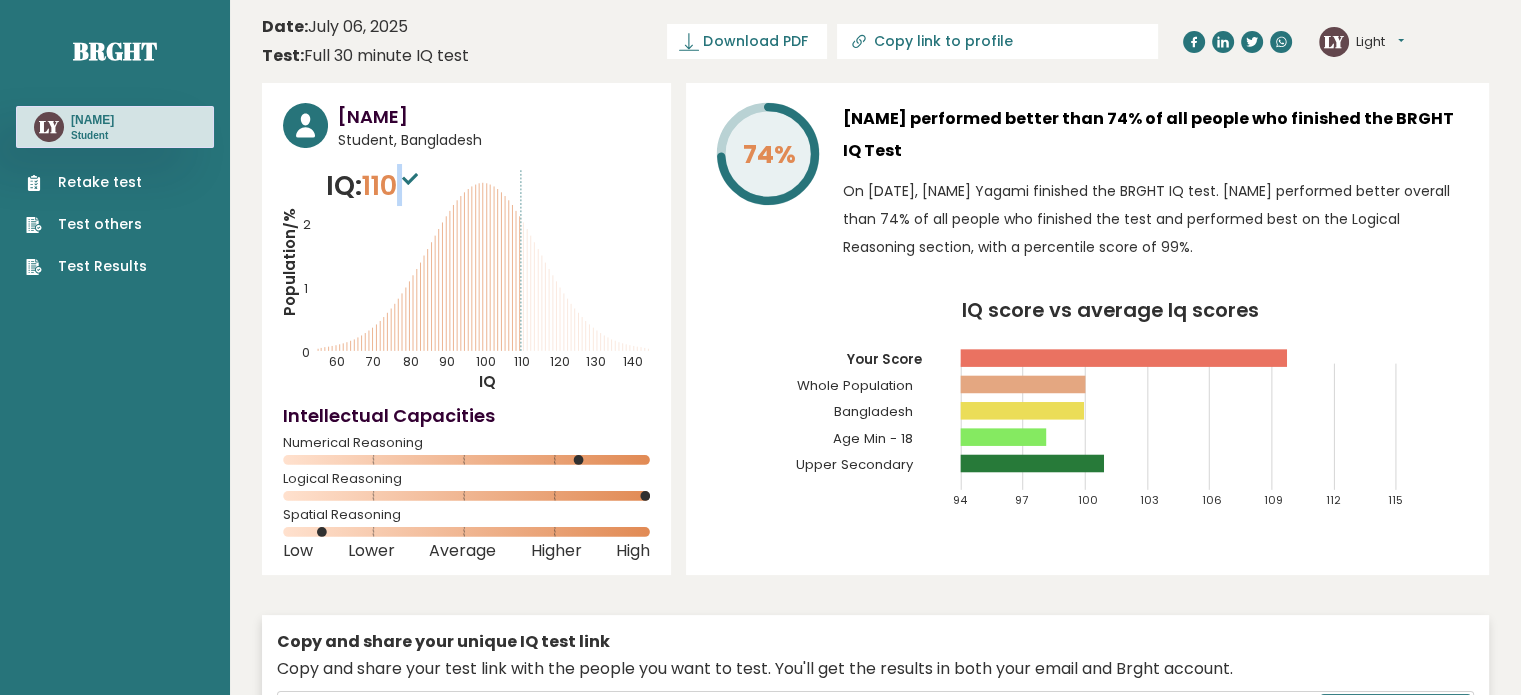 click on "110" at bounding box center (392, 185) 